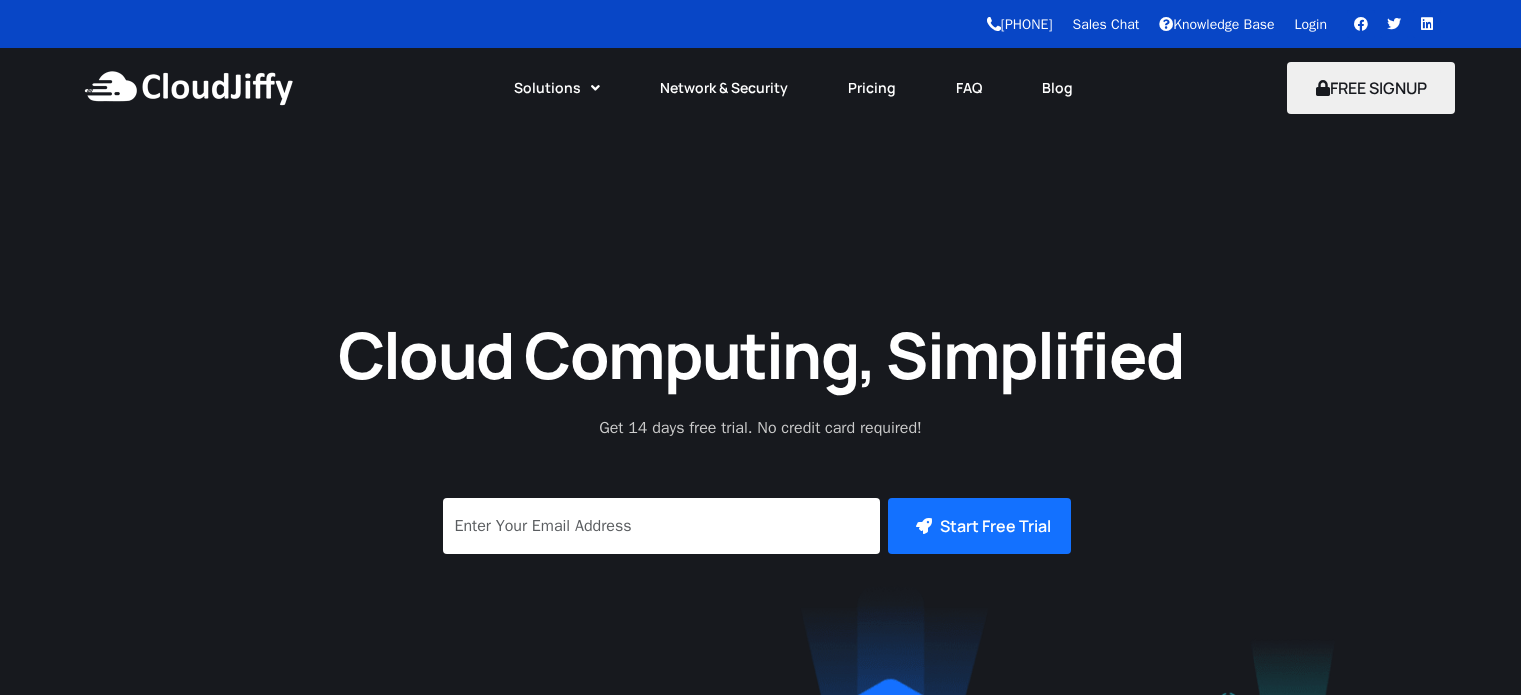 scroll, scrollTop: 0, scrollLeft: 0, axis: both 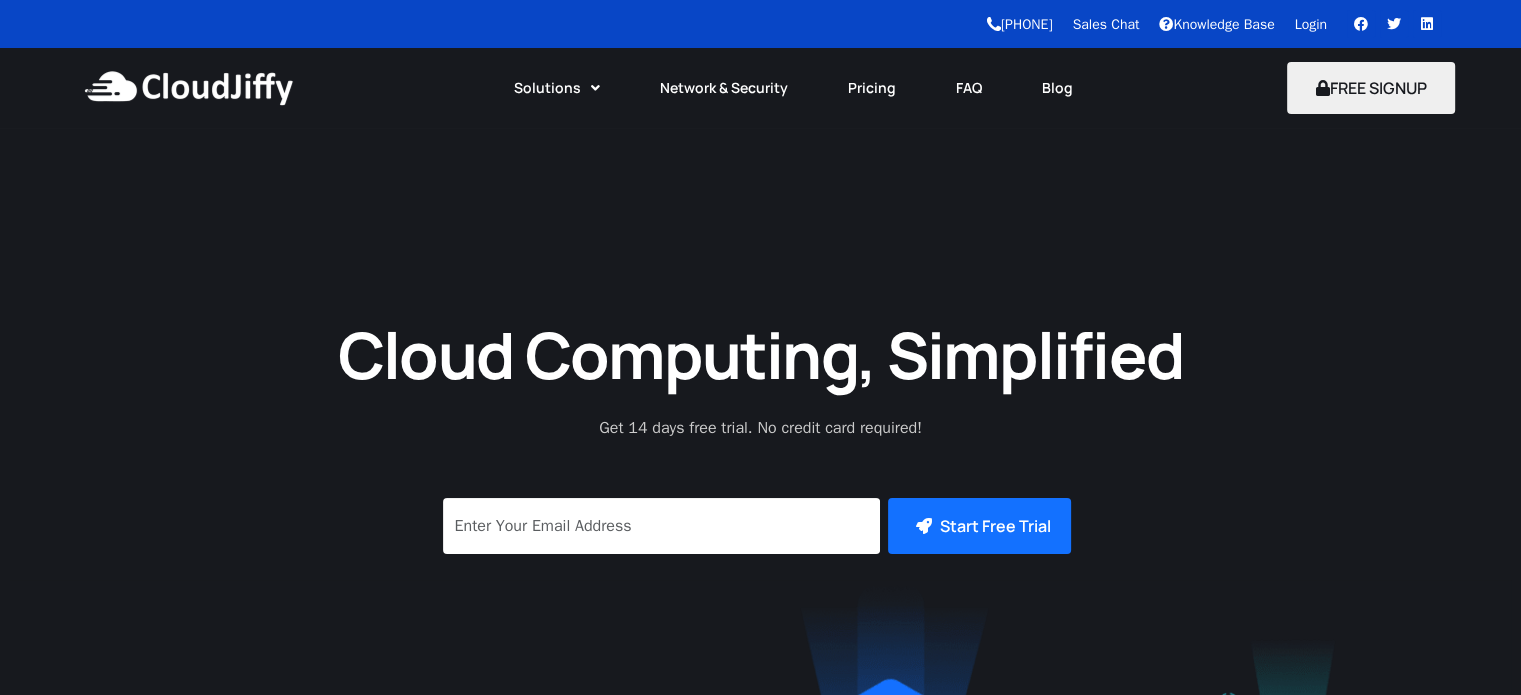 click on "Login" at bounding box center (1311, 24) 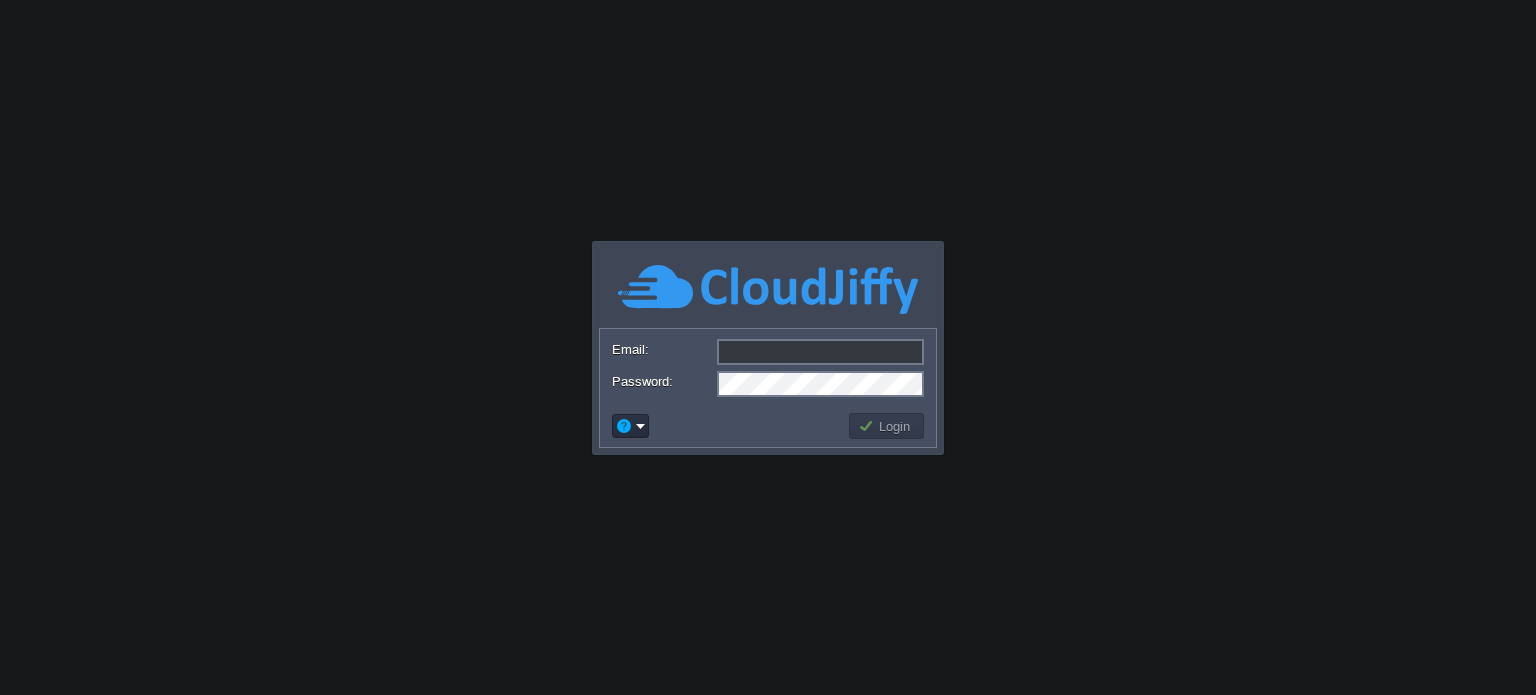 scroll, scrollTop: 0, scrollLeft: 0, axis: both 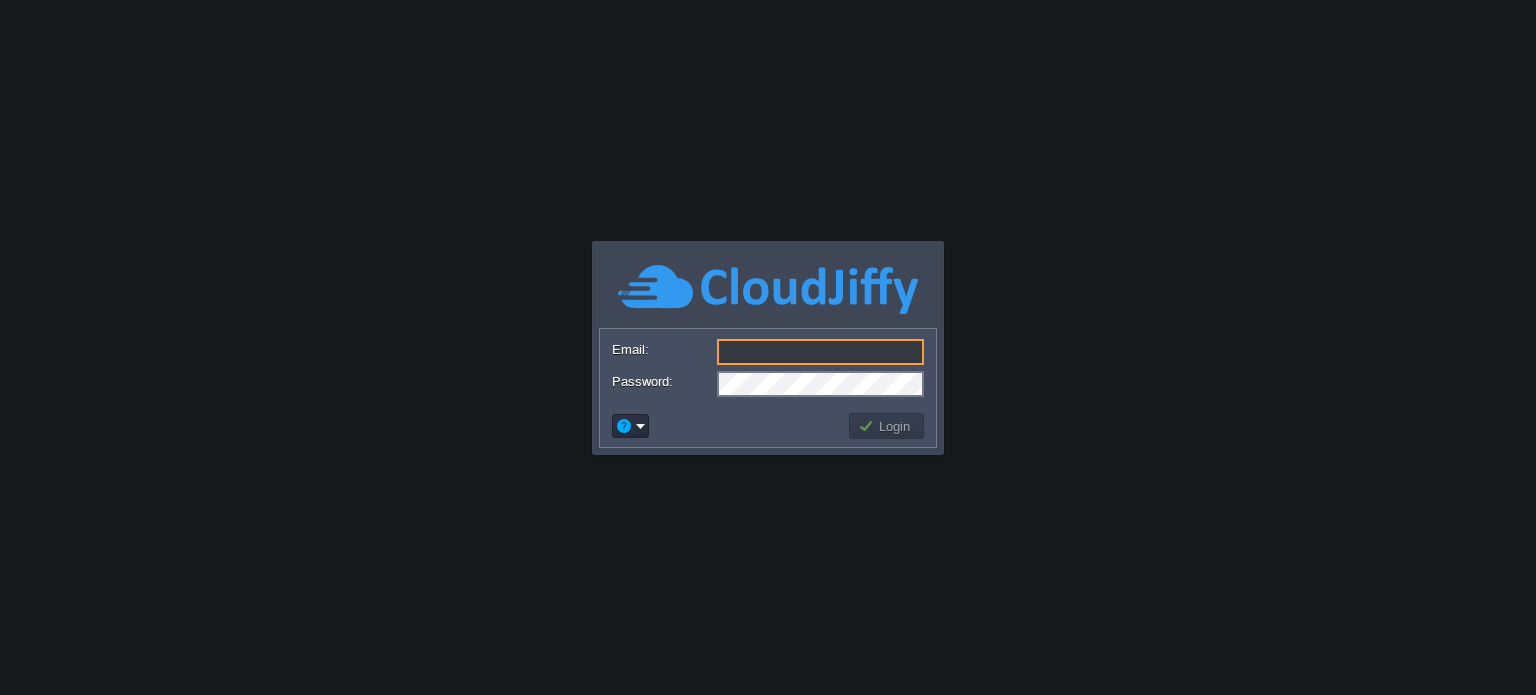type on "[EMAIL]" 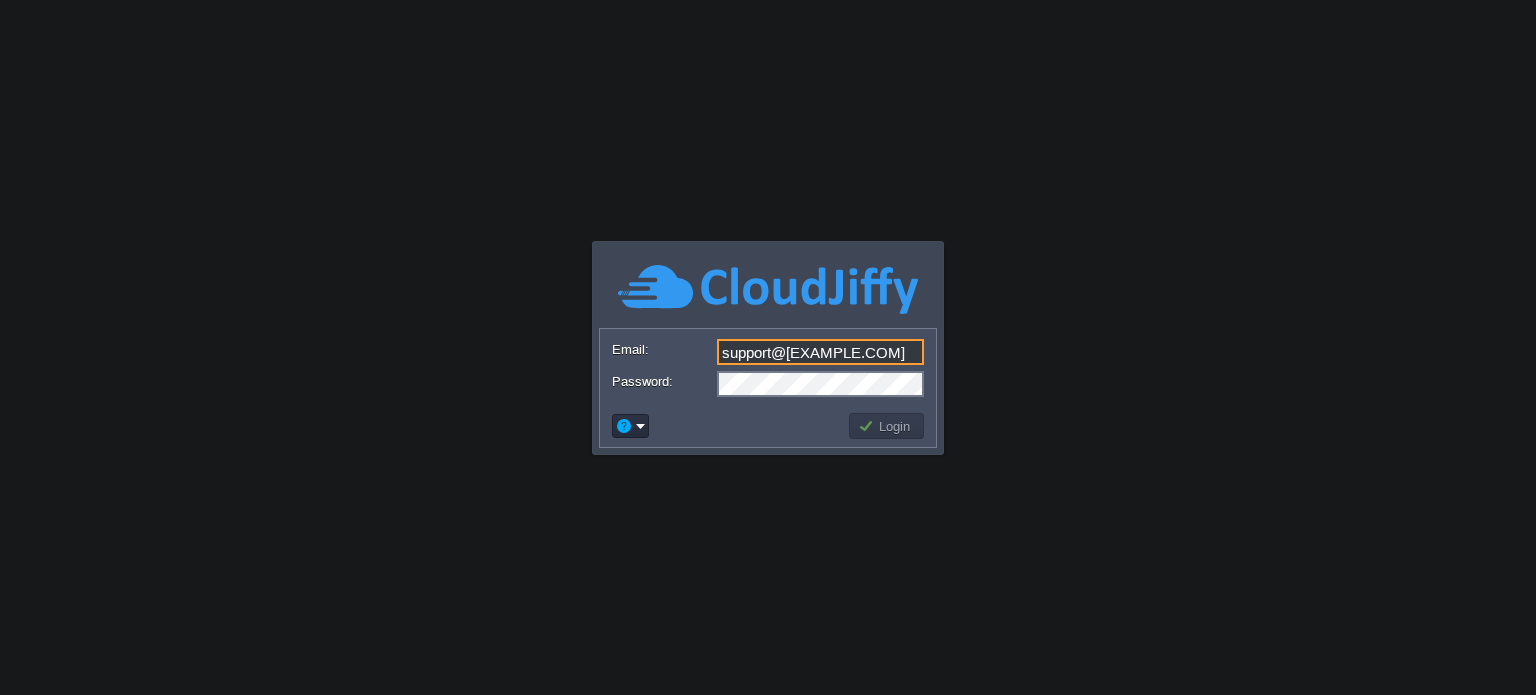 click on "Login" at bounding box center [887, 426] 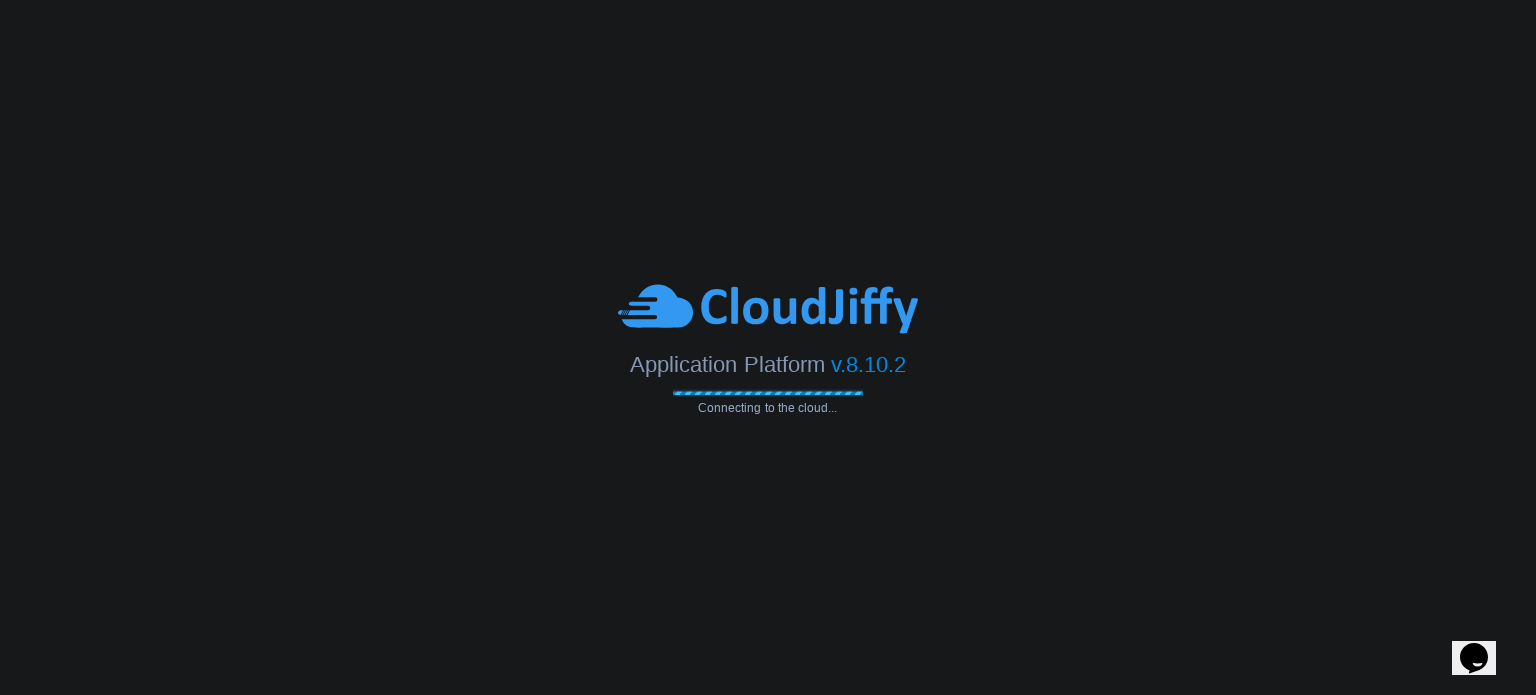 scroll, scrollTop: 0, scrollLeft: 0, axis: both 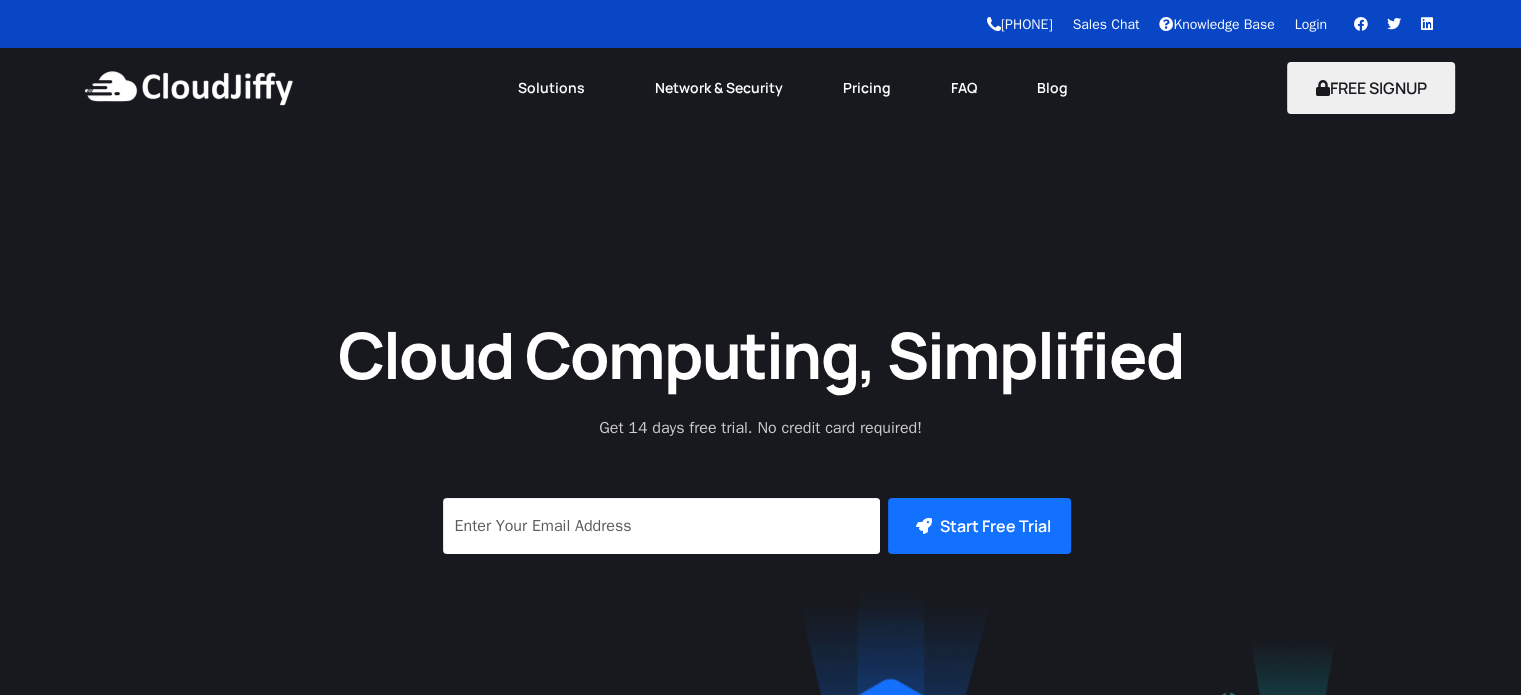 click on "Login" at bounding box center [1311, 24] 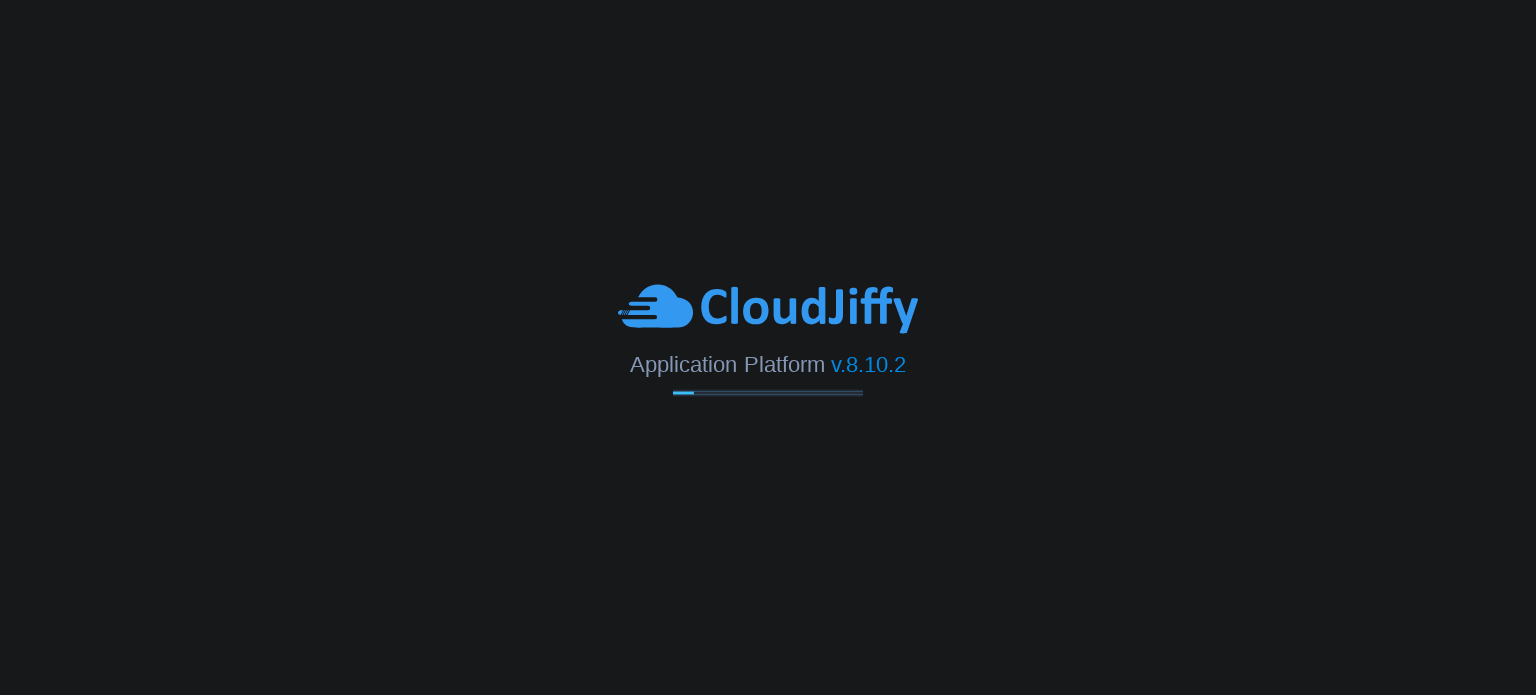 scroll, scrollTop: 0, scrollLeft: 0, axis: both 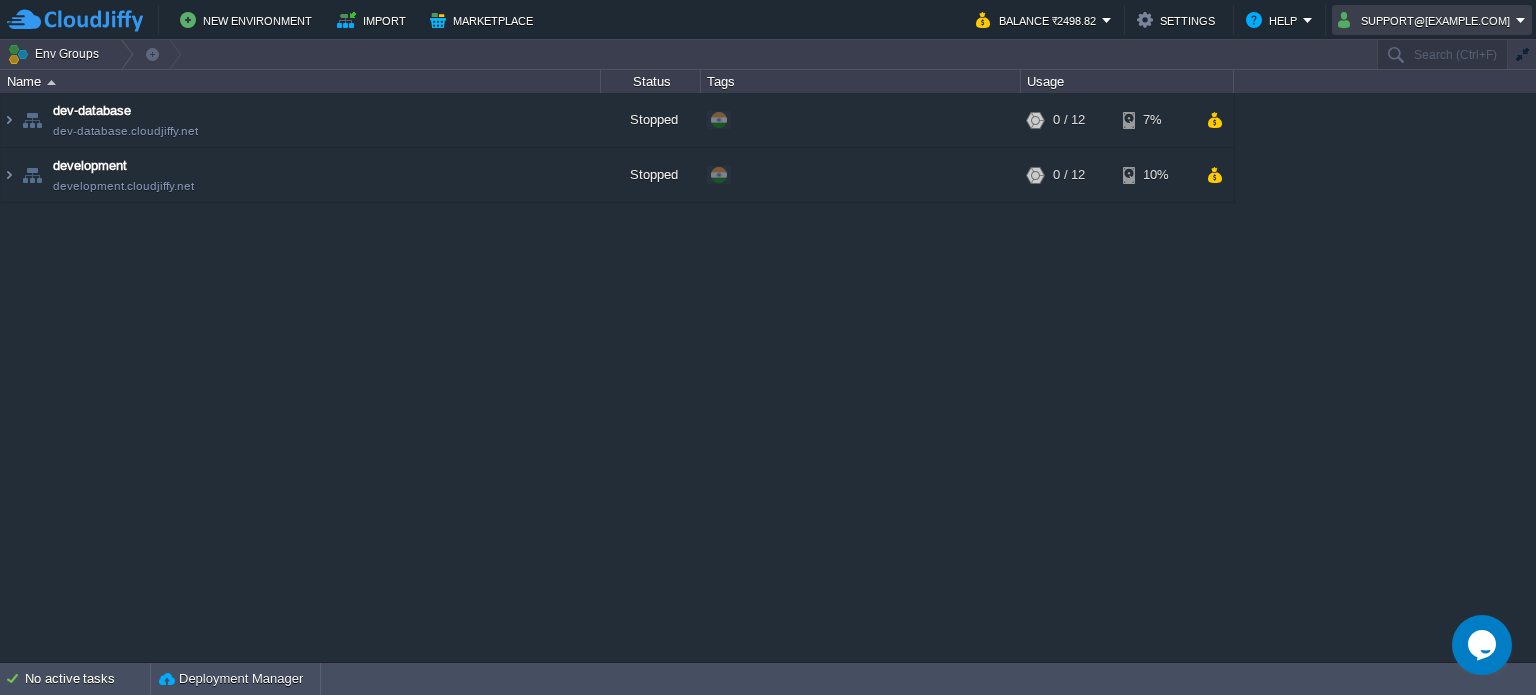 click on "support@atlanticksolutions.com" at bounding box center (1432, 20) 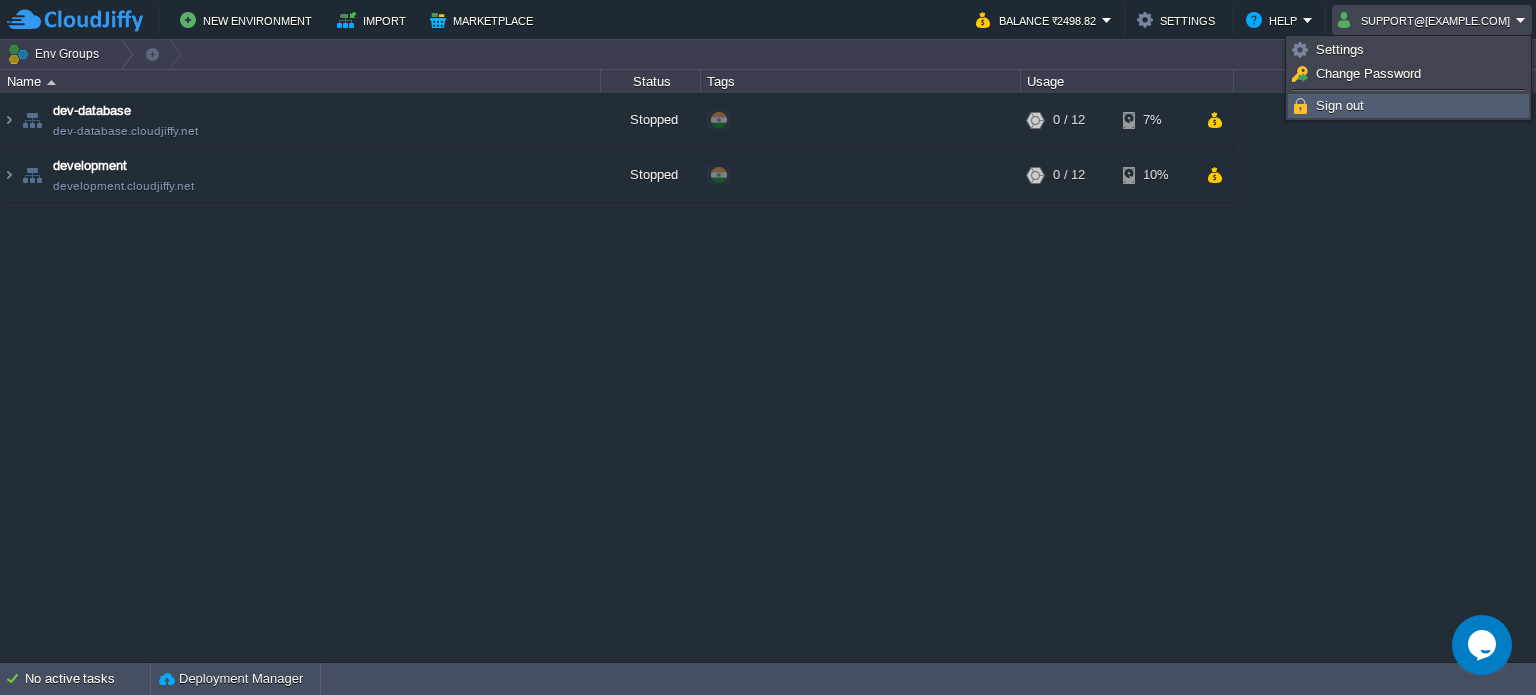 click on "Sign out" at bounding box center [1340, 105] 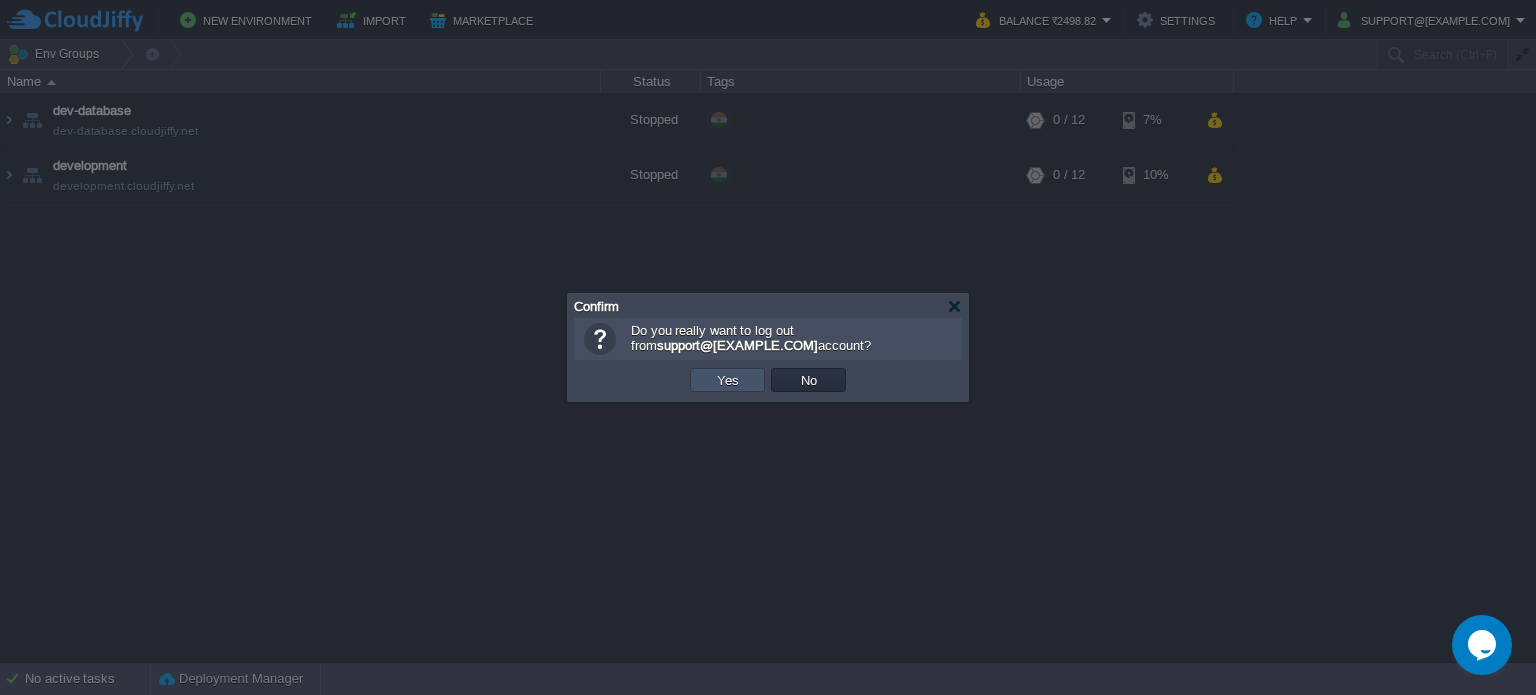 click on "Yes" at bounding box center [728, 380] 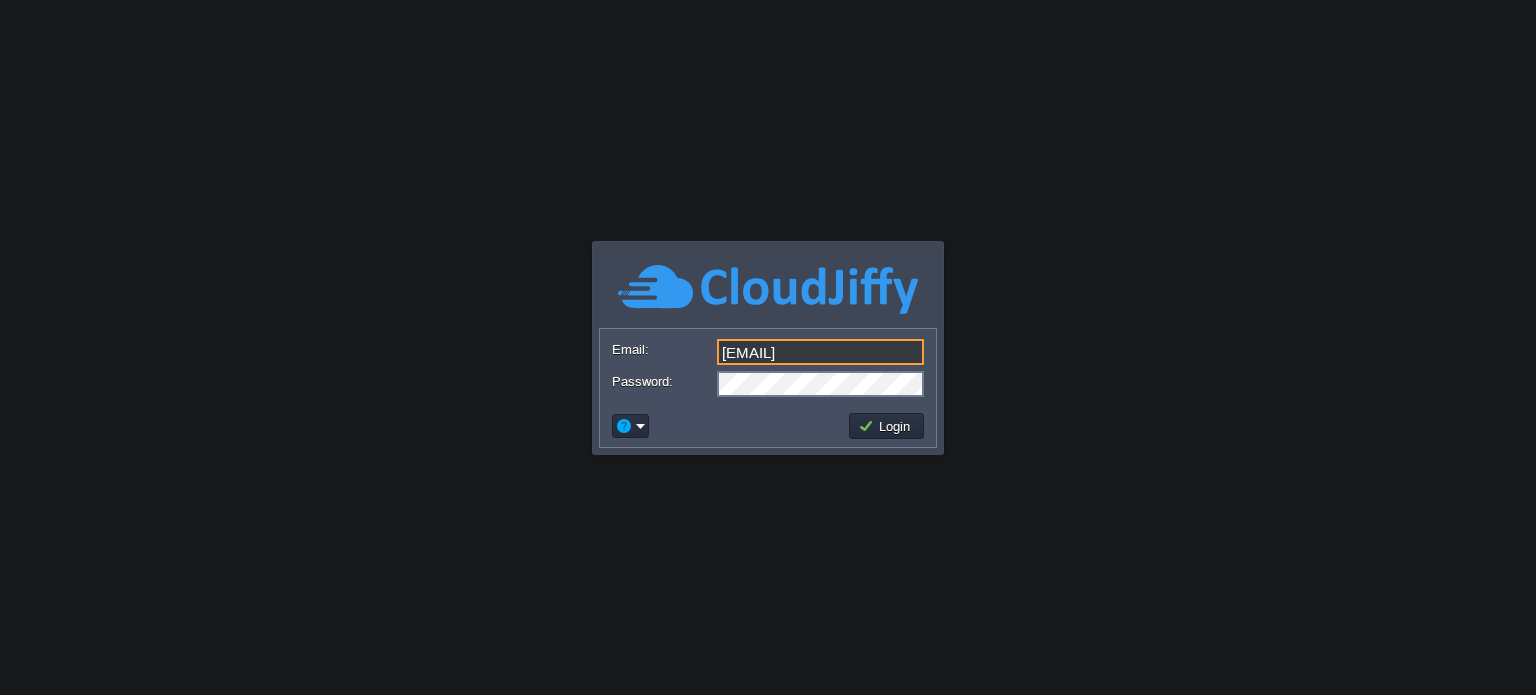 scroll, scrollTop: 0, scrollLeft: 0, axis: both 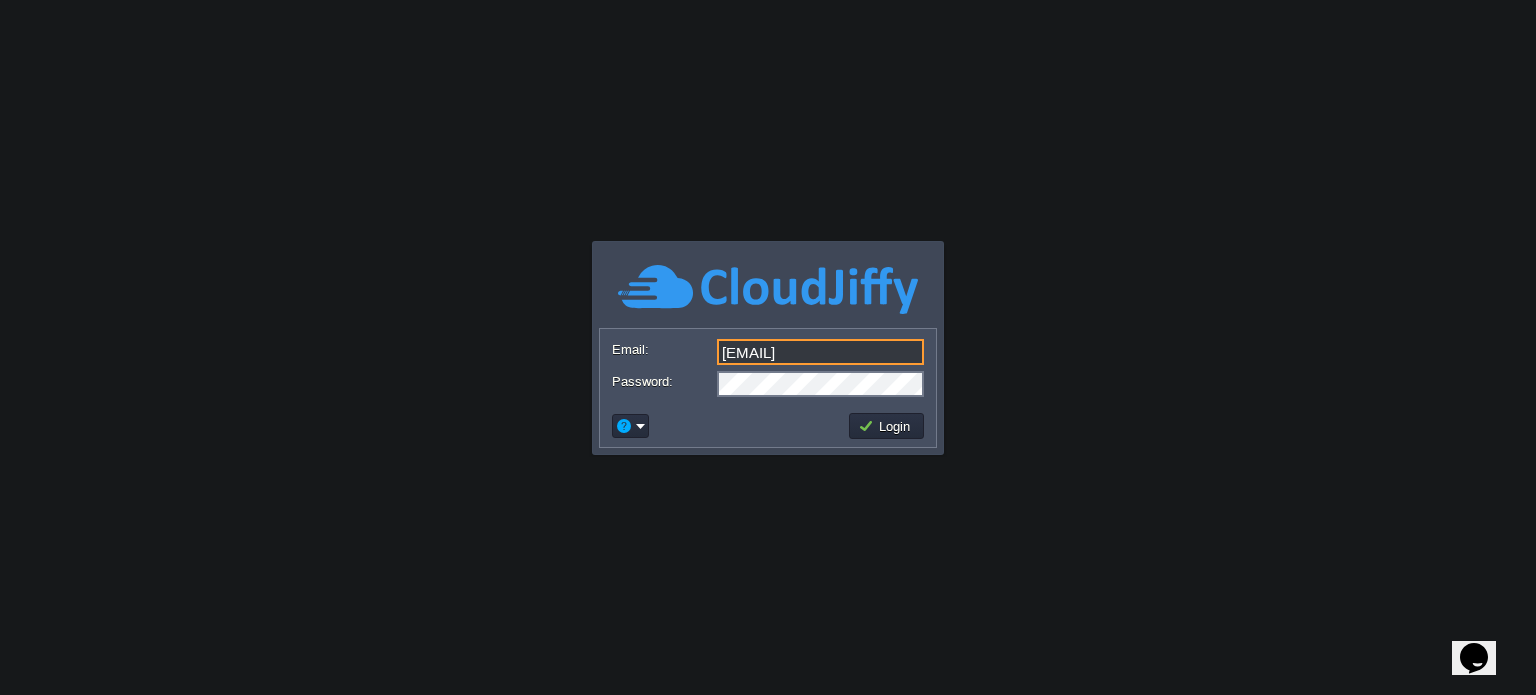 type on "[EMAIL]" 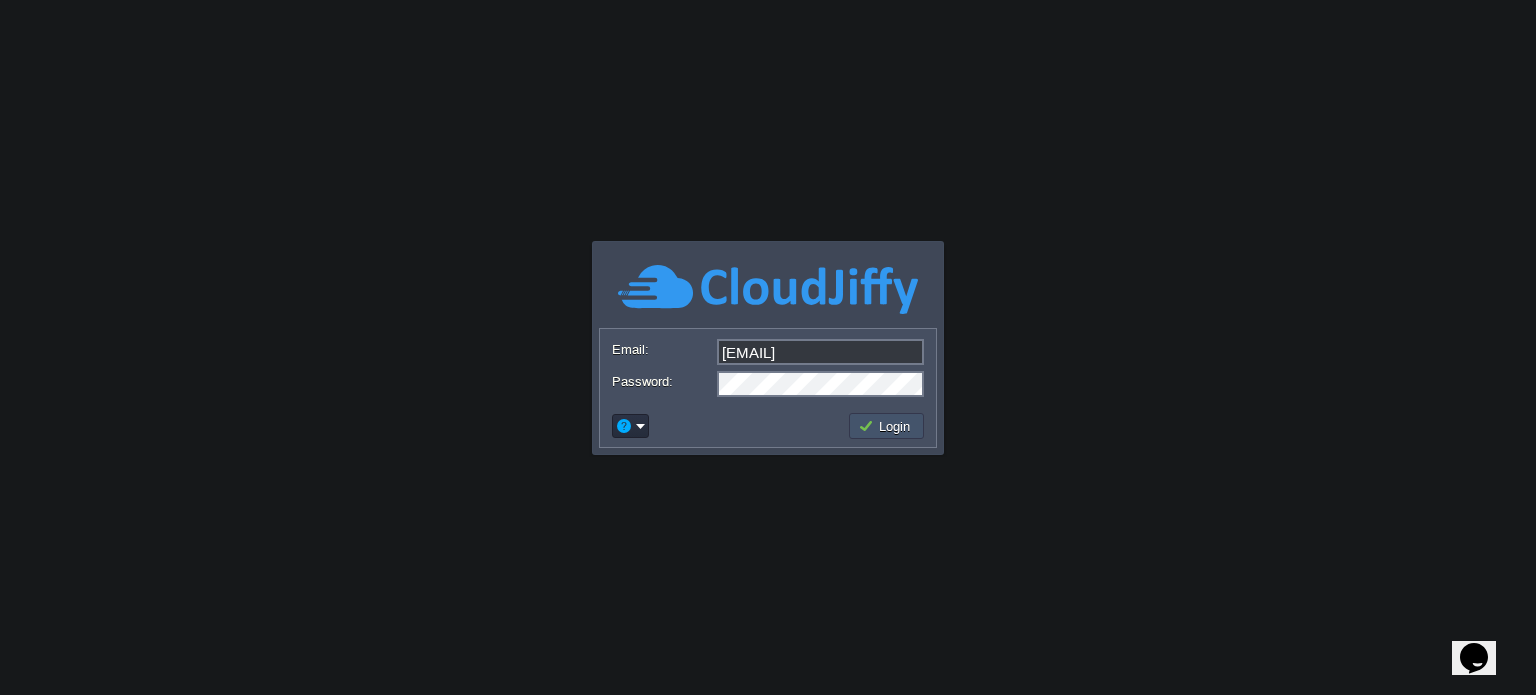 click on "Login" at bounding box center (887, 426) 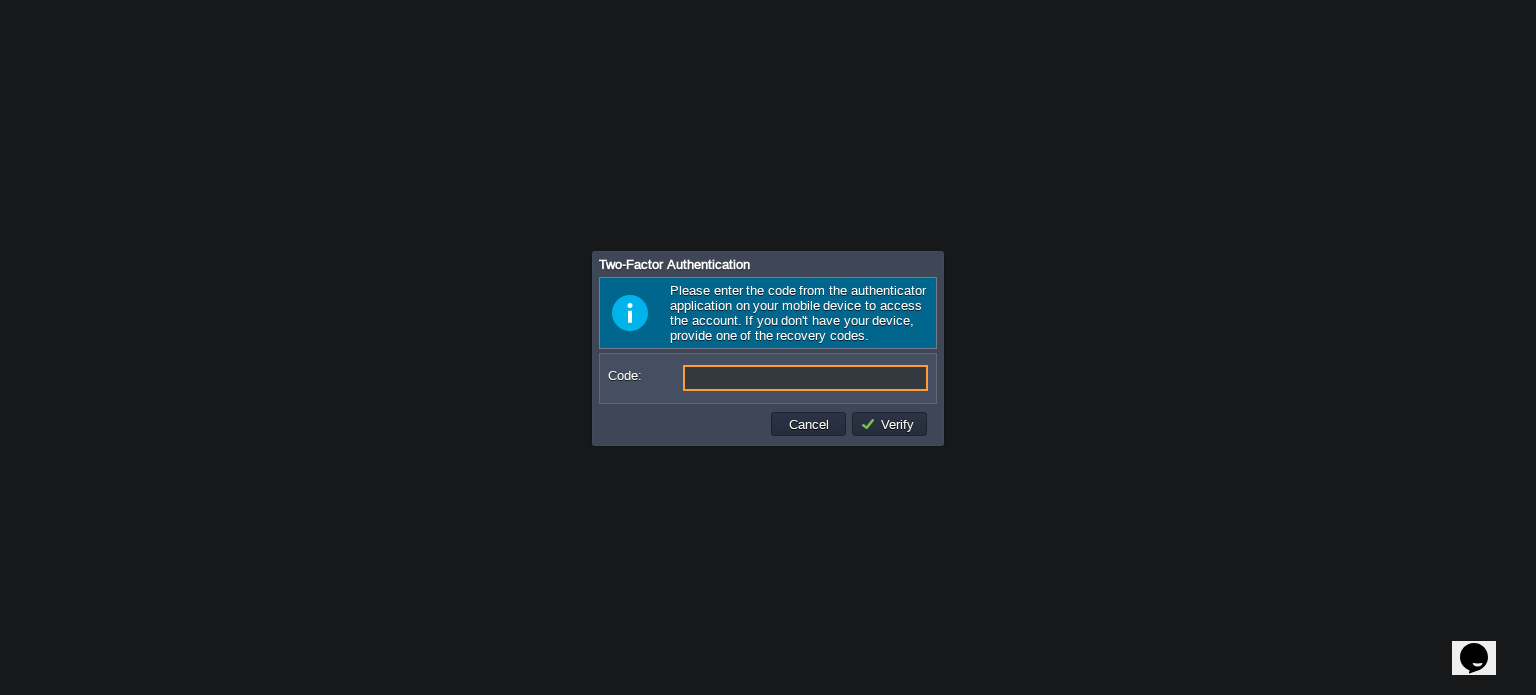 click on "Code:" at bounding box center (805, 378) 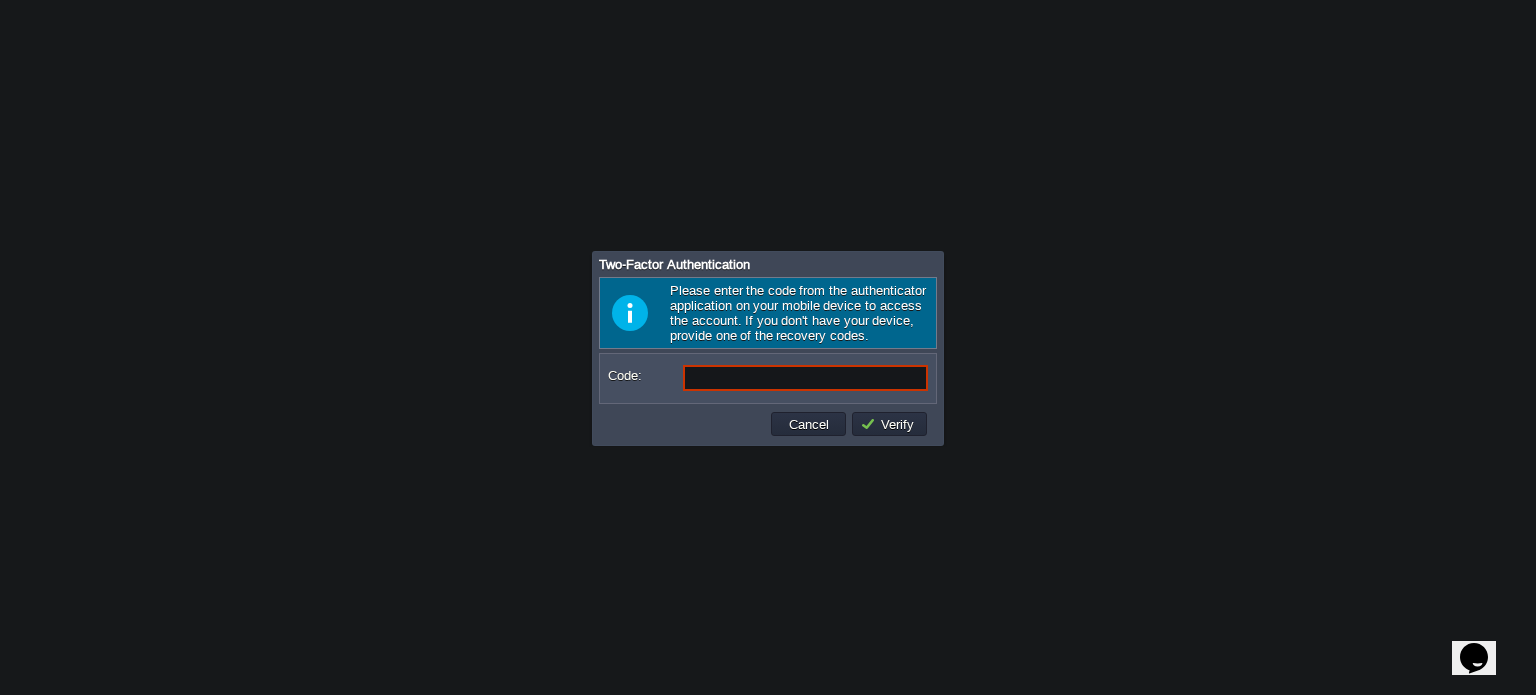 drag, startPoint x: 796, startPoint y: 378, endPoint x: 809, endPoint y: 397, distance: 23.021729 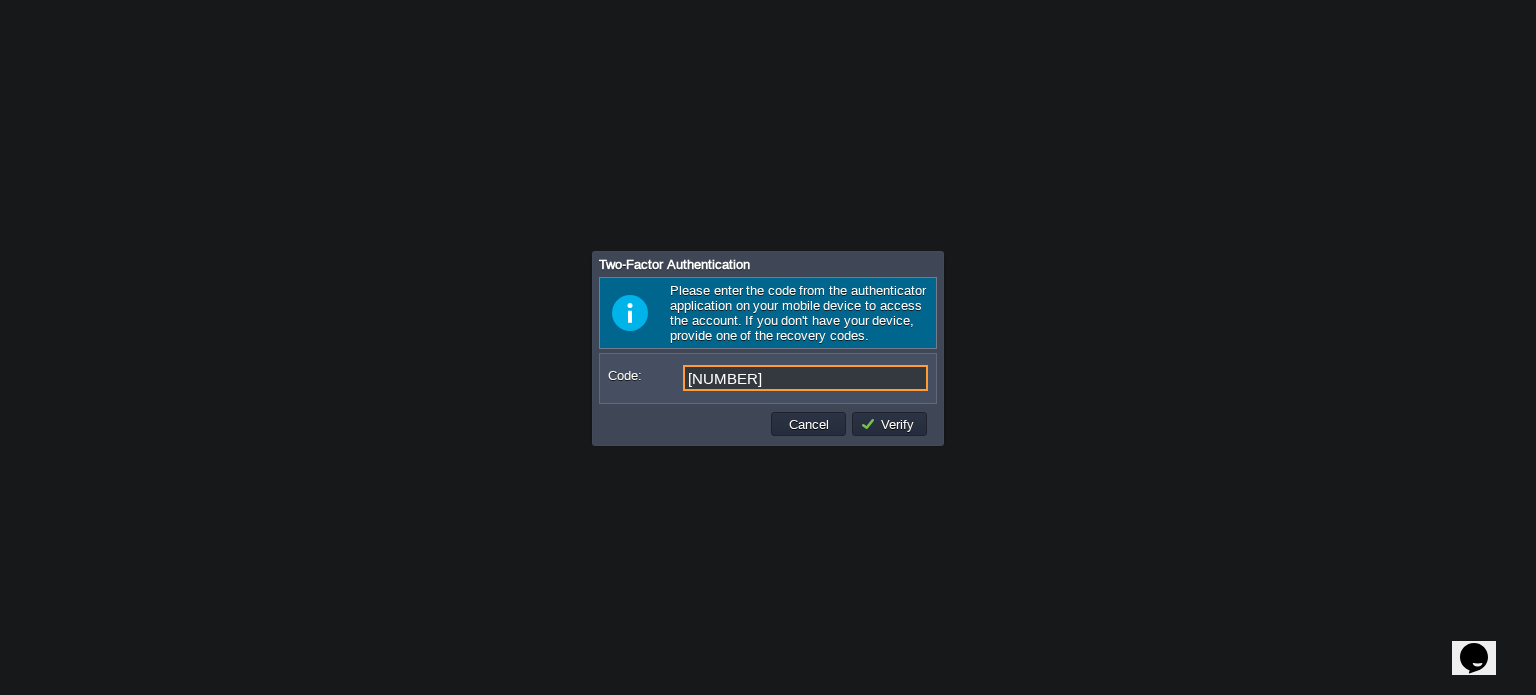 type on "284844" 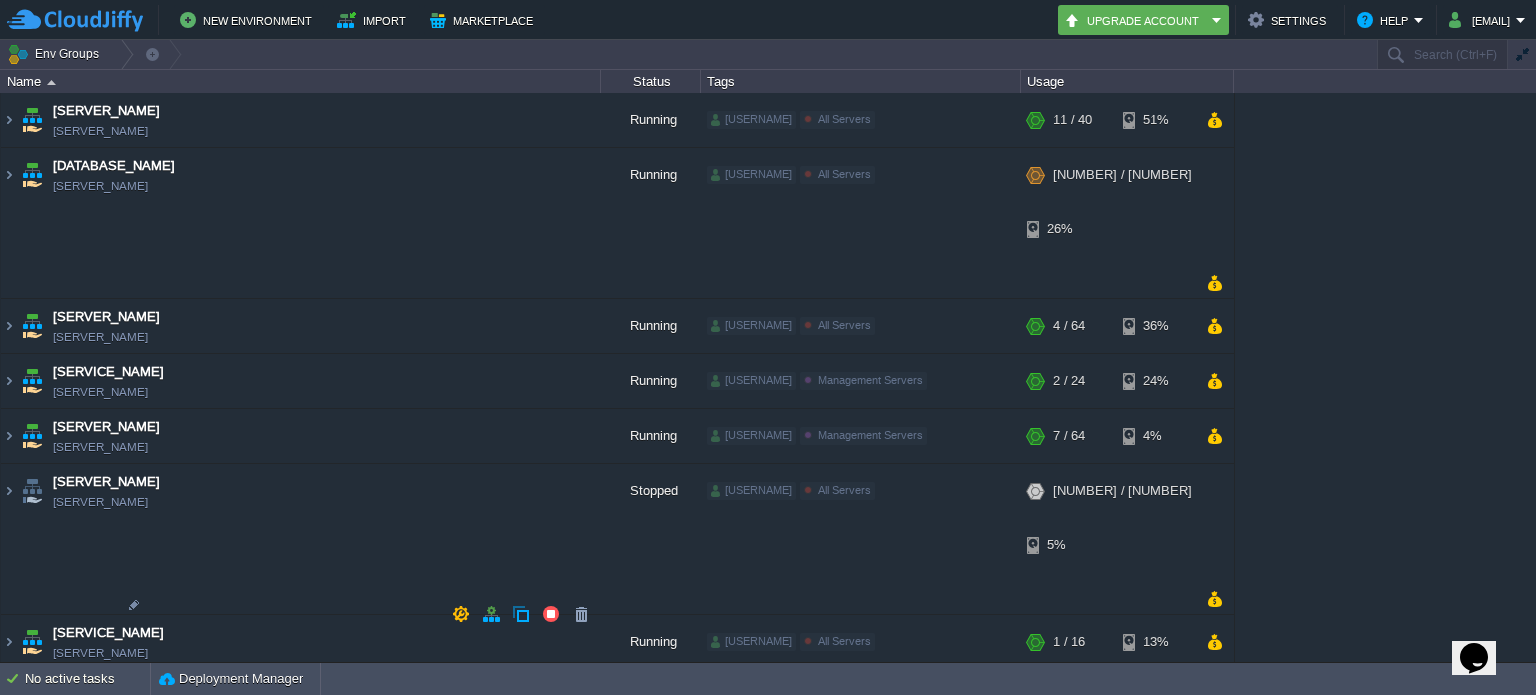 scroll, scrollTop: 0, scrollLeft: 0, axis: both 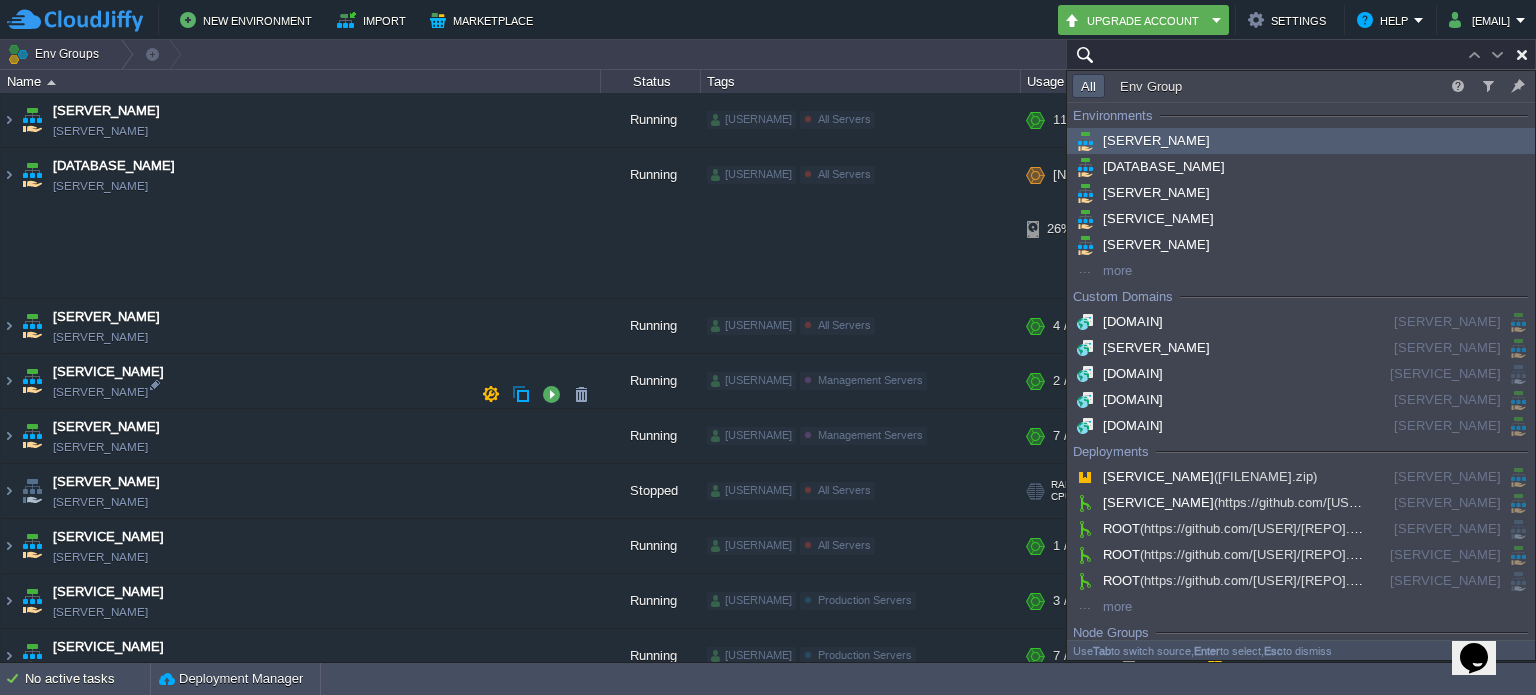 paste on "52.36.81.133" 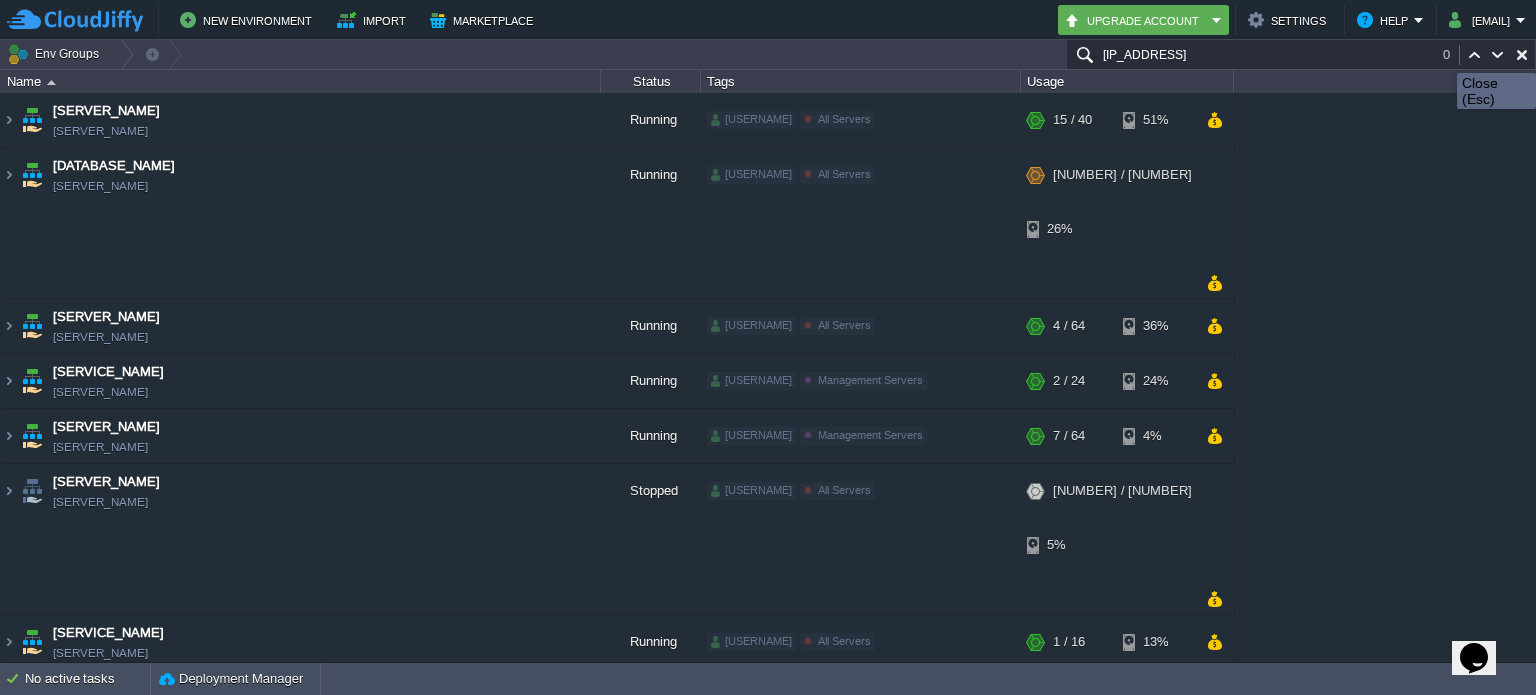 click at bounding box center [1522, 55] 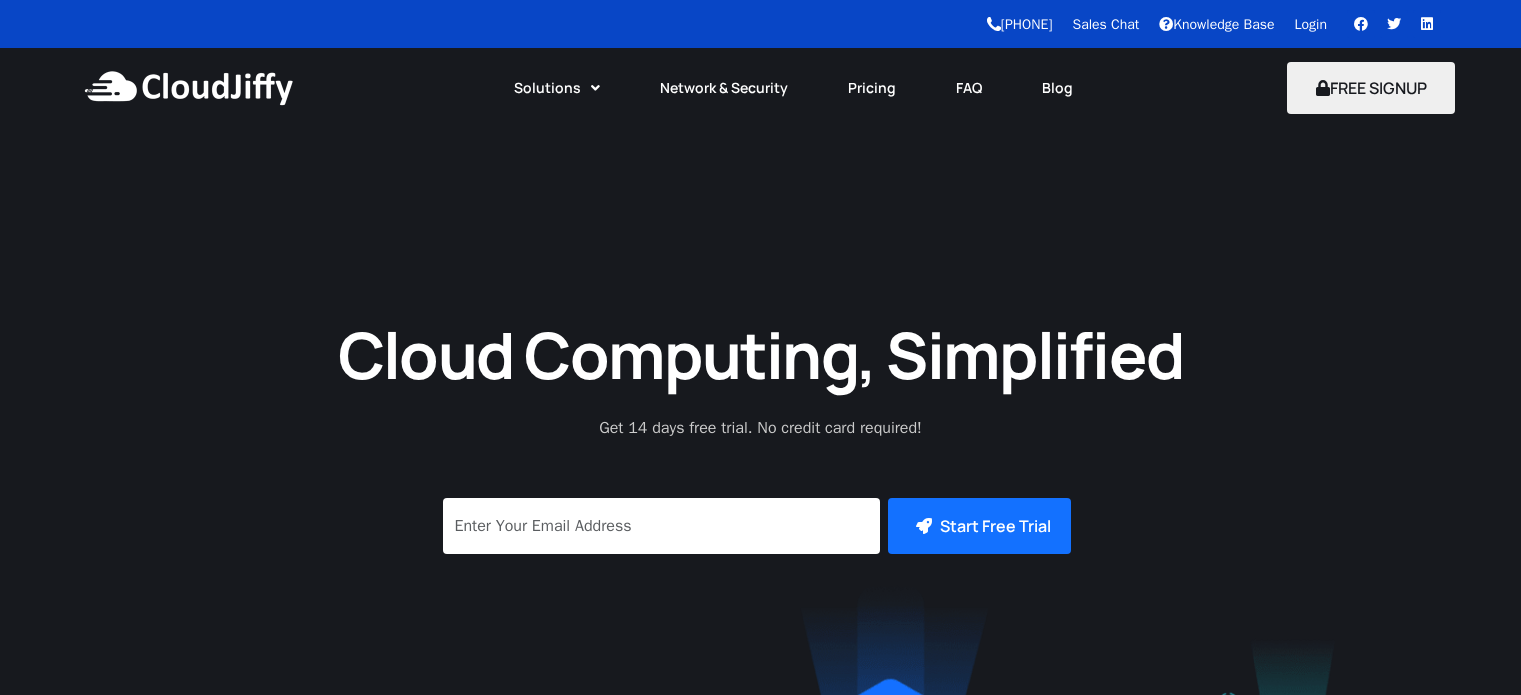 scroll, scrollTop: 0, scrollLeft: 0, axis: both 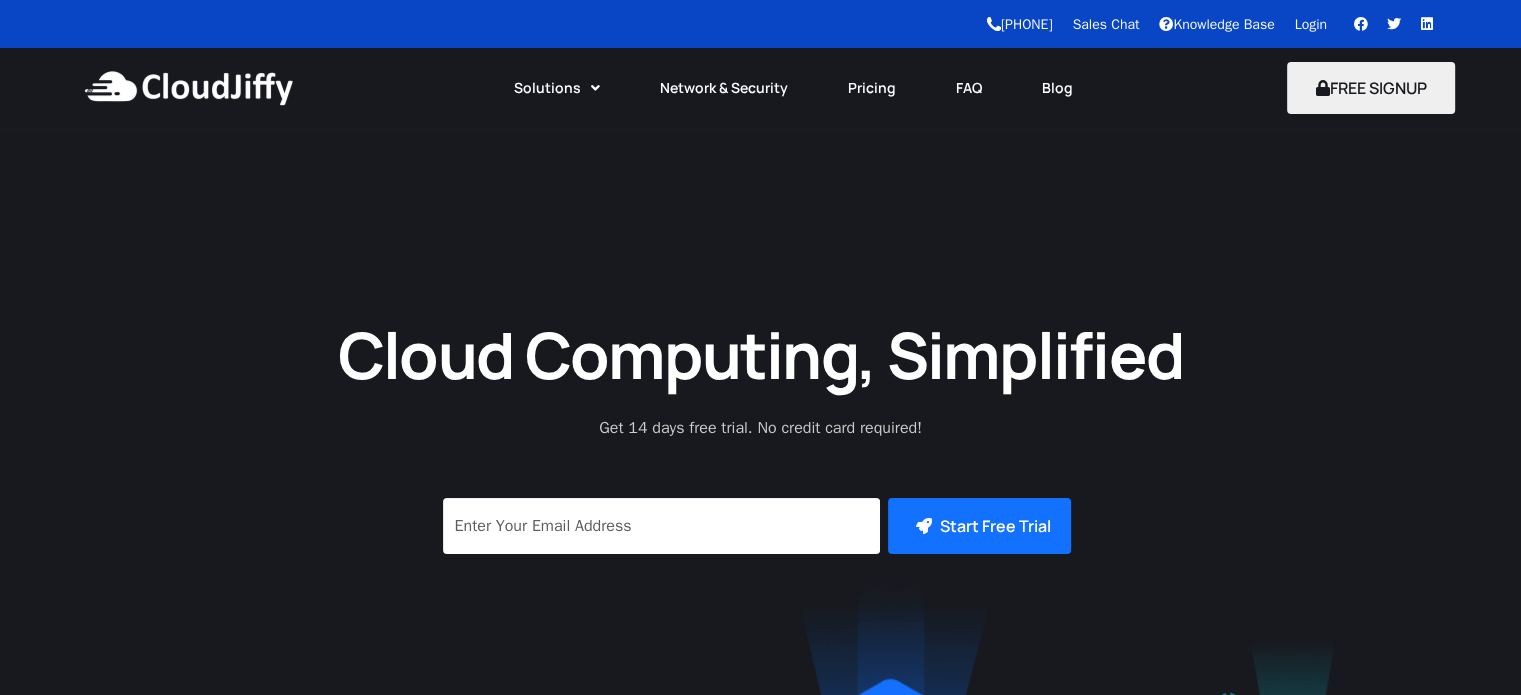 click on "Login" at bounding box center (1311, 24) 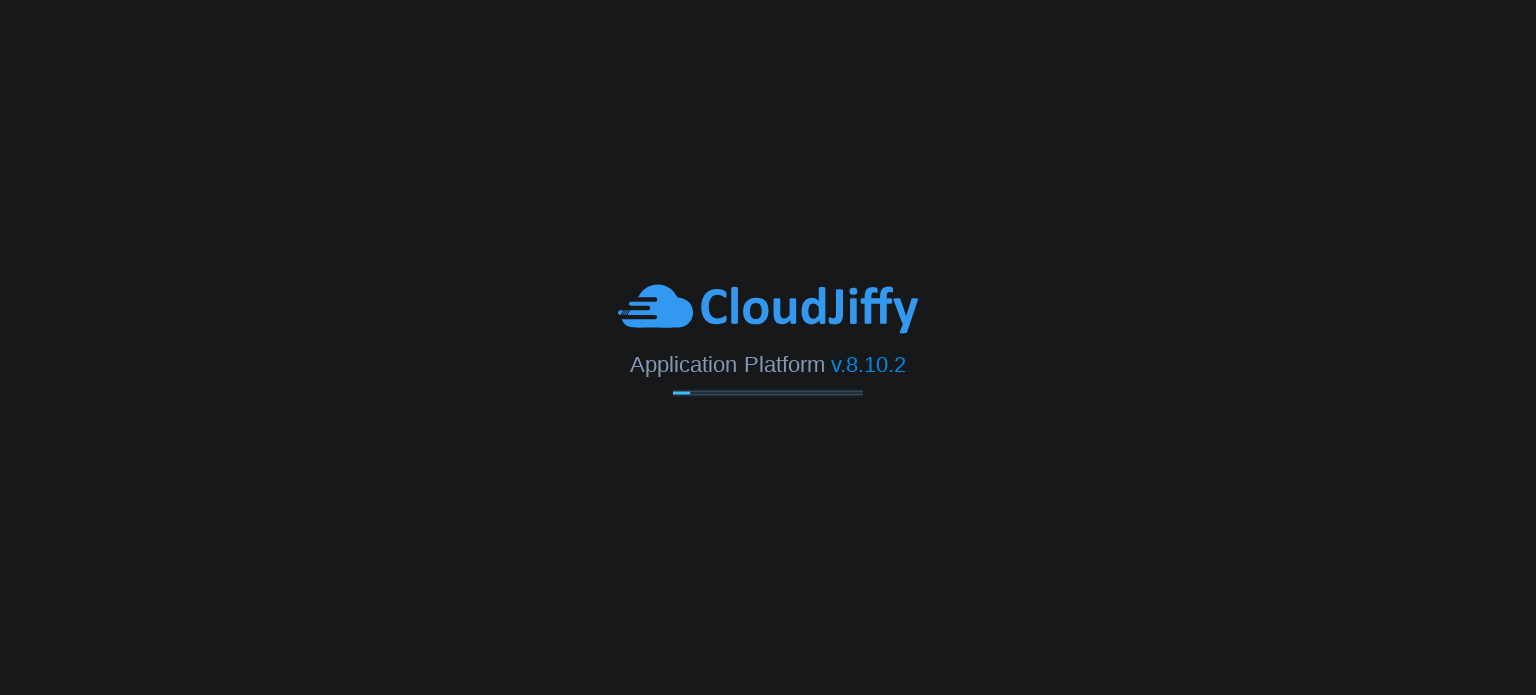 scroll, scrollTop: 0, scrollLeft: 0, axis: both 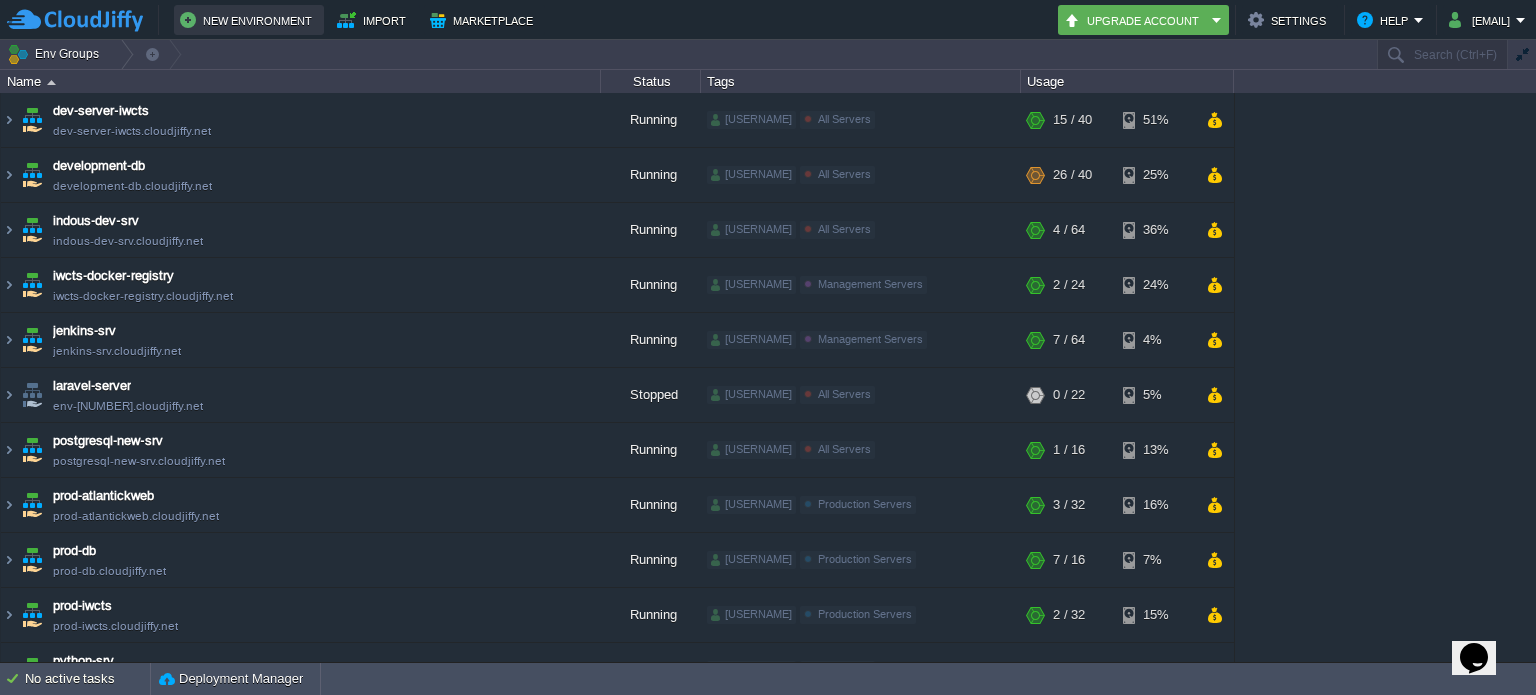 click on "New Environment" at bounding box center [249, 20] 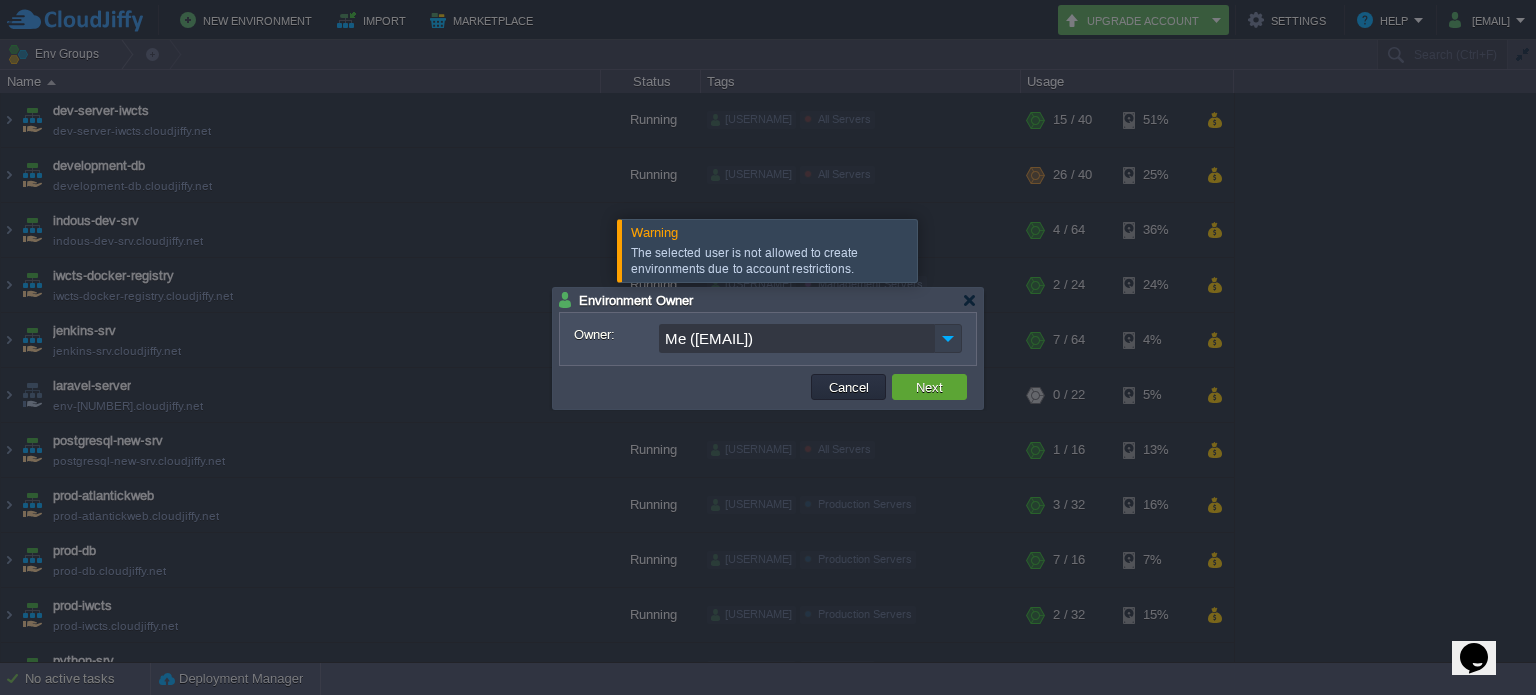 click at bounding box center [948, 338] 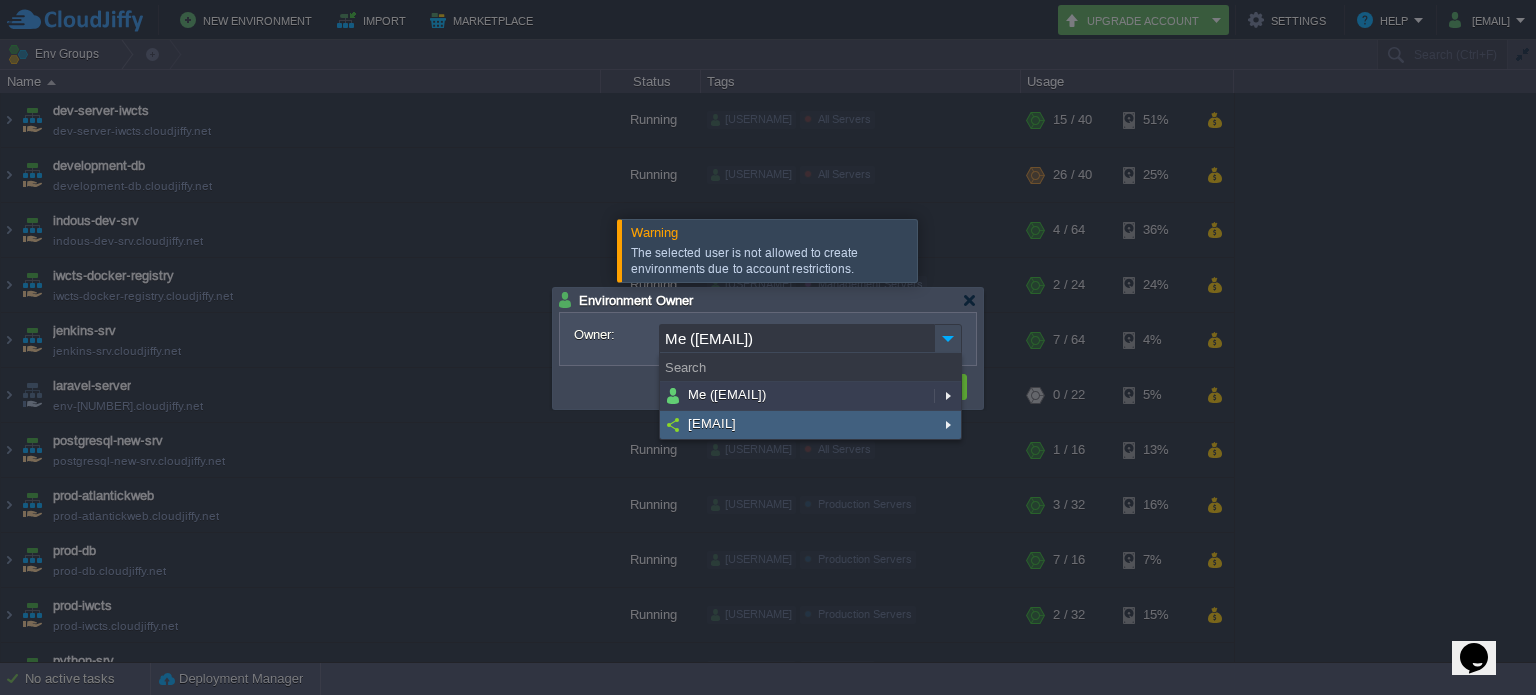 click on "[EMAIL]" at bounding box center (810, 425) 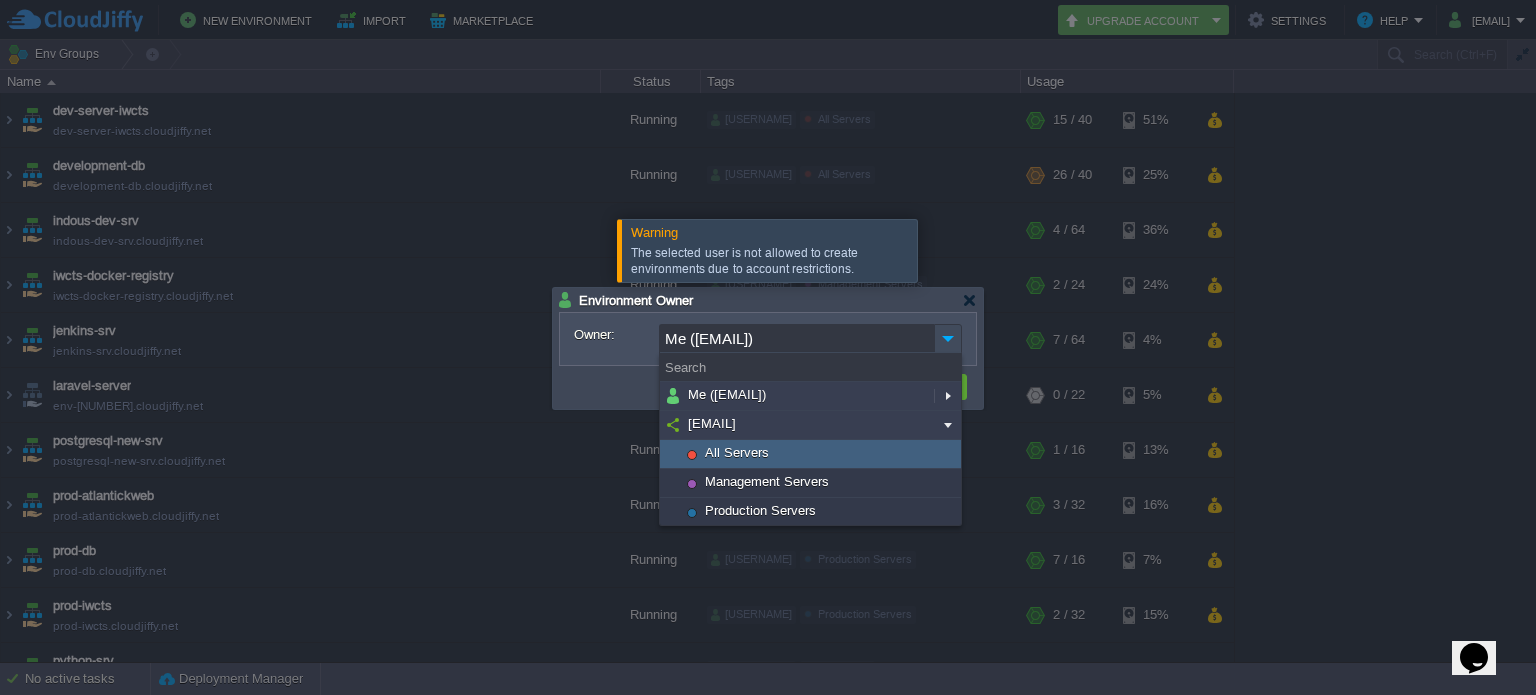 click on "All Servers" at bounding box center [810, 454] 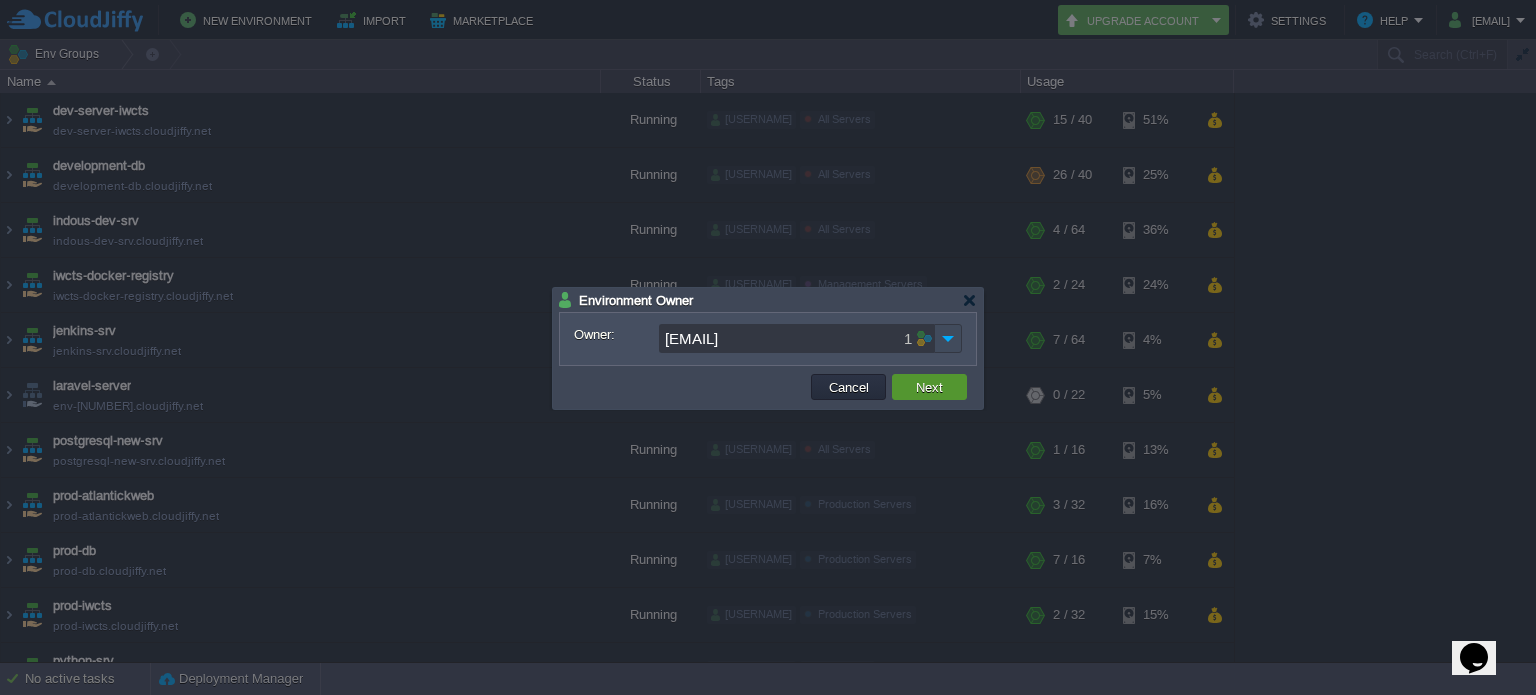 click on "Next" at bounding box center (929, 387) 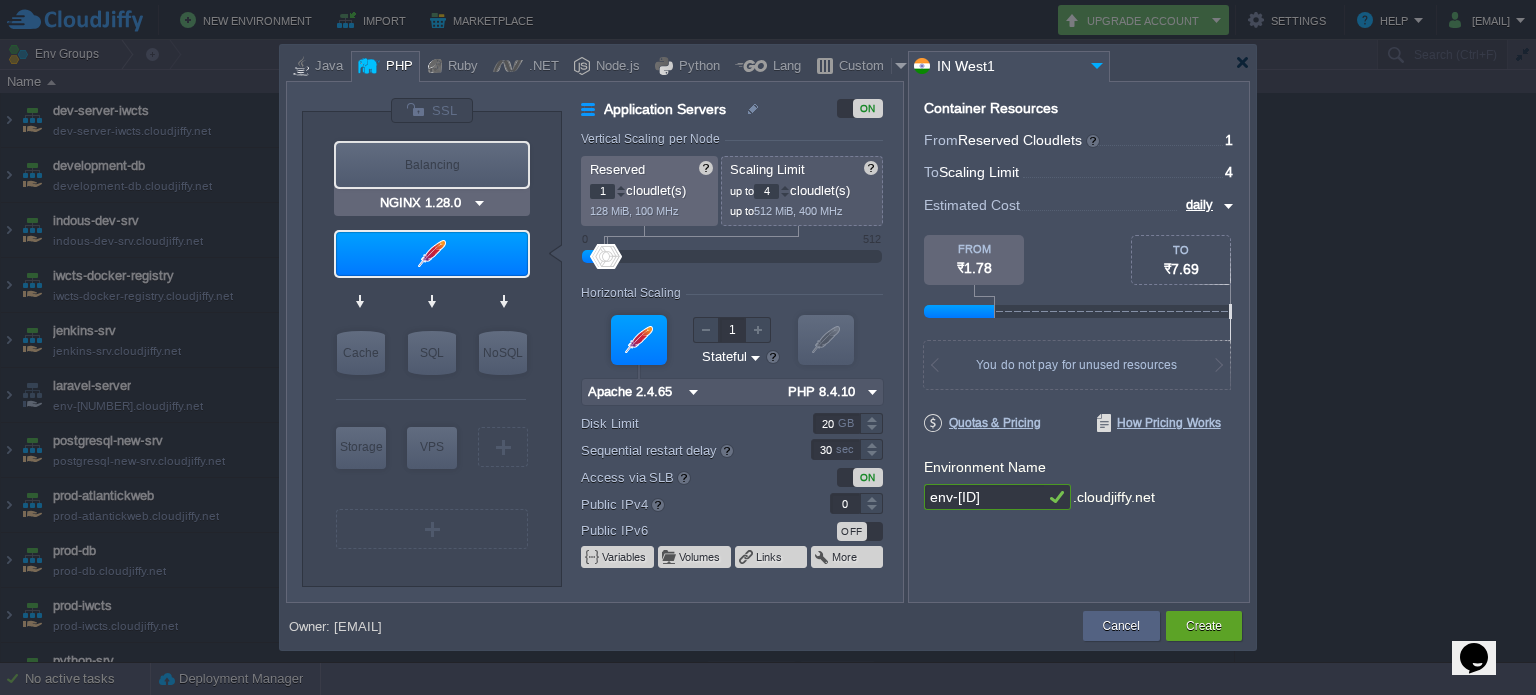 type on "Apache 2.4.65" 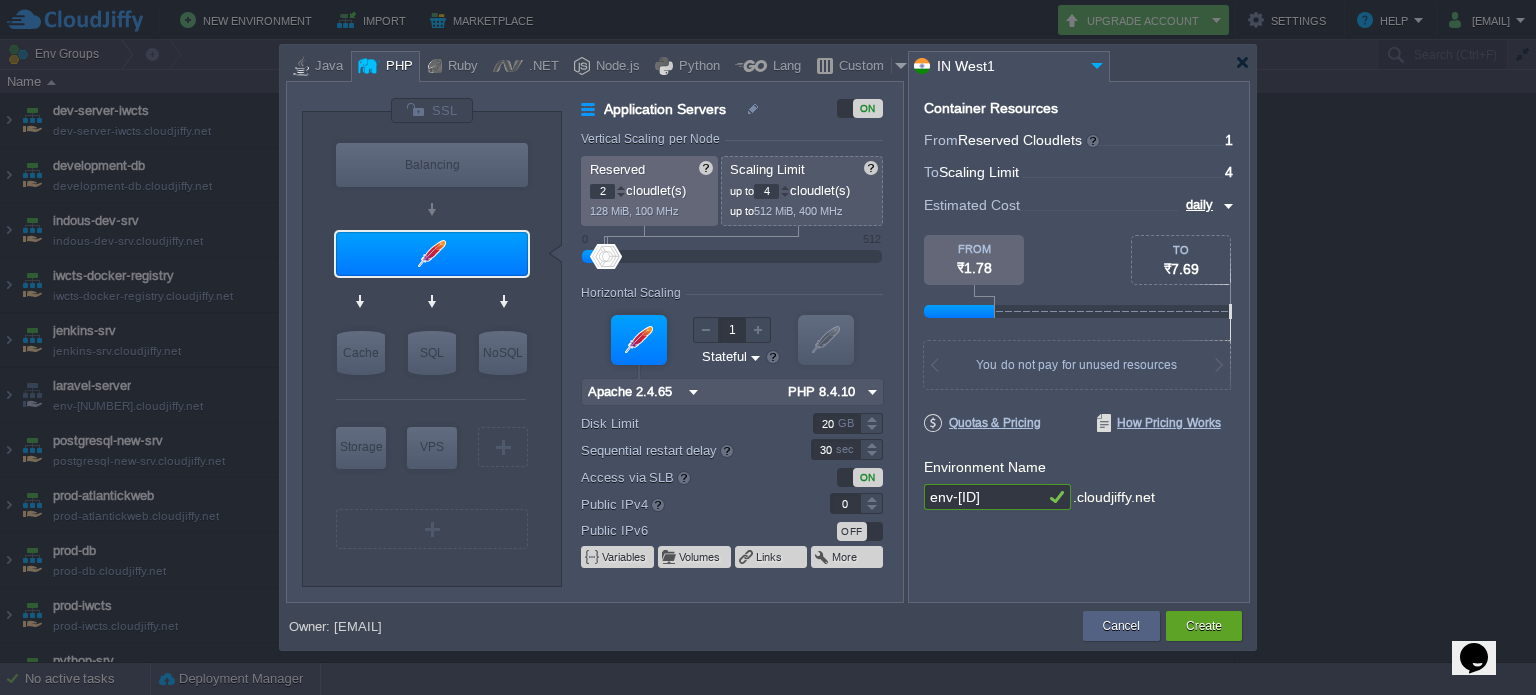 click at bounding box center [621, 187] 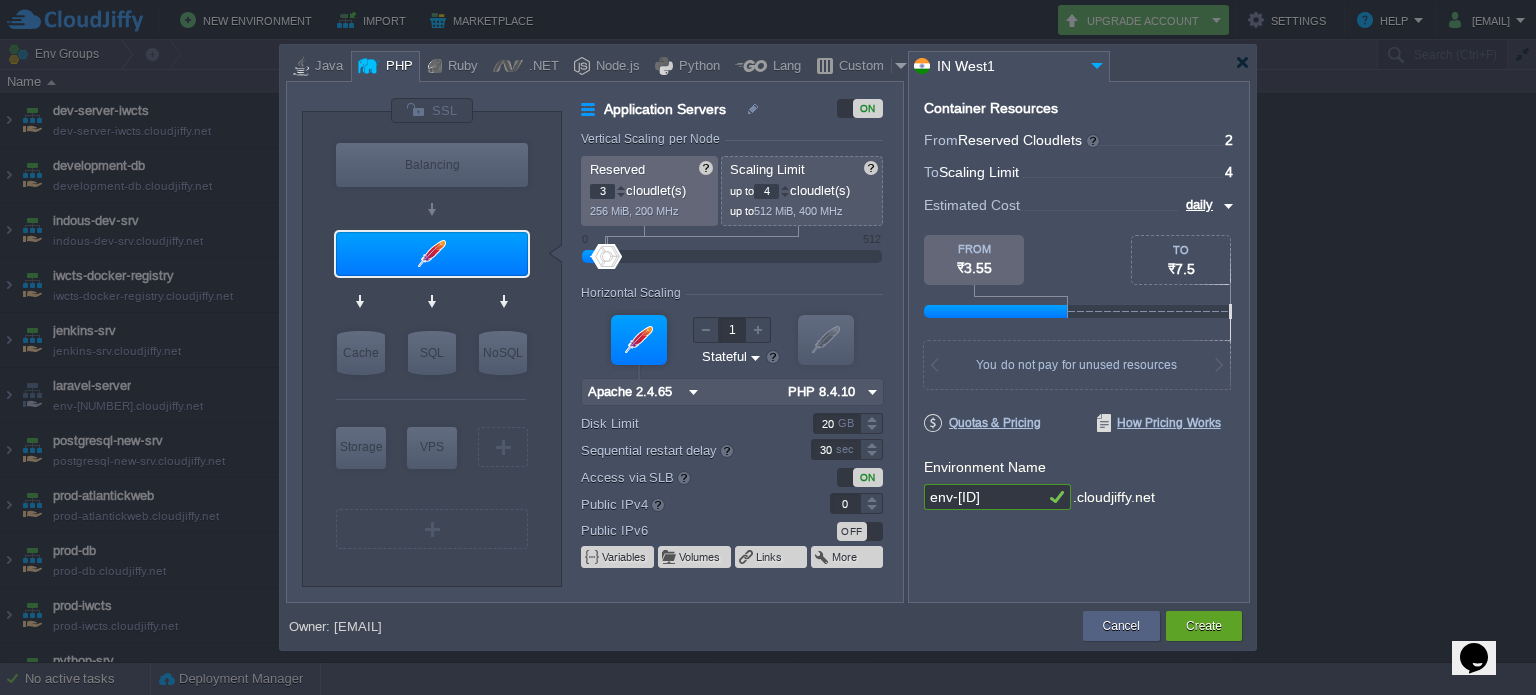 click at bounding box center [621, 187] 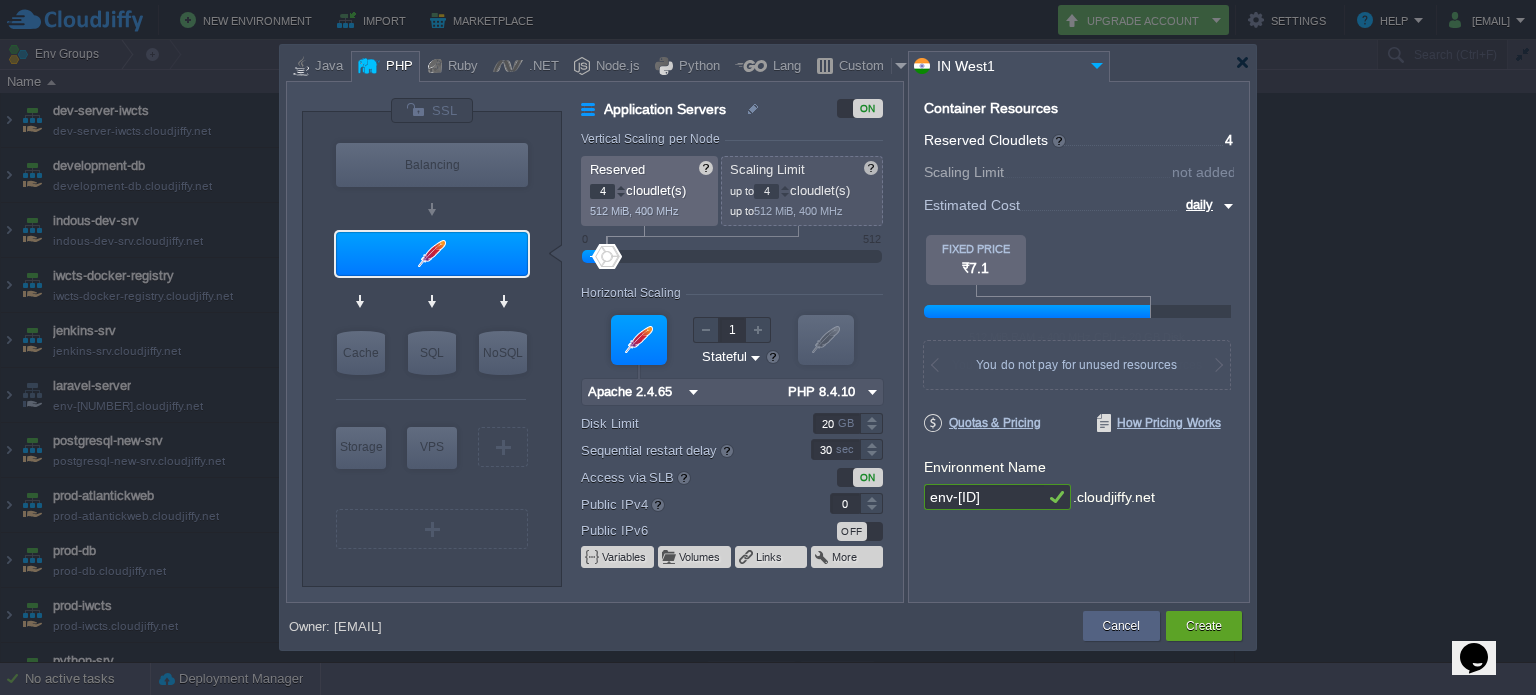 click at bounding box center (621, 187) 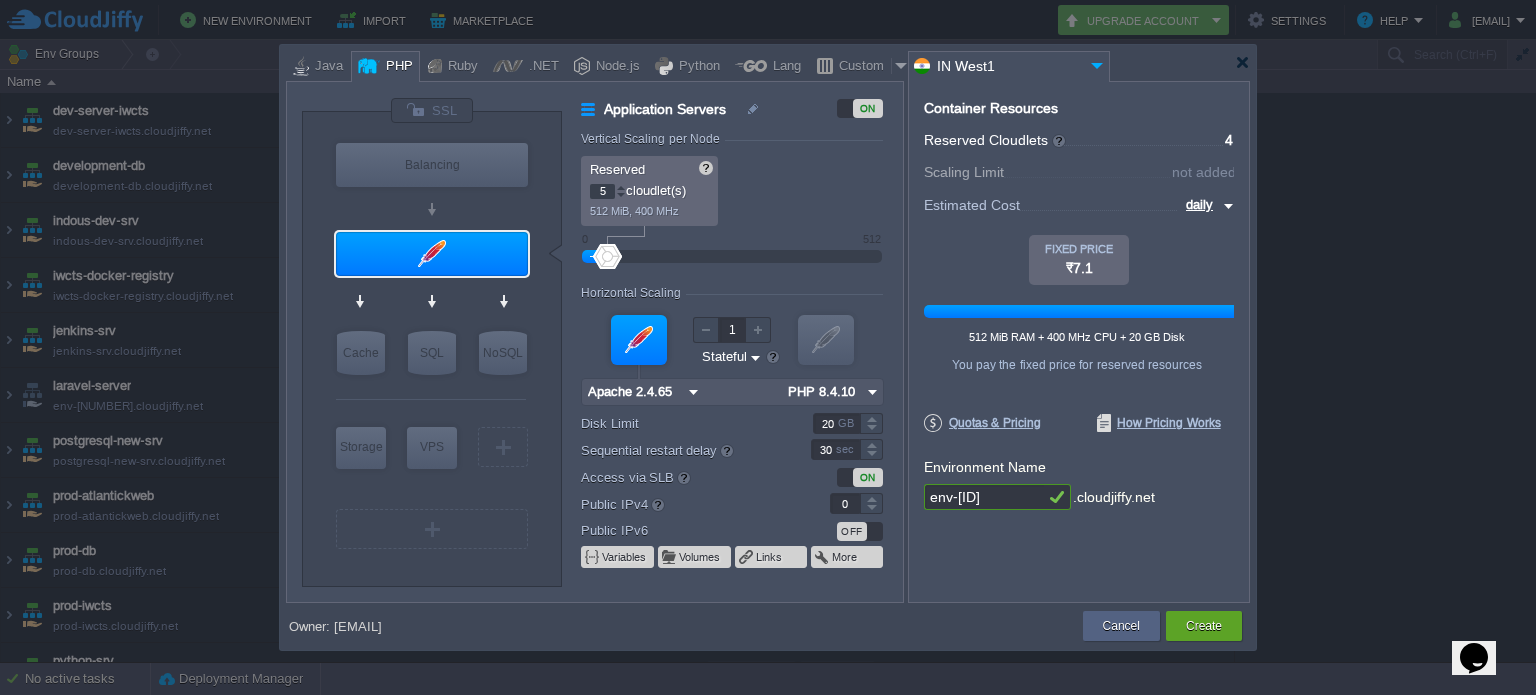 click at bounding box center (621, 187) 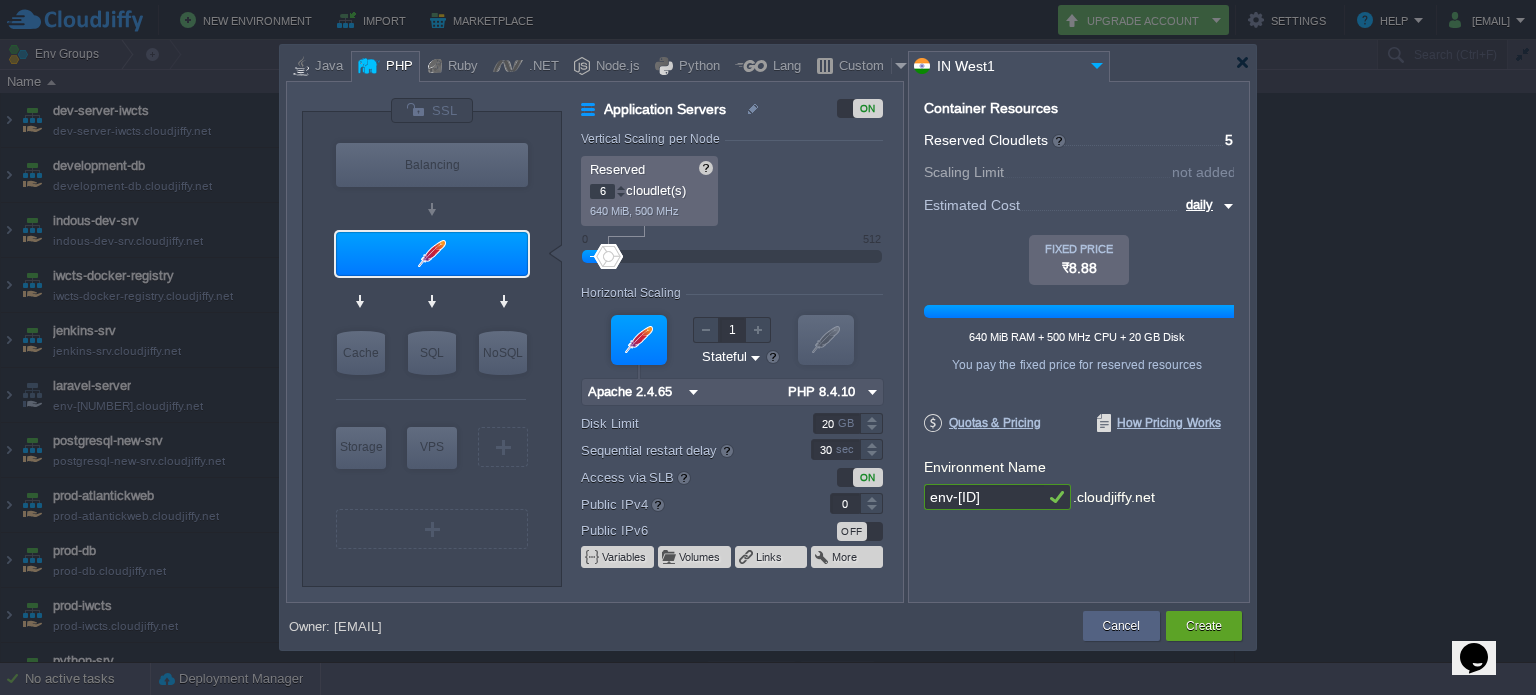click at bounding box center [621, 187] 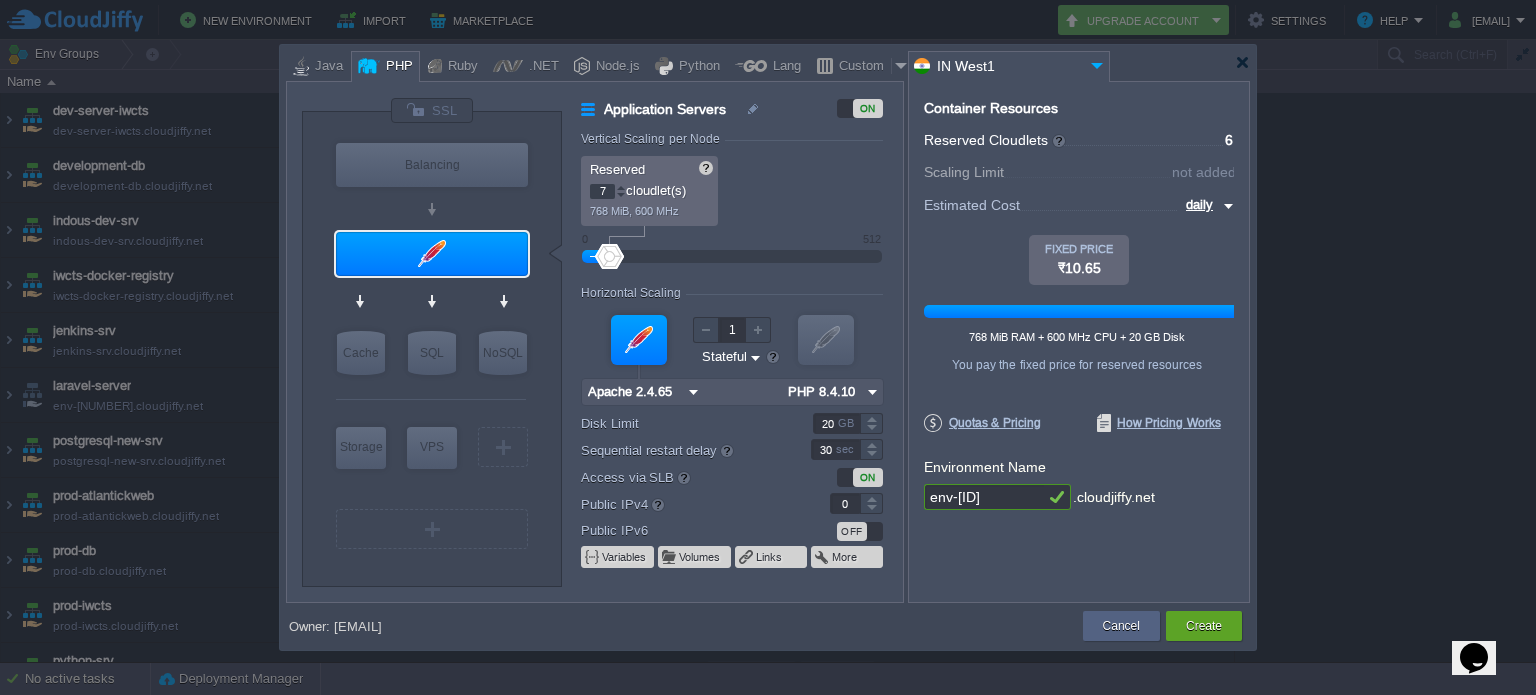 click at bounding box center [621, 187] 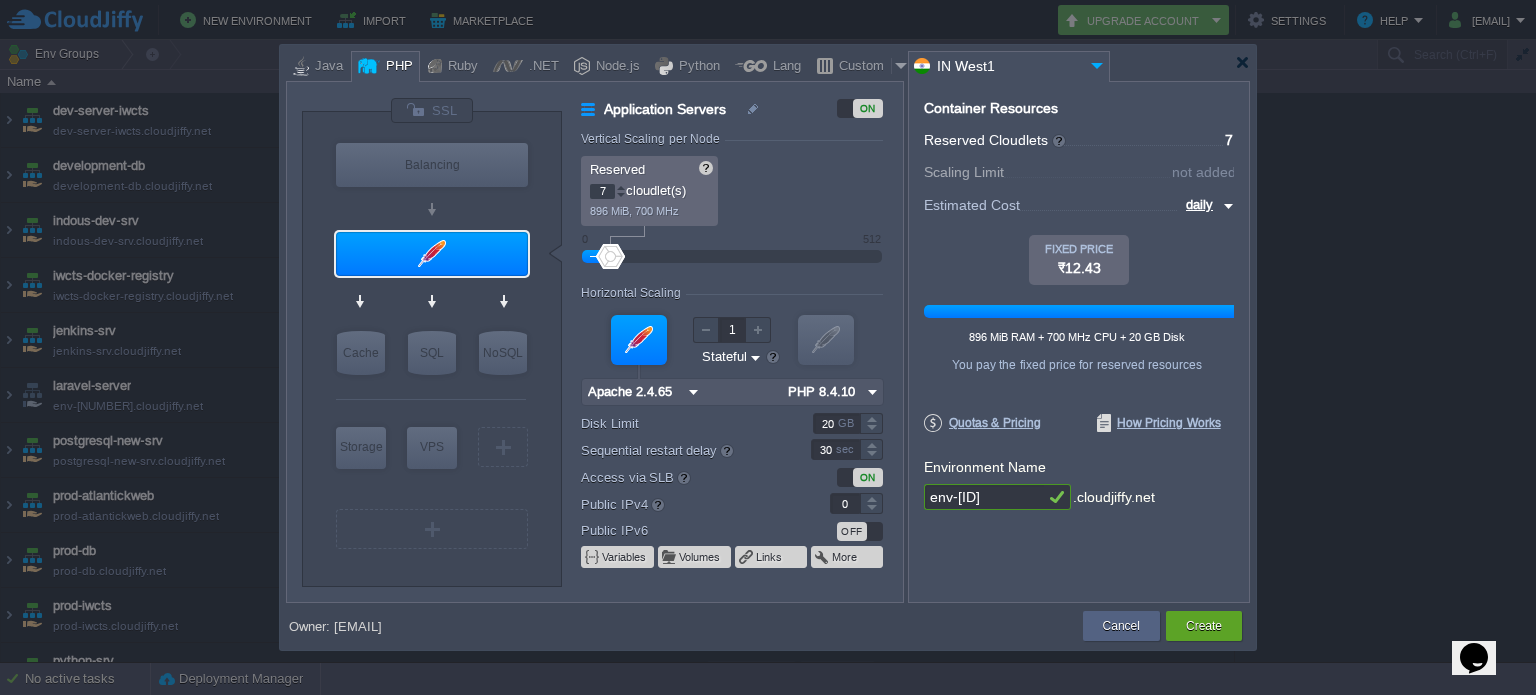 type on "8" 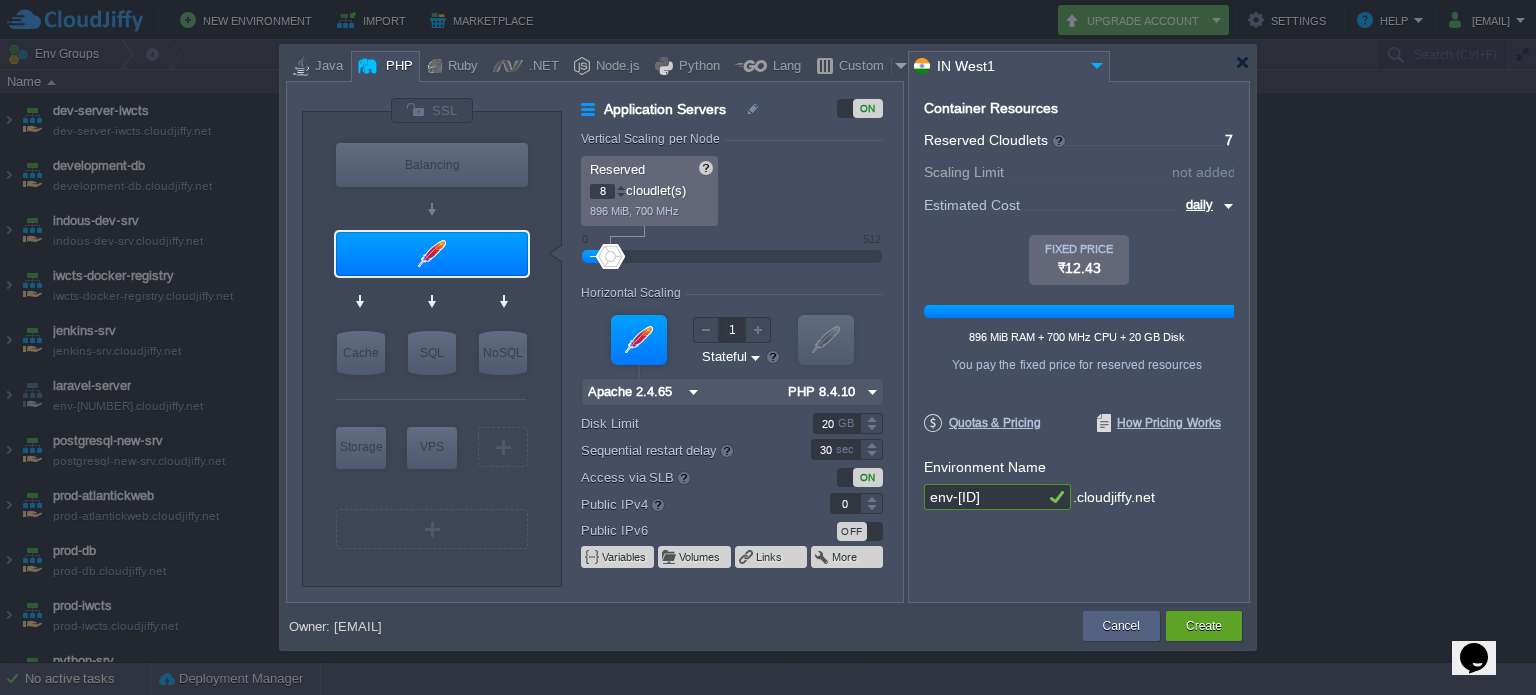 click at bounding box center [621, 187] 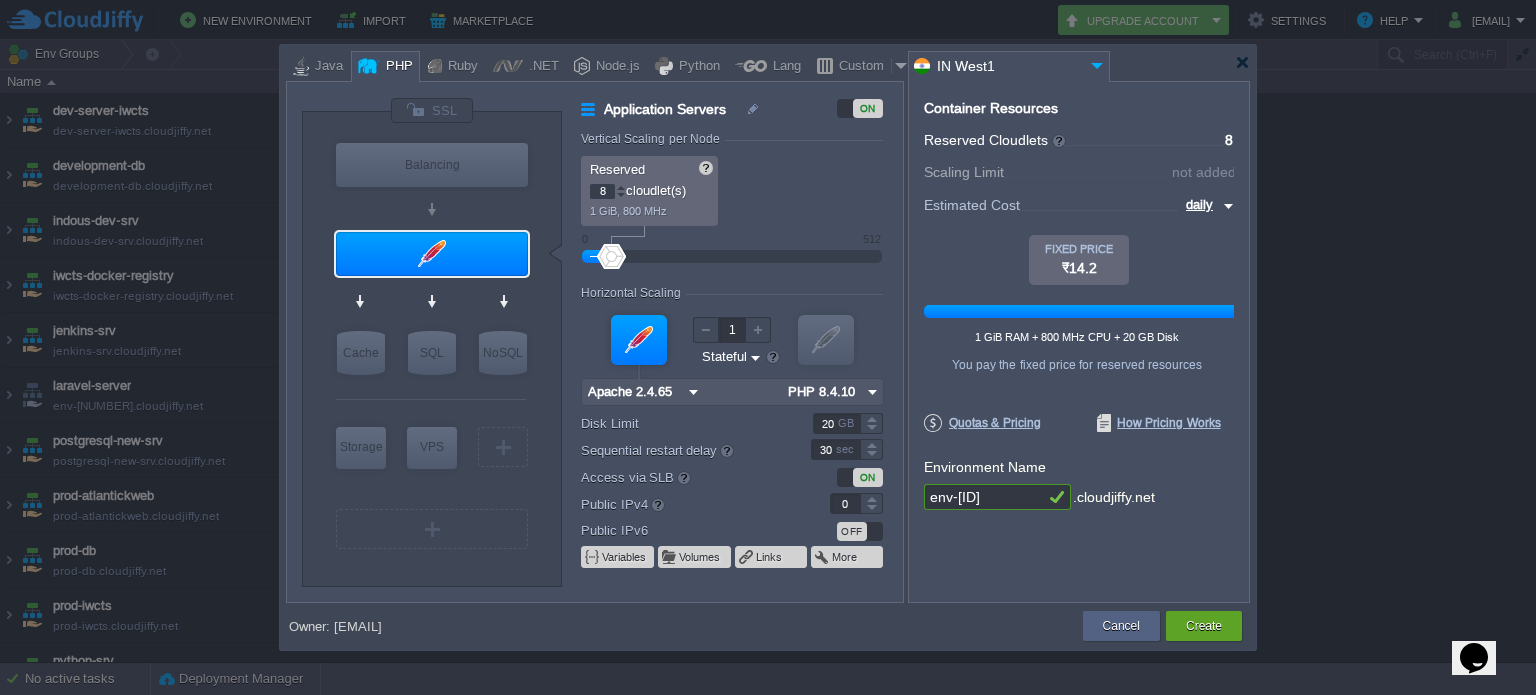 type on "9" 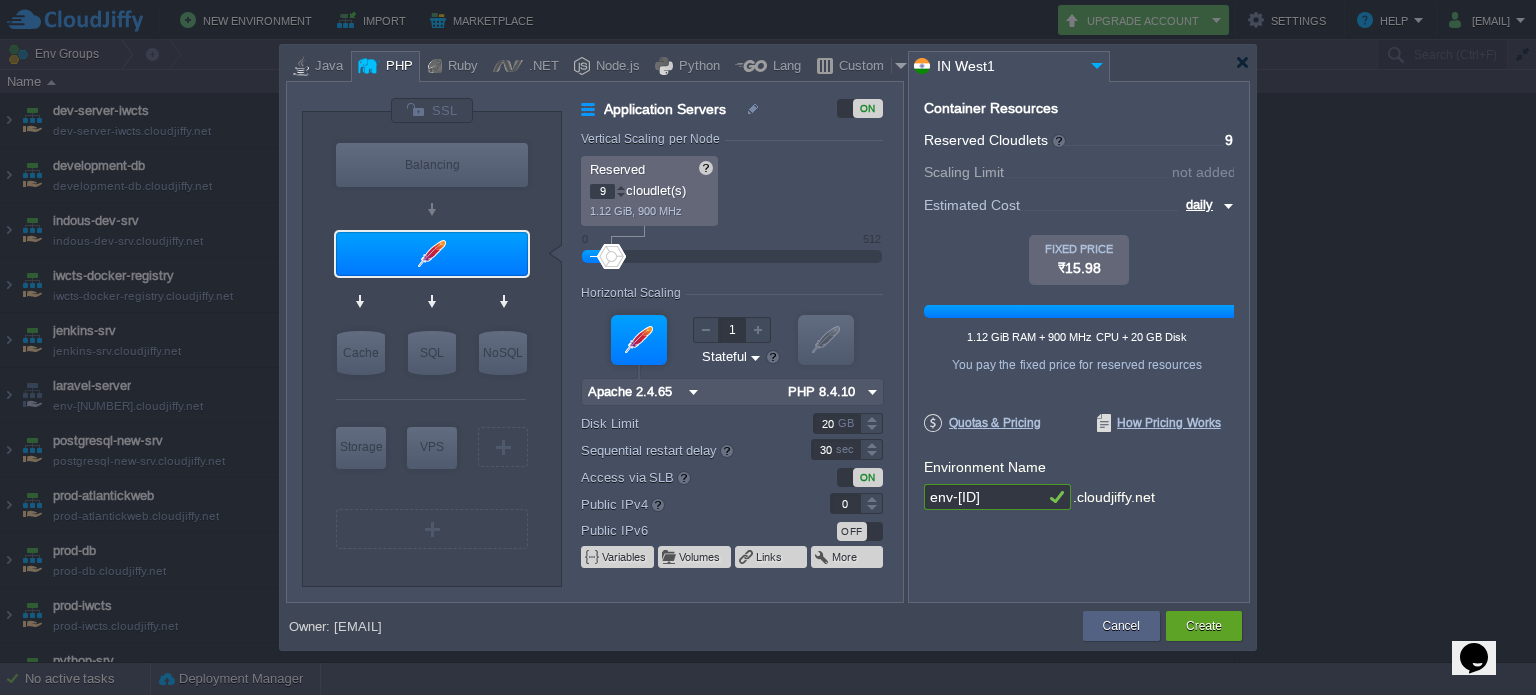 click at bounding box center [621, 187] 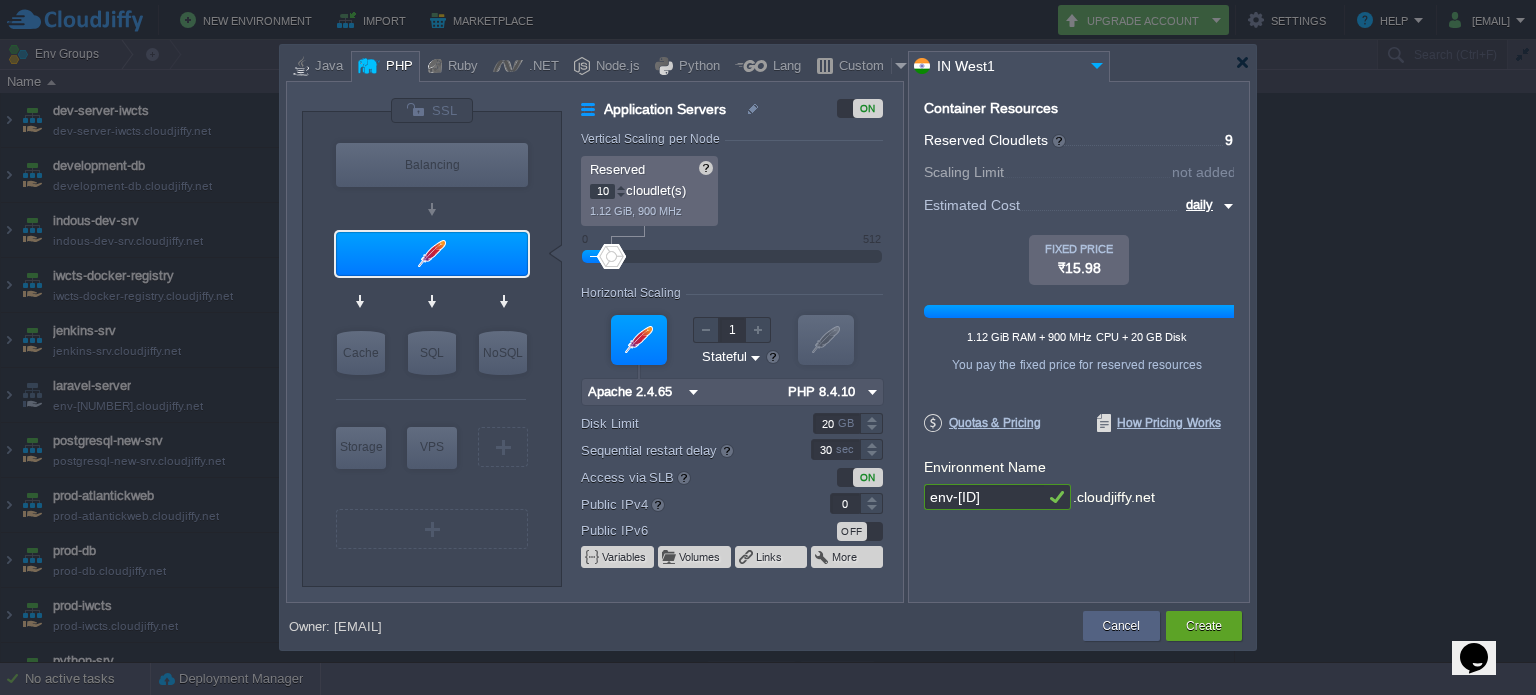 click at bounding box center [621, 187] 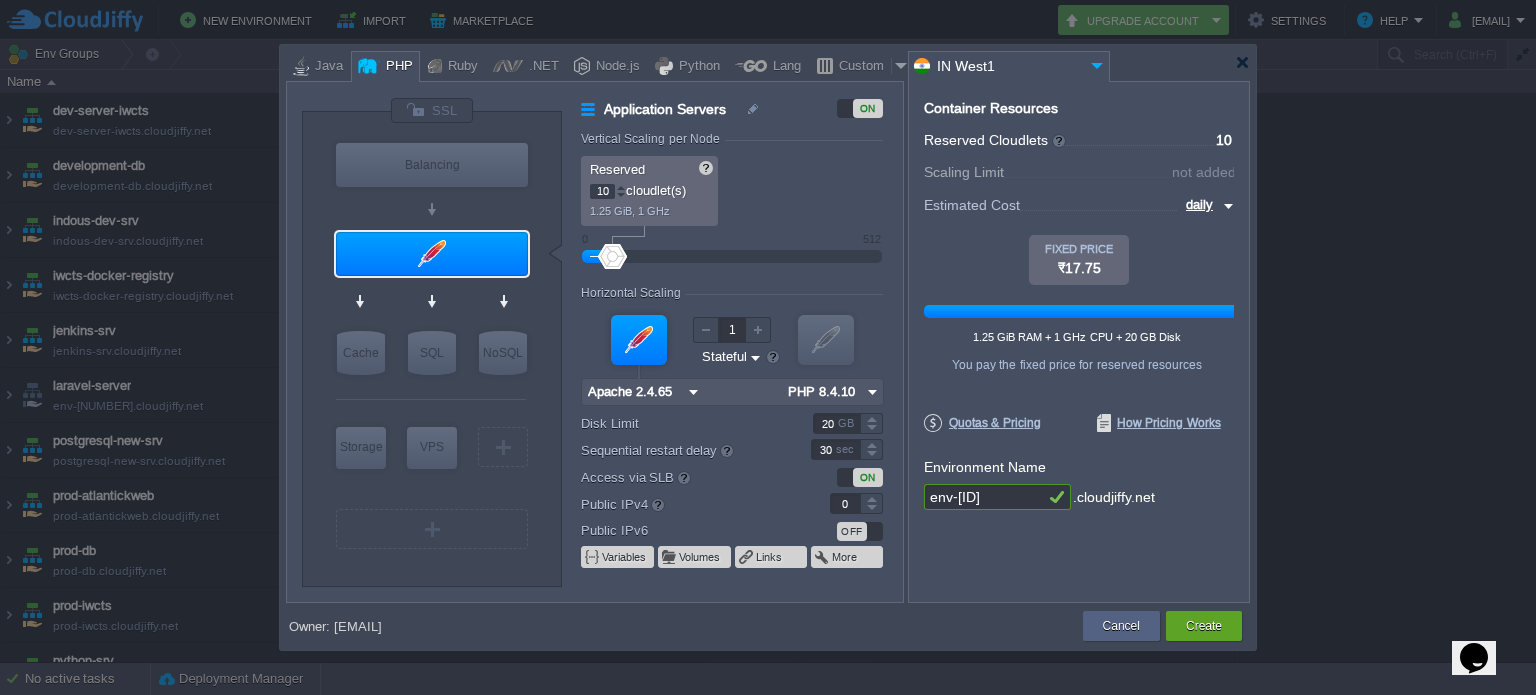 type on "11" 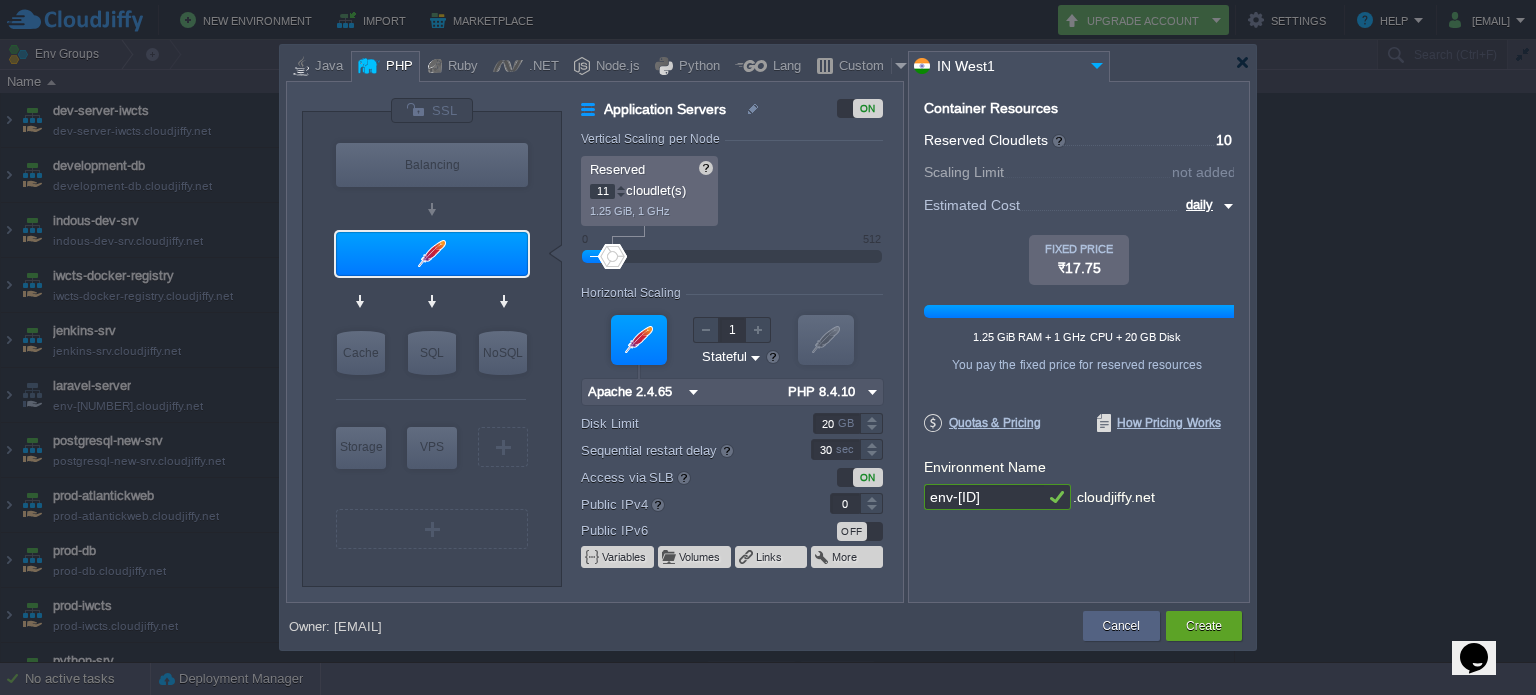 click at bounding box center [621, 187] 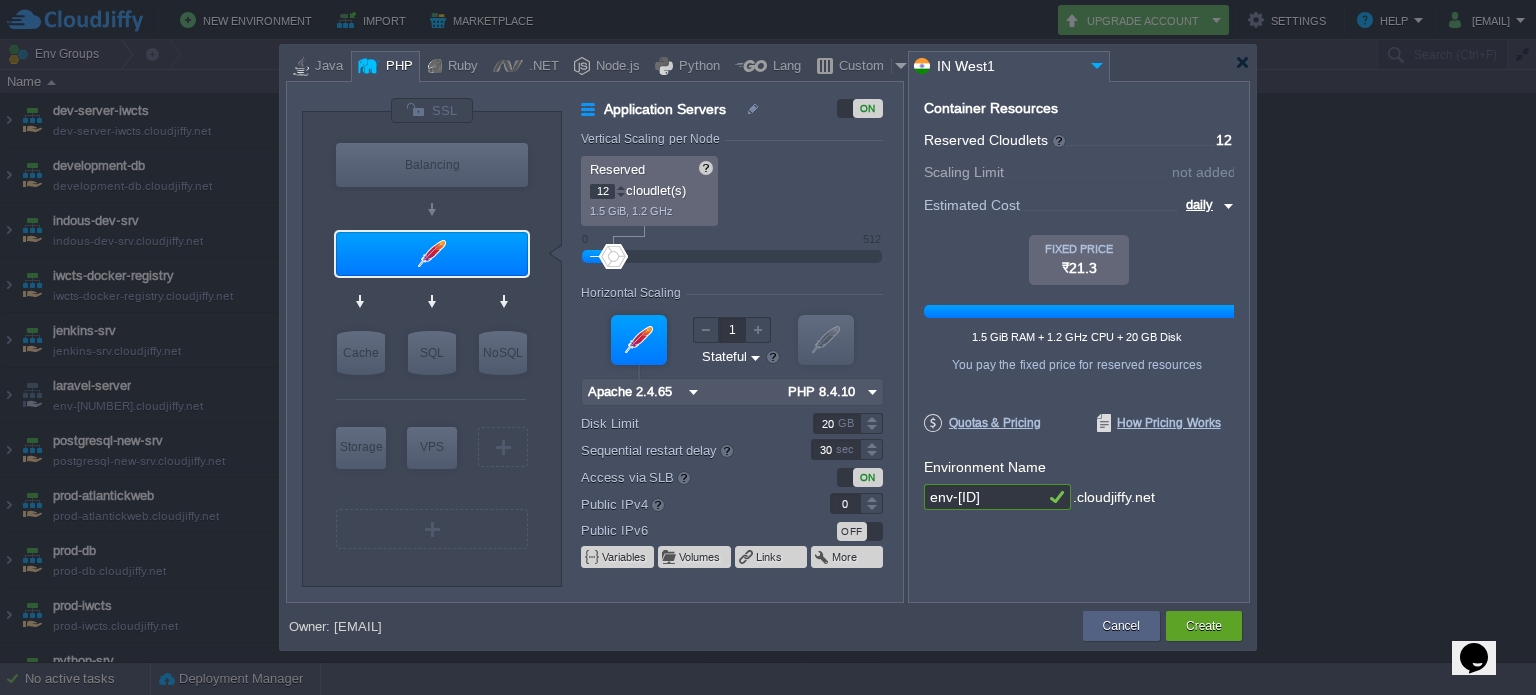 click at bounding box center (621, 187) 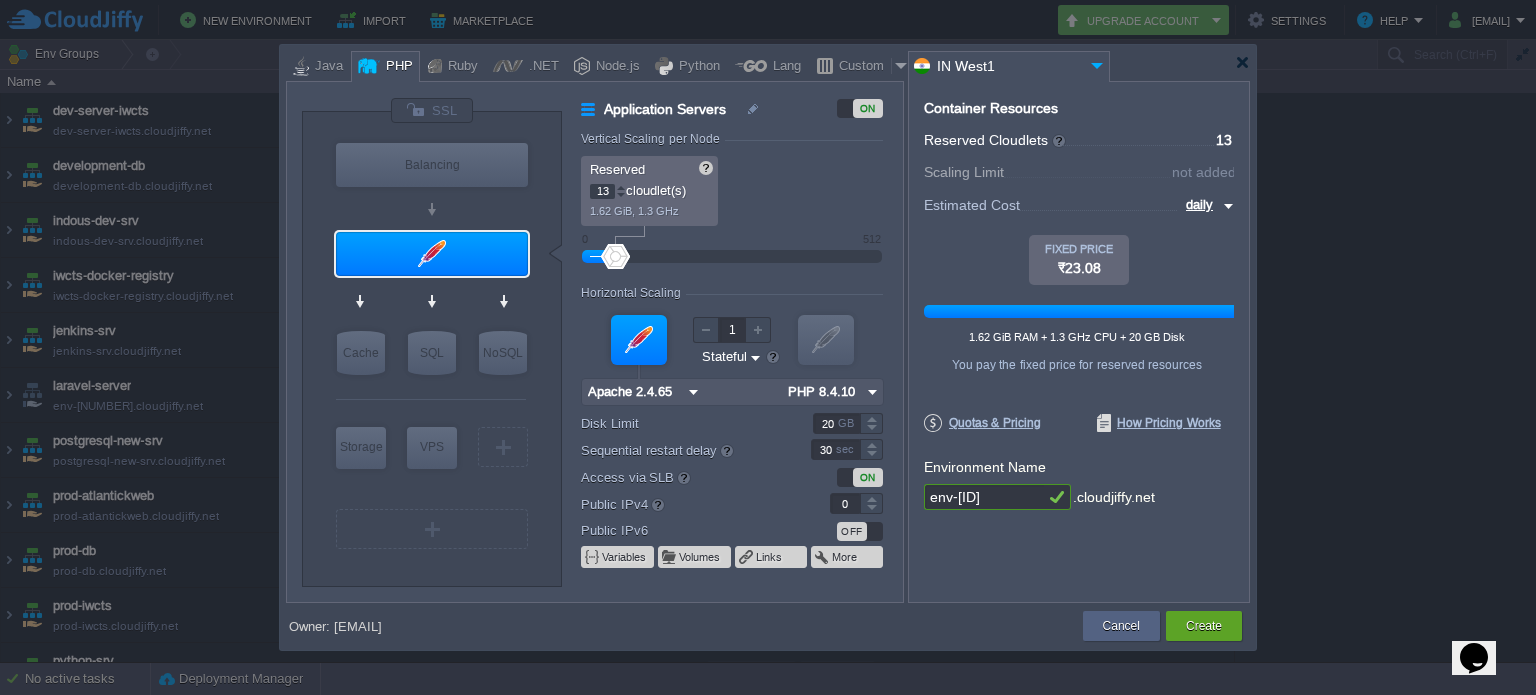 click at bounding box center [621, 187] 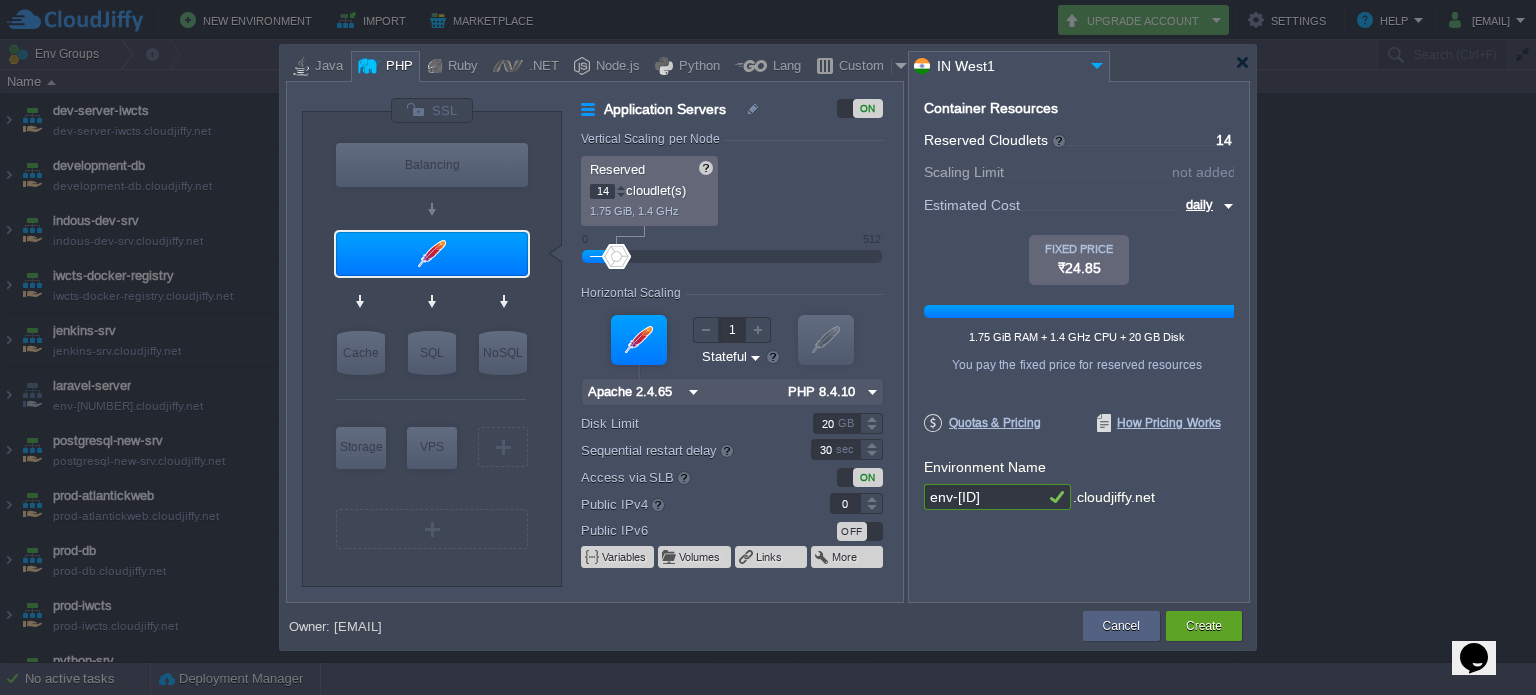 click at bounding box center (621, 187) 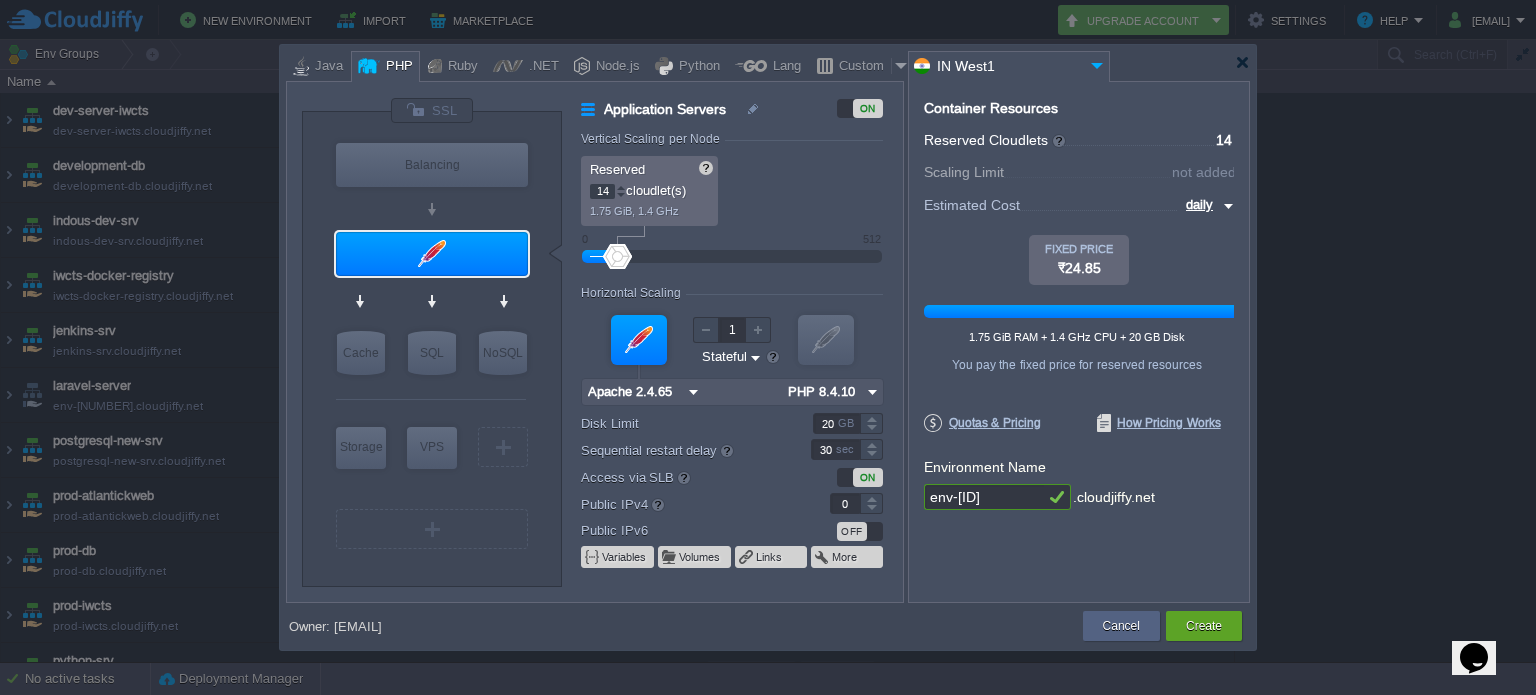 type on "15" 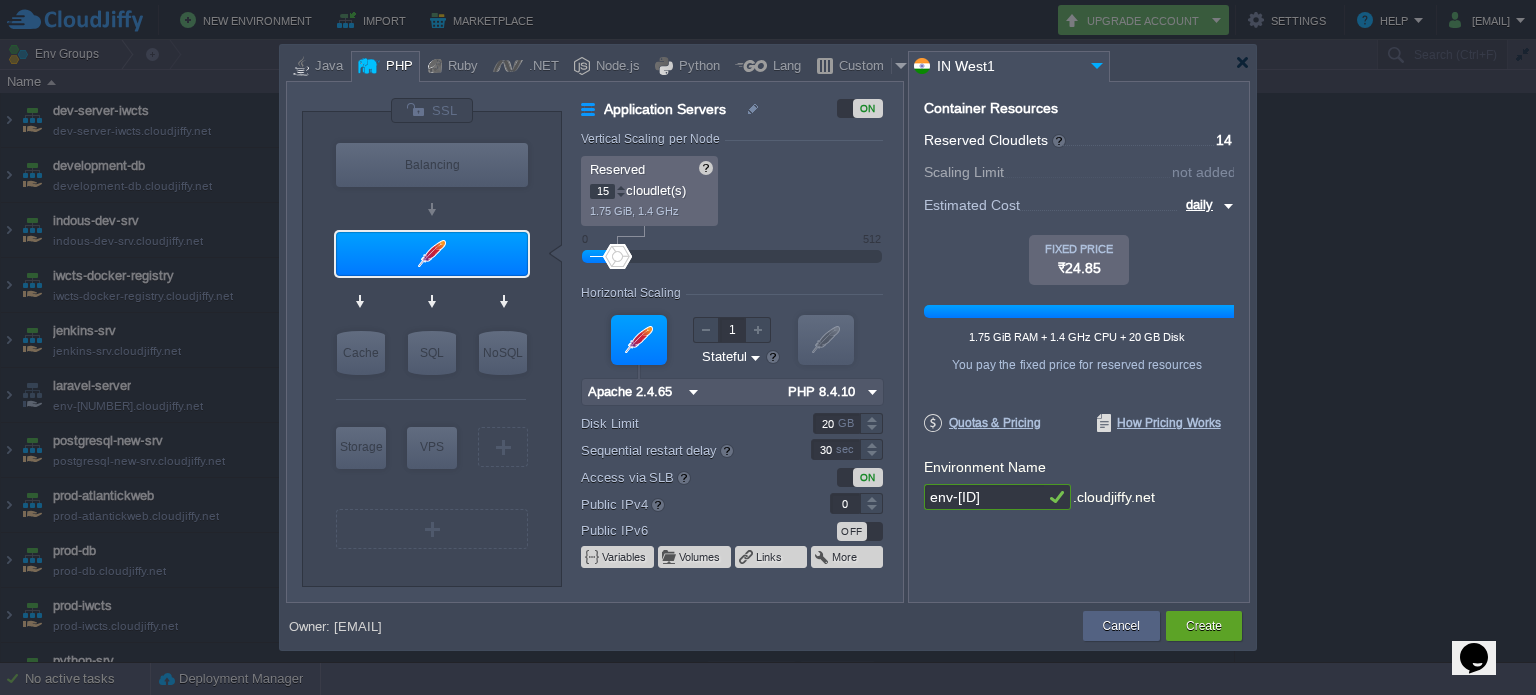 click at bounding box center [621, 187] 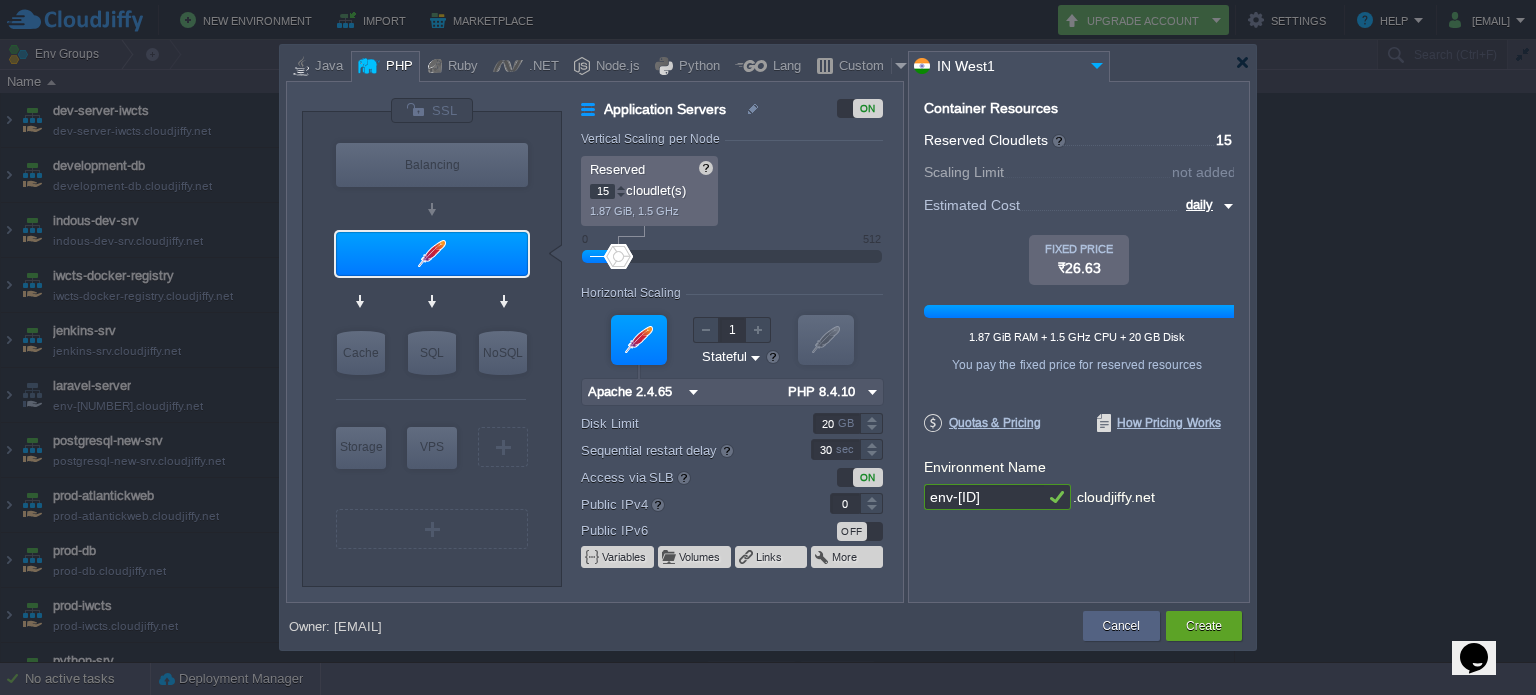 type on "16" 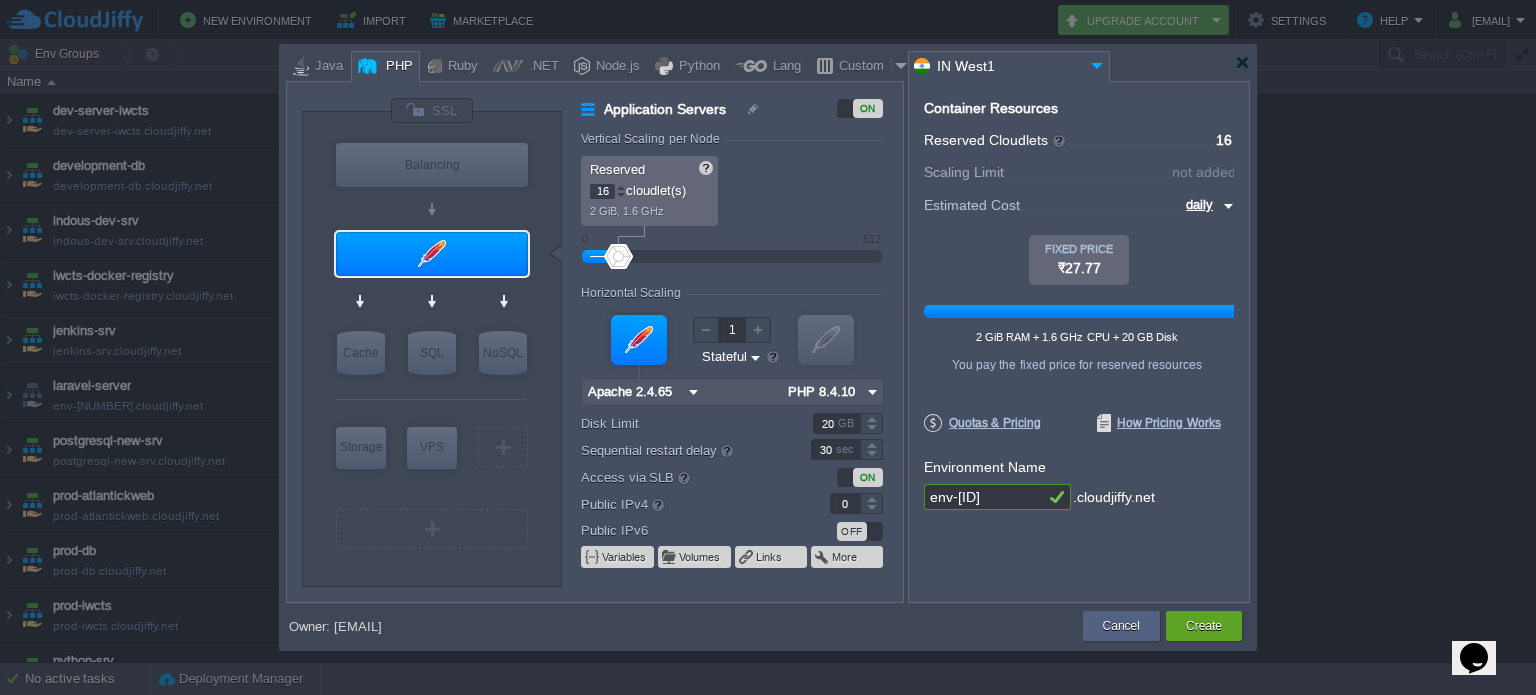 click at bounding box center (621, 187) 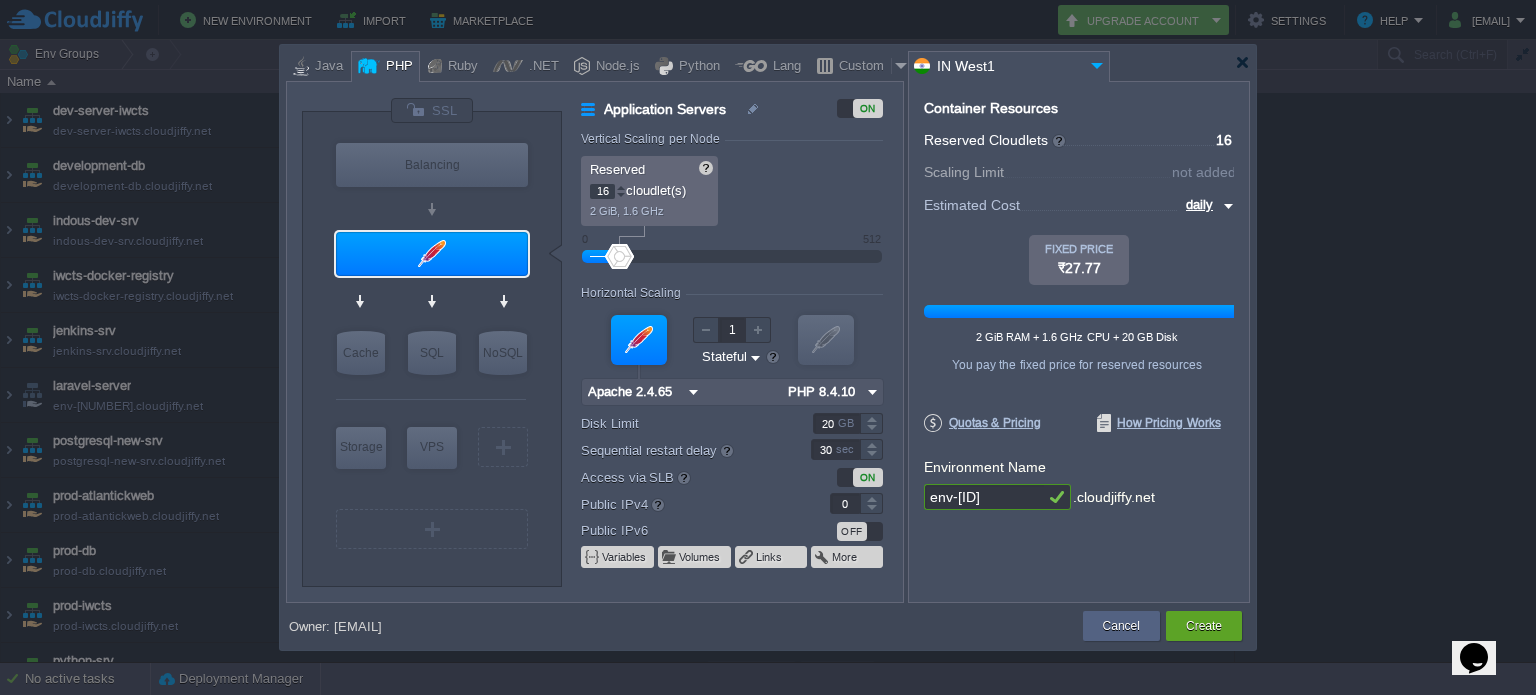 type on "17" 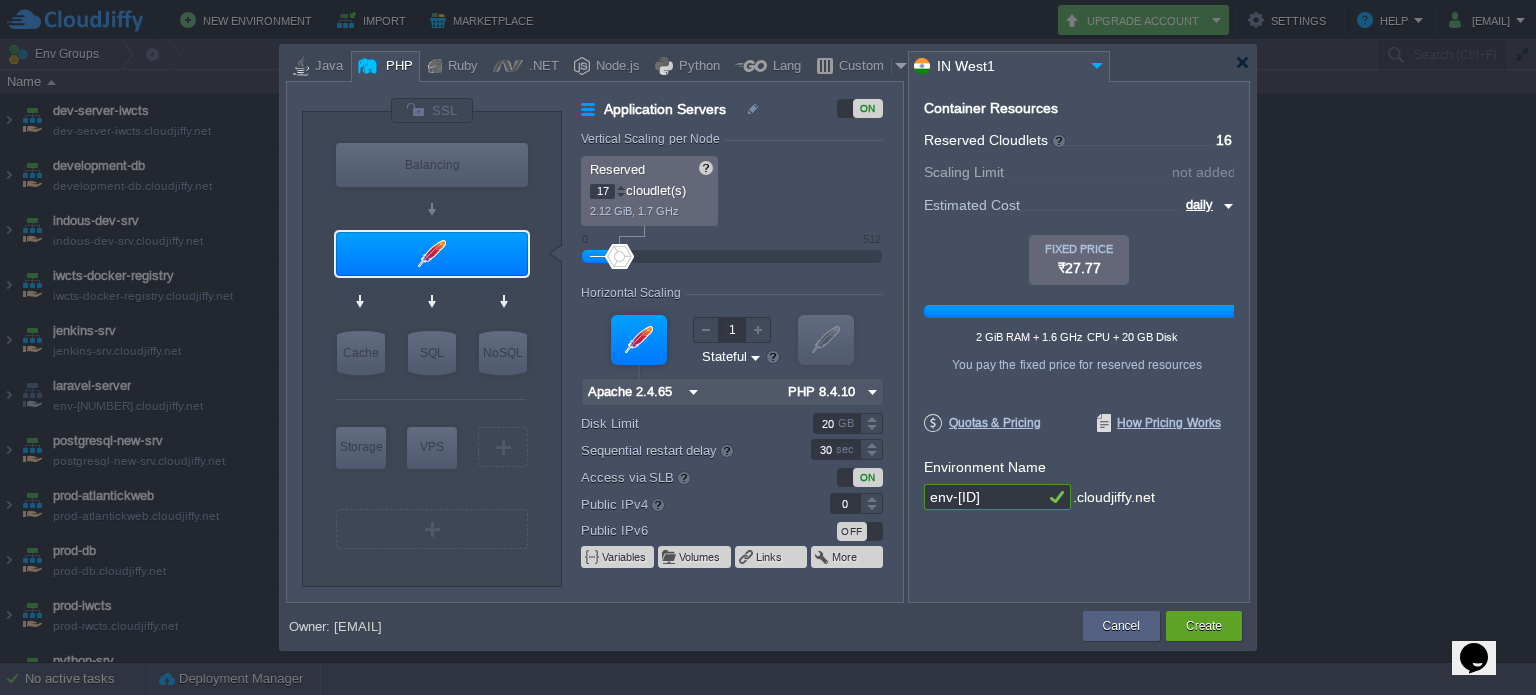 click at bounding box center (621, 187) 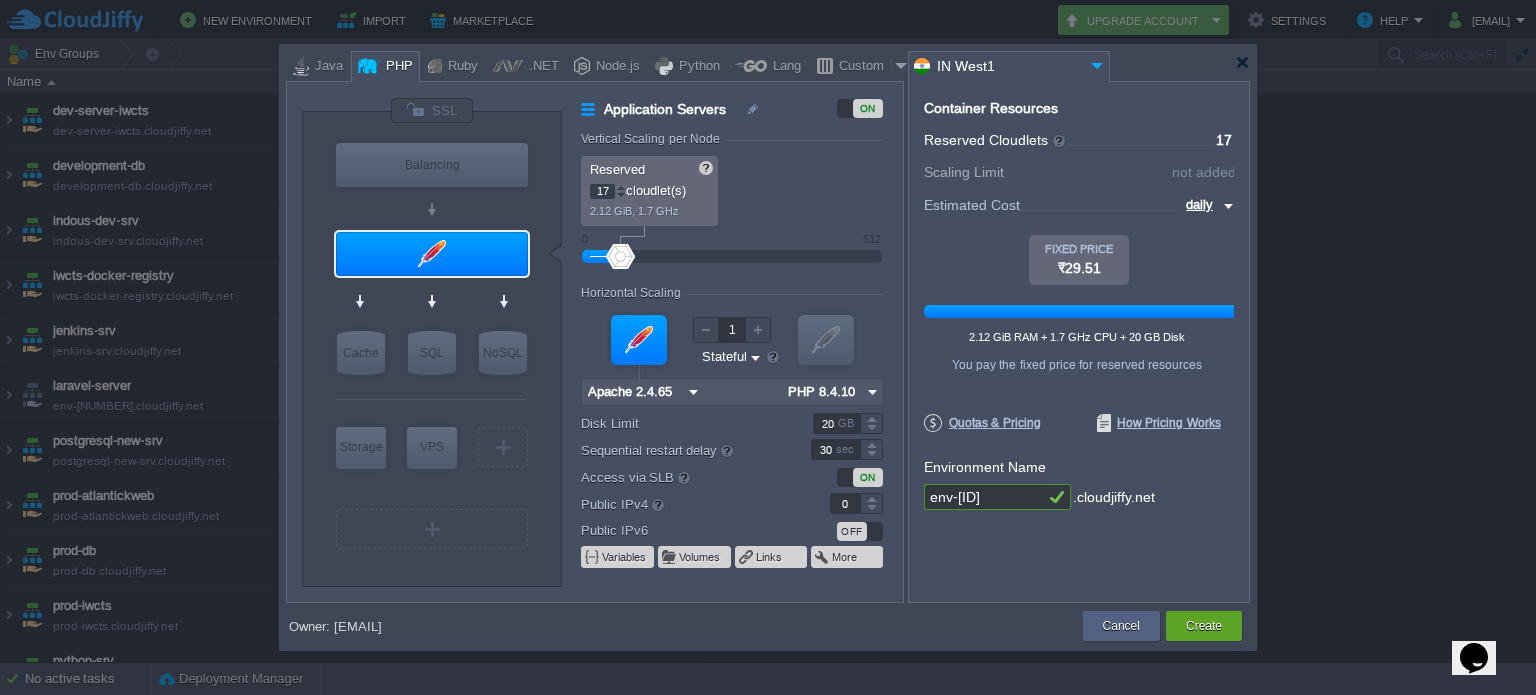 type on "16" 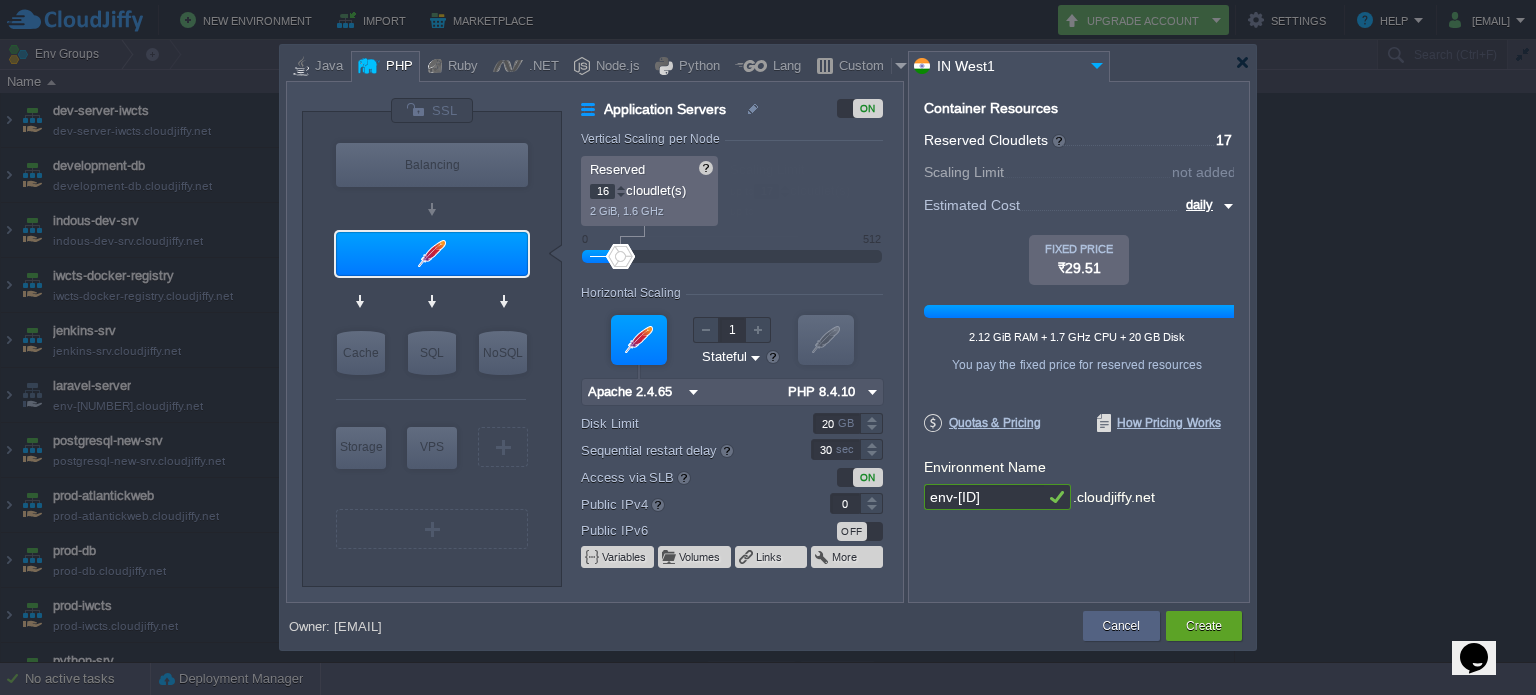 click at bounding box center (621, 195) 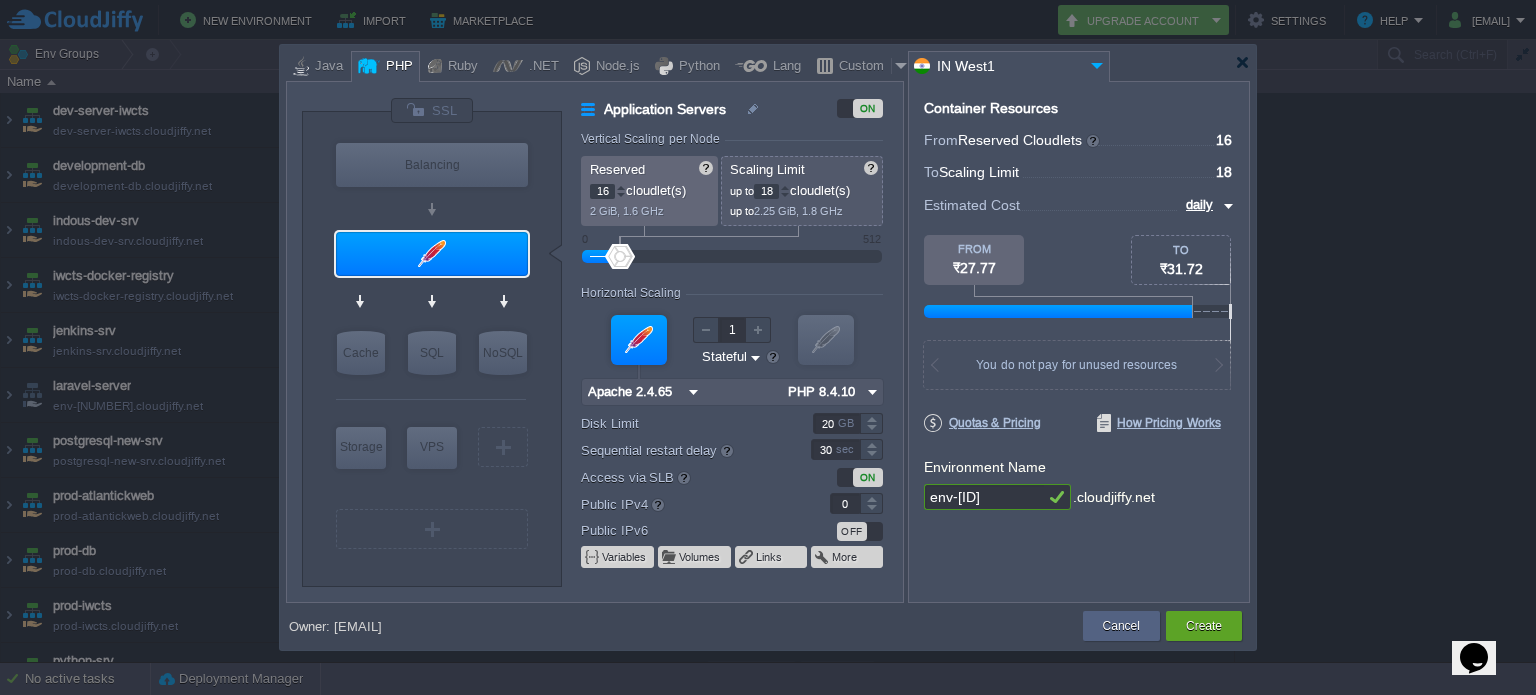 click at bounding box center [785, 187] 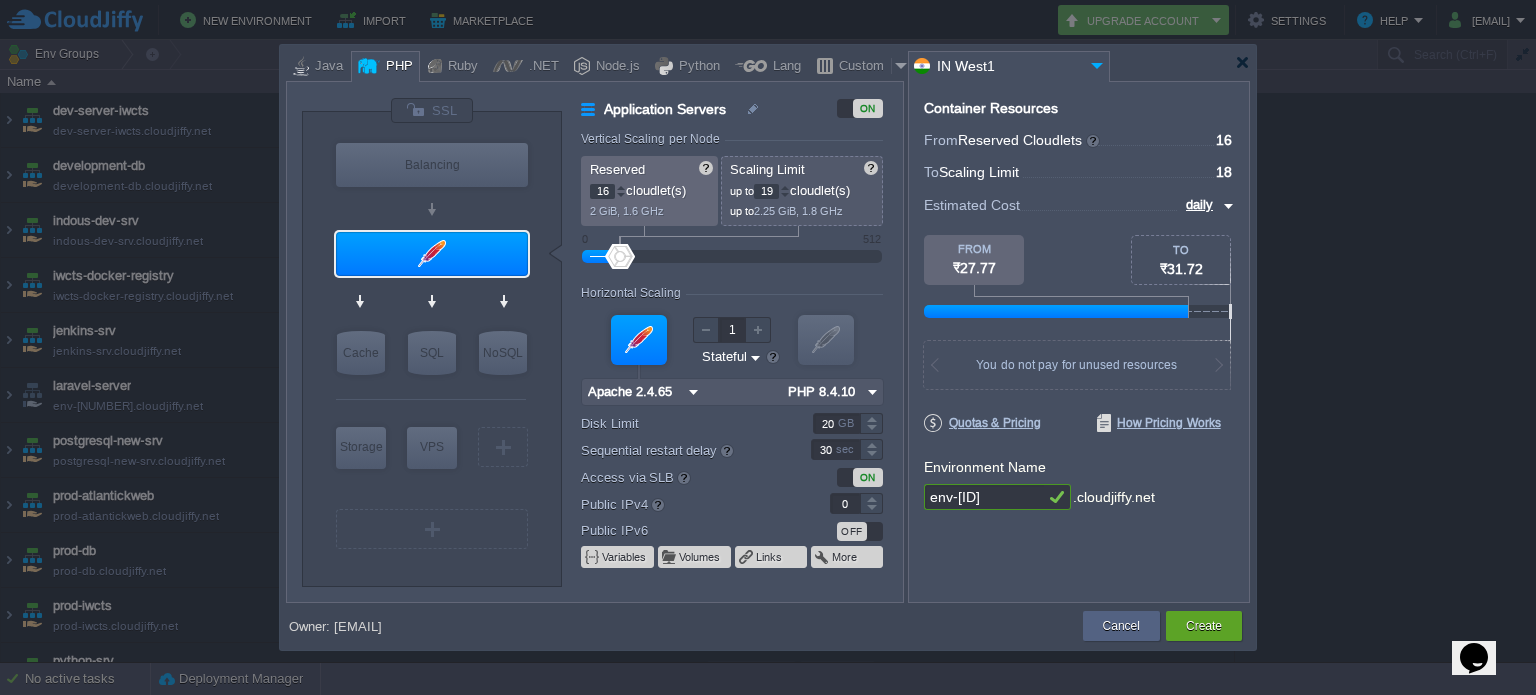 click at bounding box center (785, 187) 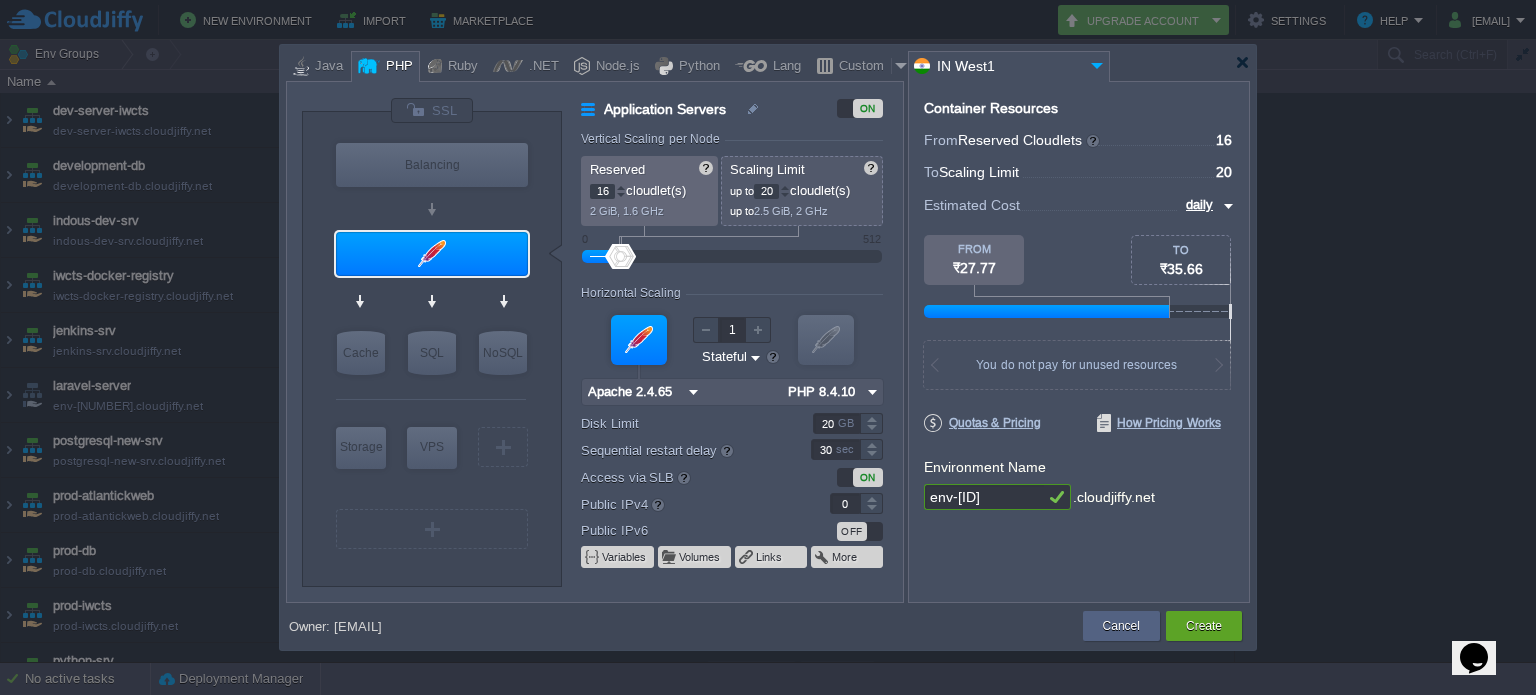 click at bounding box center (785, 187) 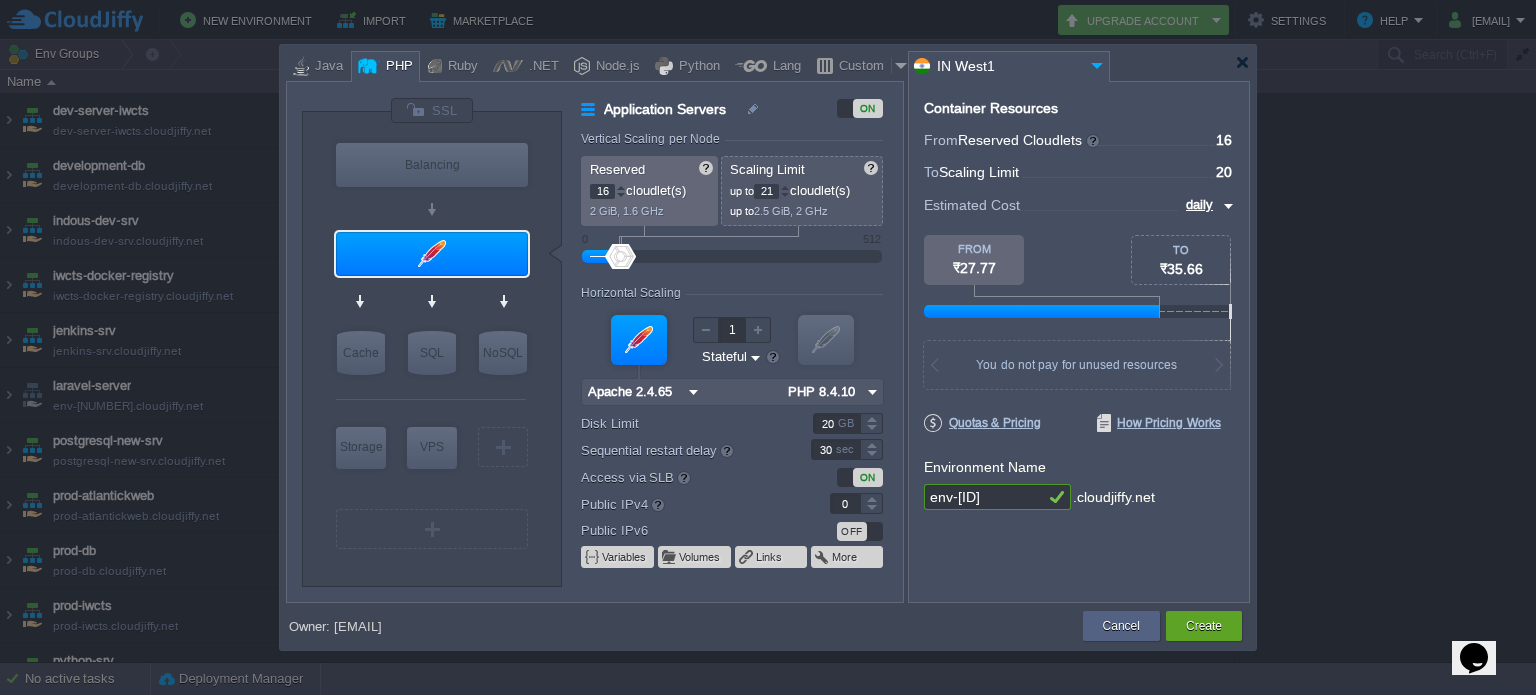 click at bounding box center [785, 187] 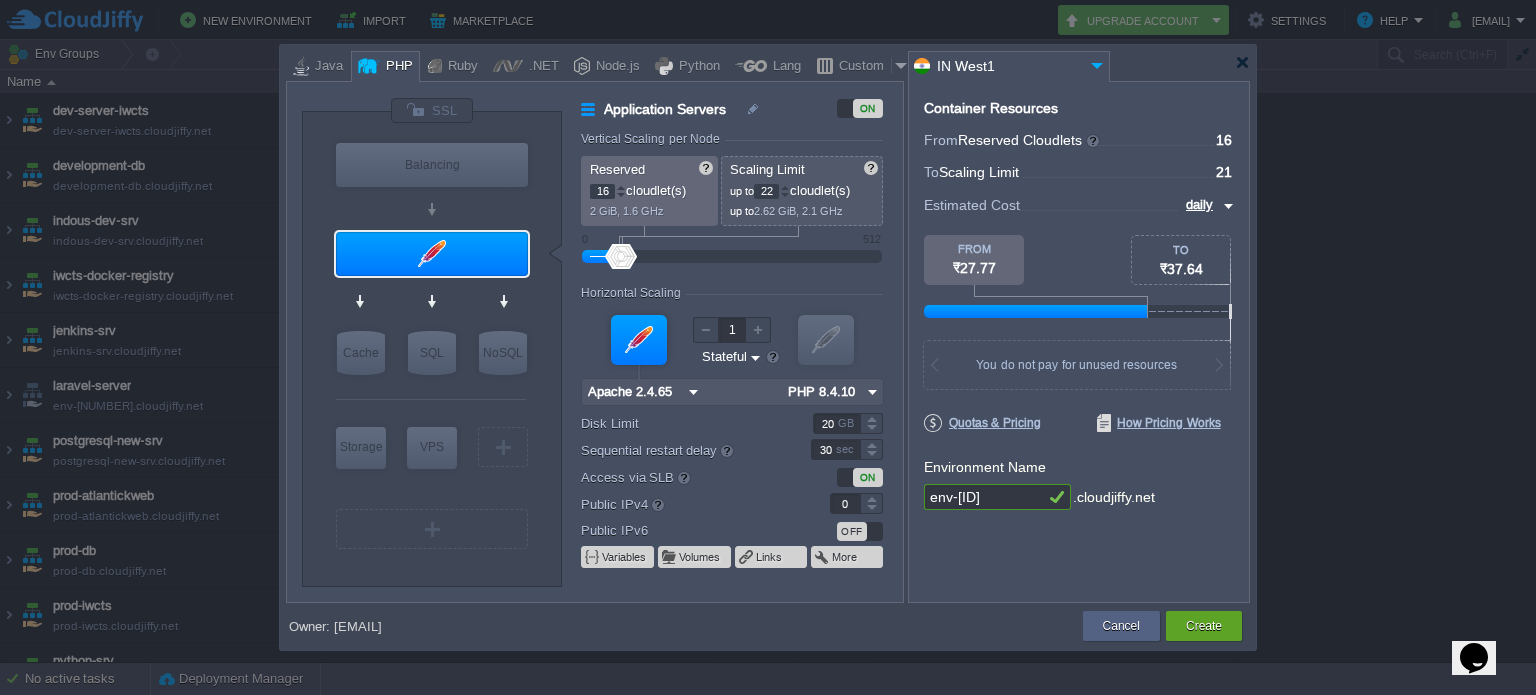 click at bounding box center (785, 187) 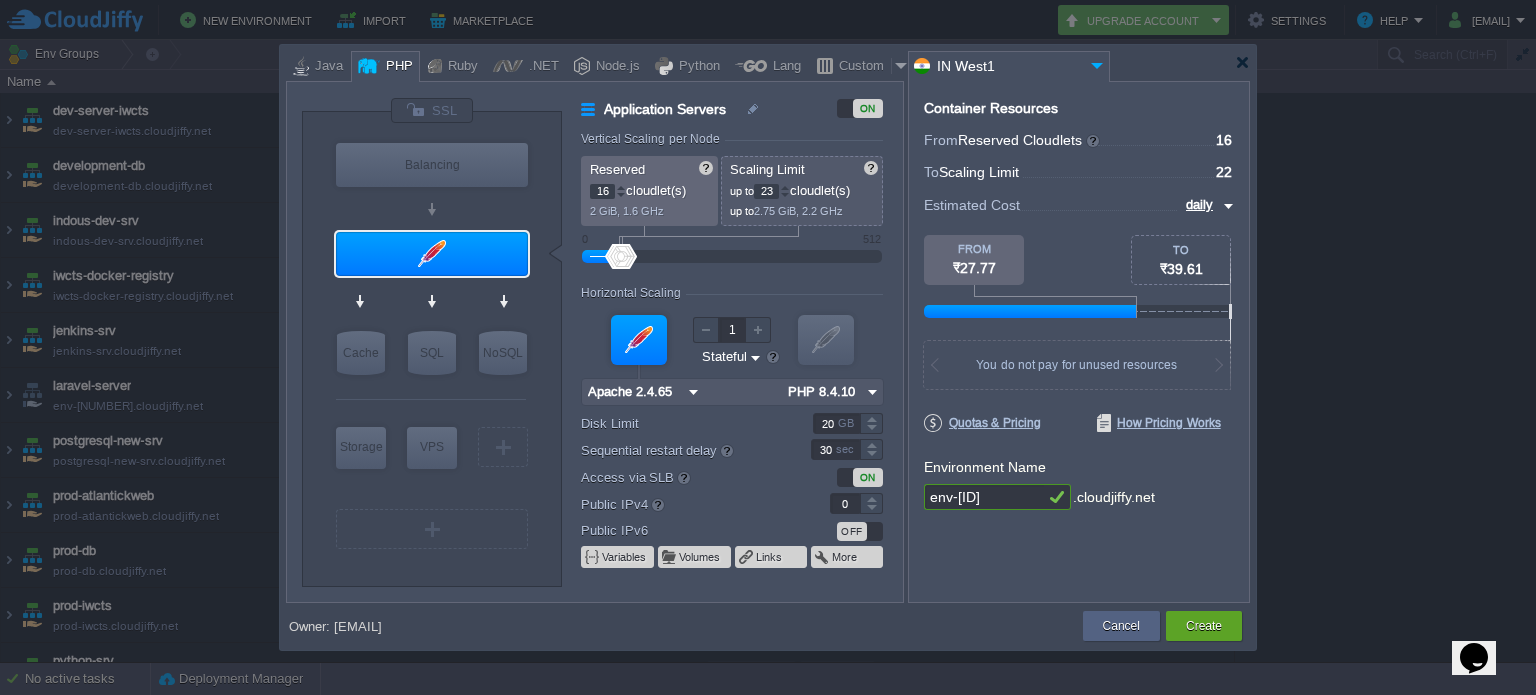 click at bounding box center (785, 187) 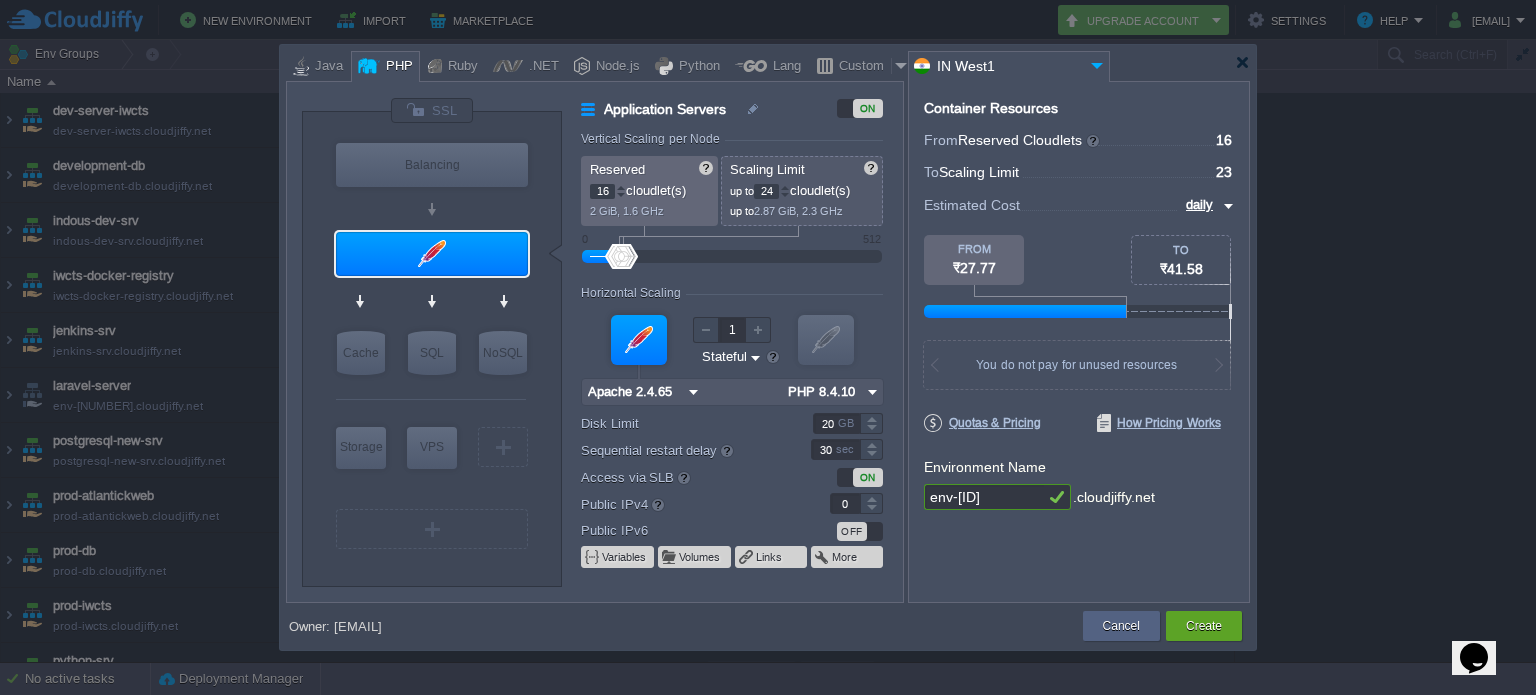 click at bounding box center (785, 187) 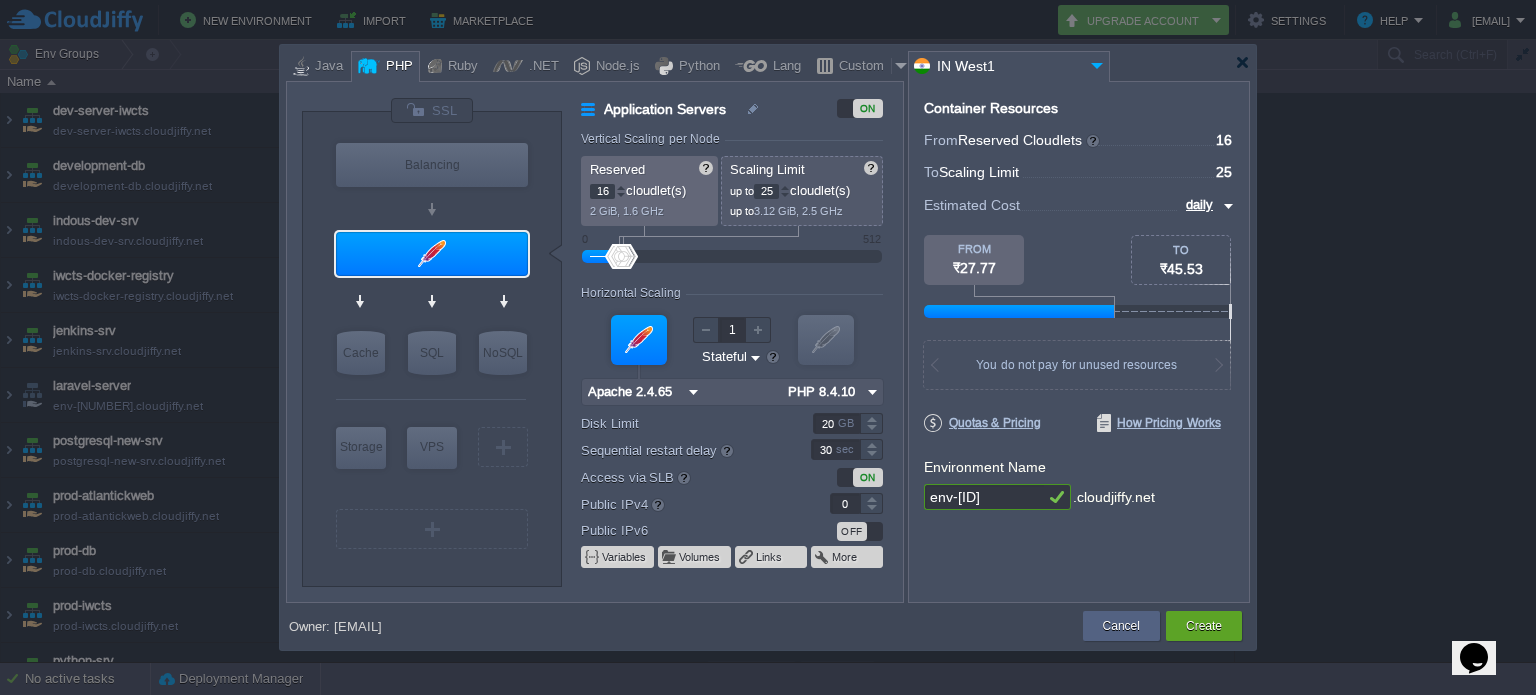 click at bounding box center (785, 187) 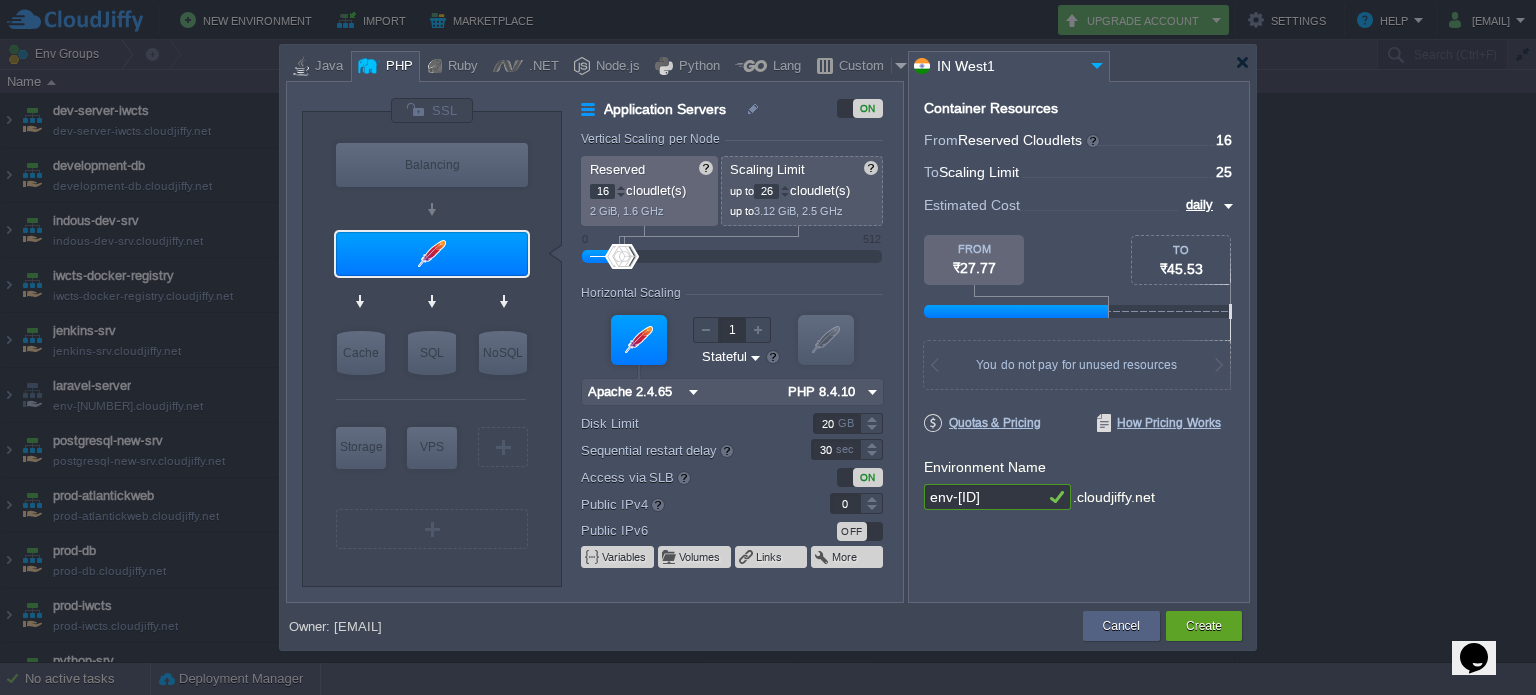 click at bounding box center (785, 187) 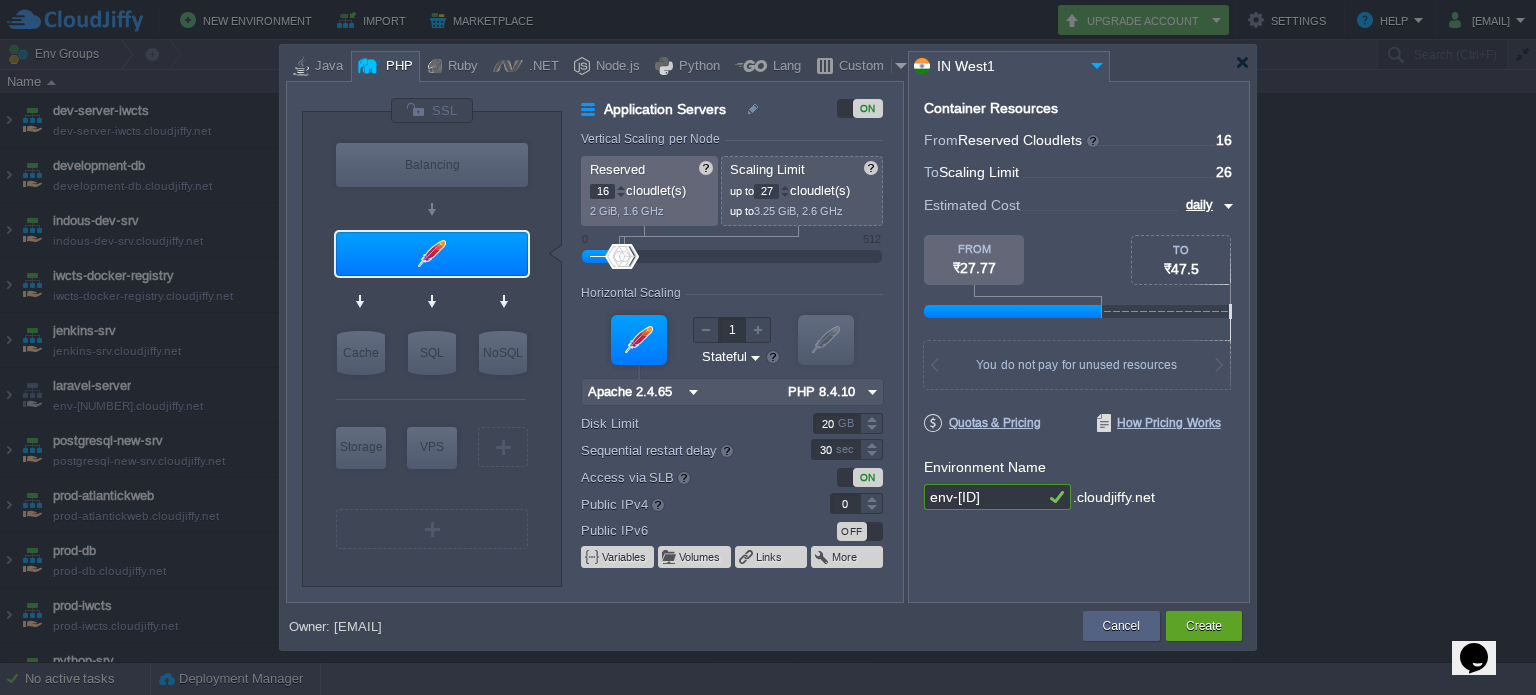 click at bounding box center (785, 187) 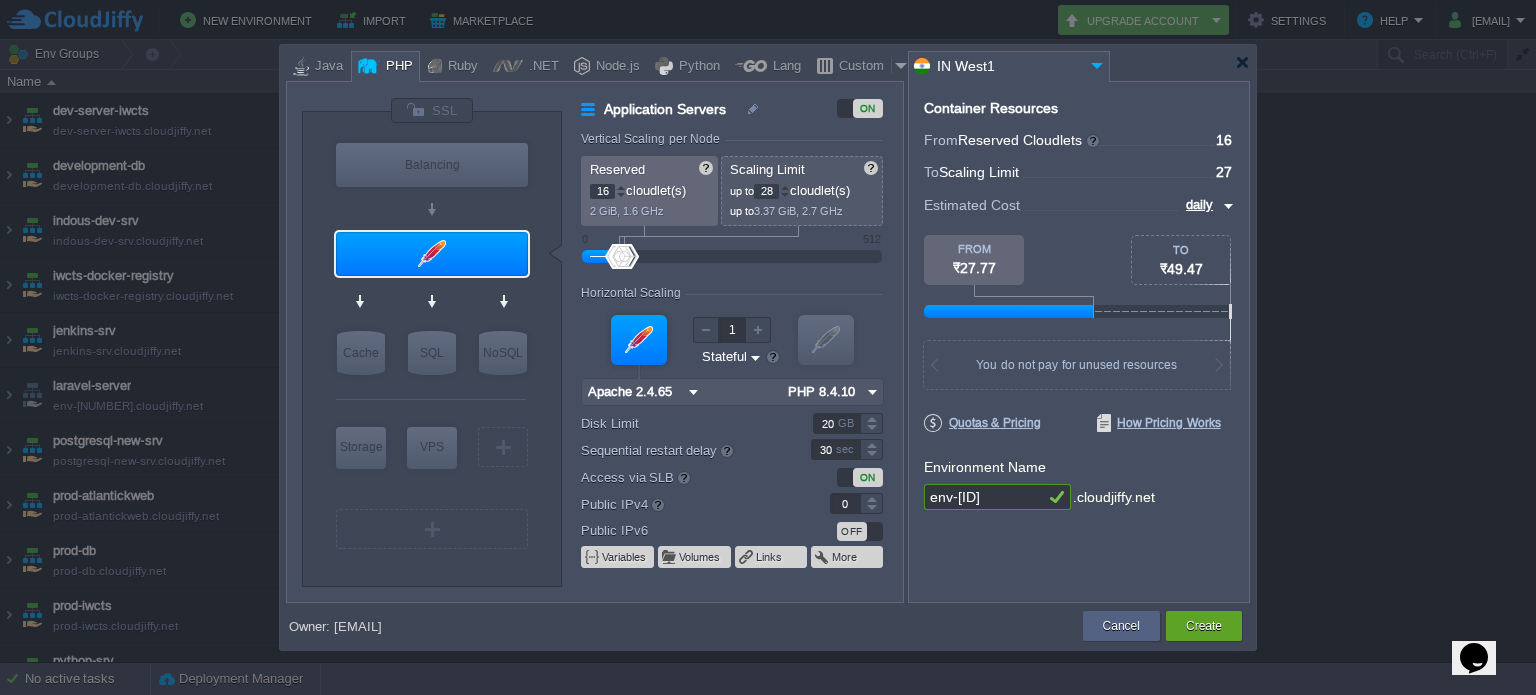 click at bounding box center [785, 187] 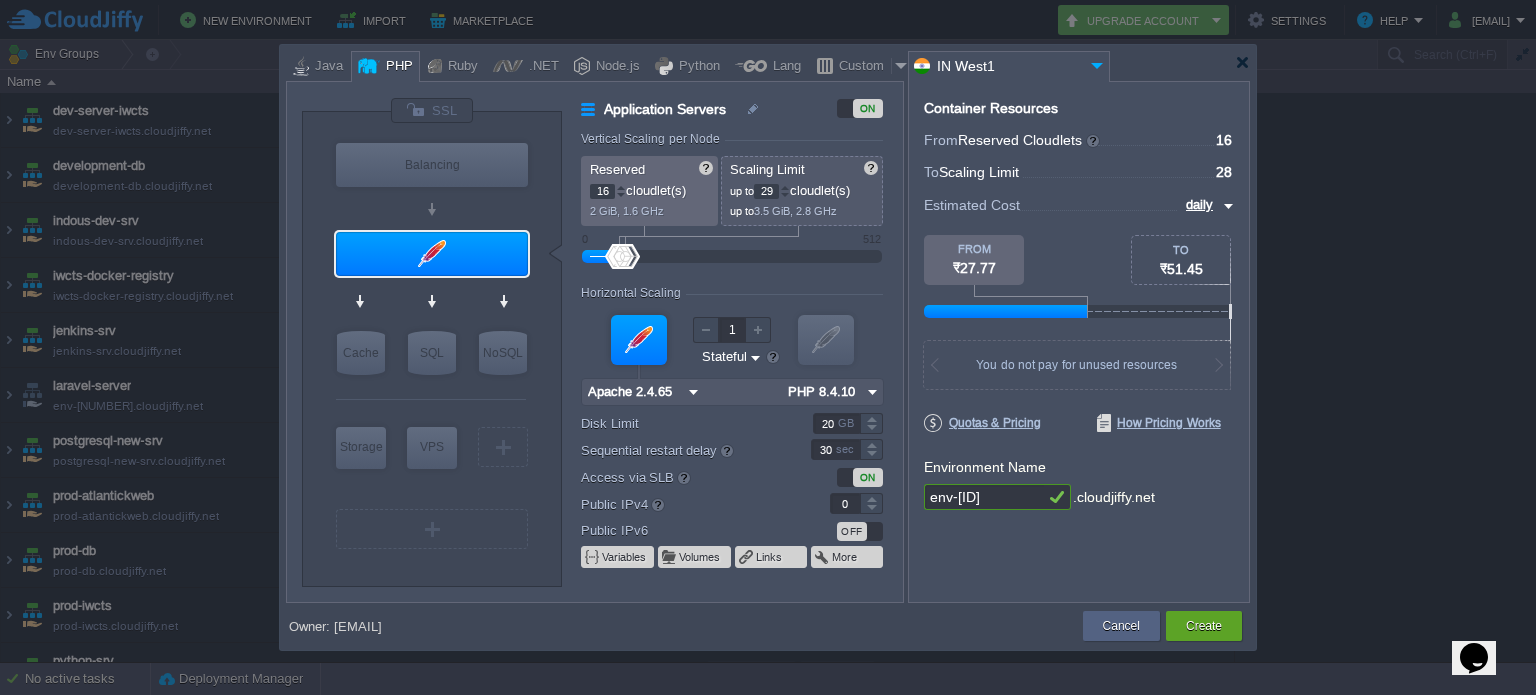 click at bounding box center (785, 187) 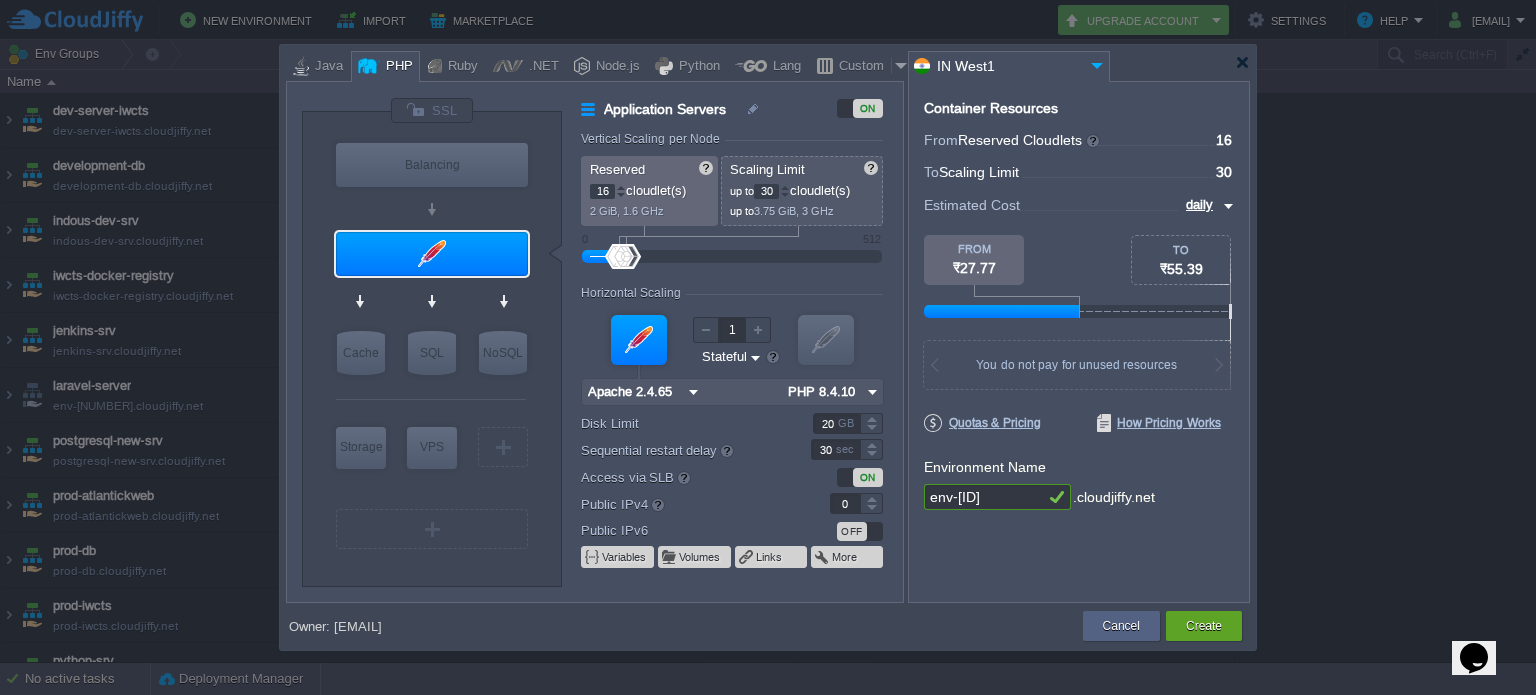 click at bounding box center (785, 187) 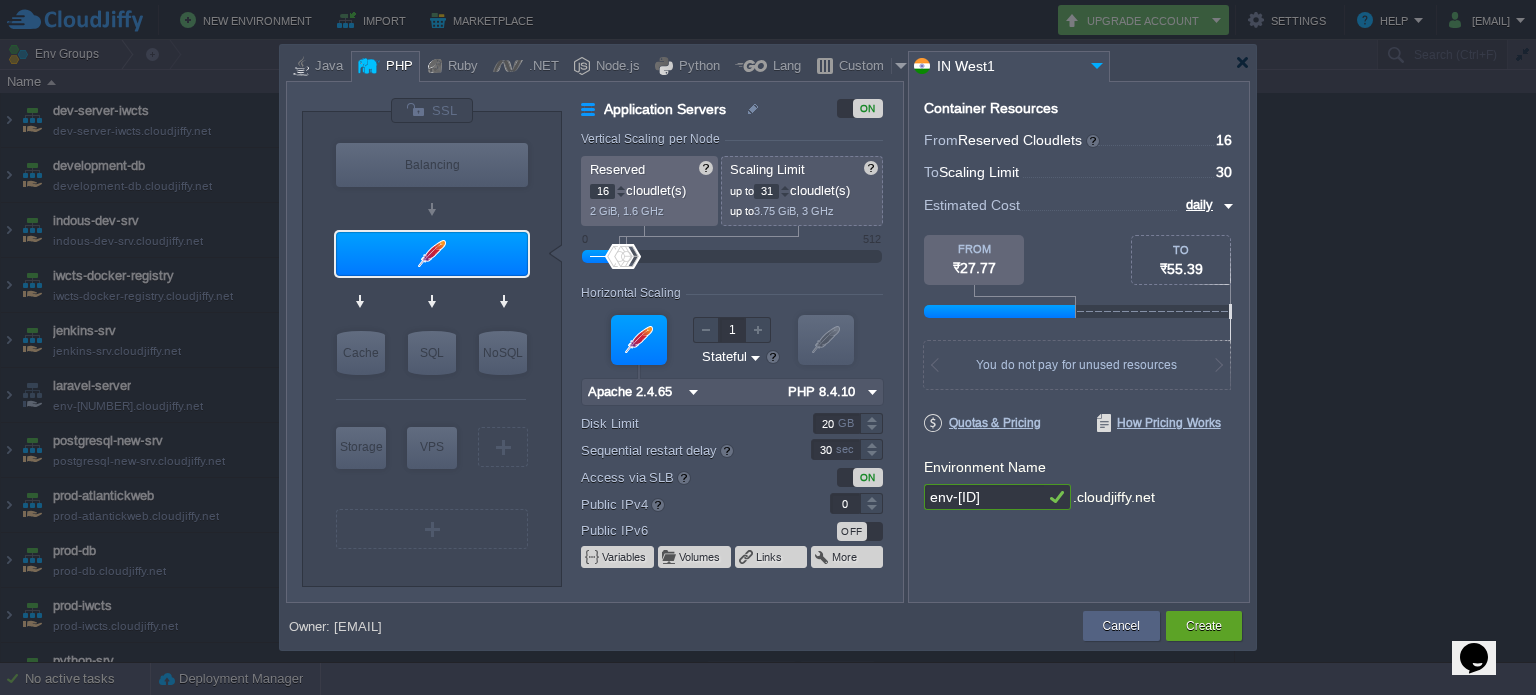 click at bounding box center (785, 187) 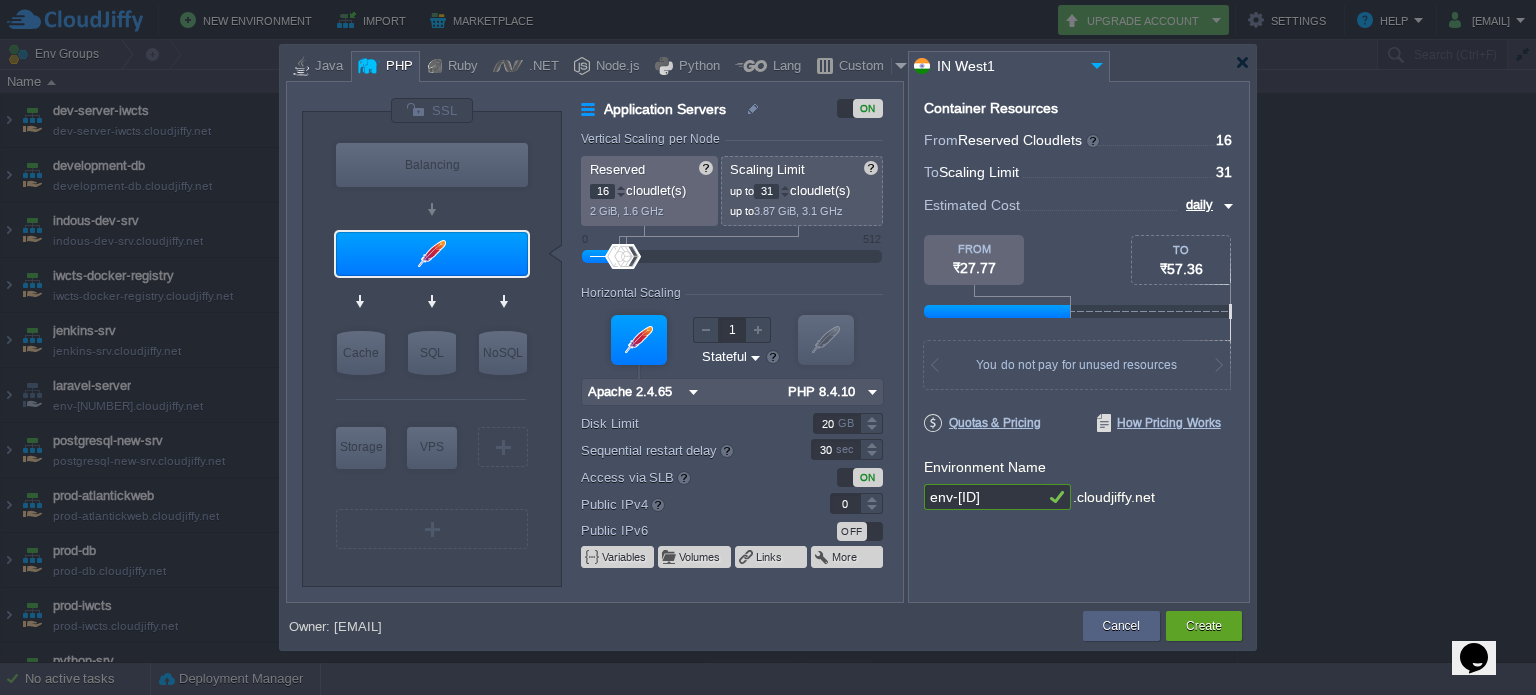 type on "32" 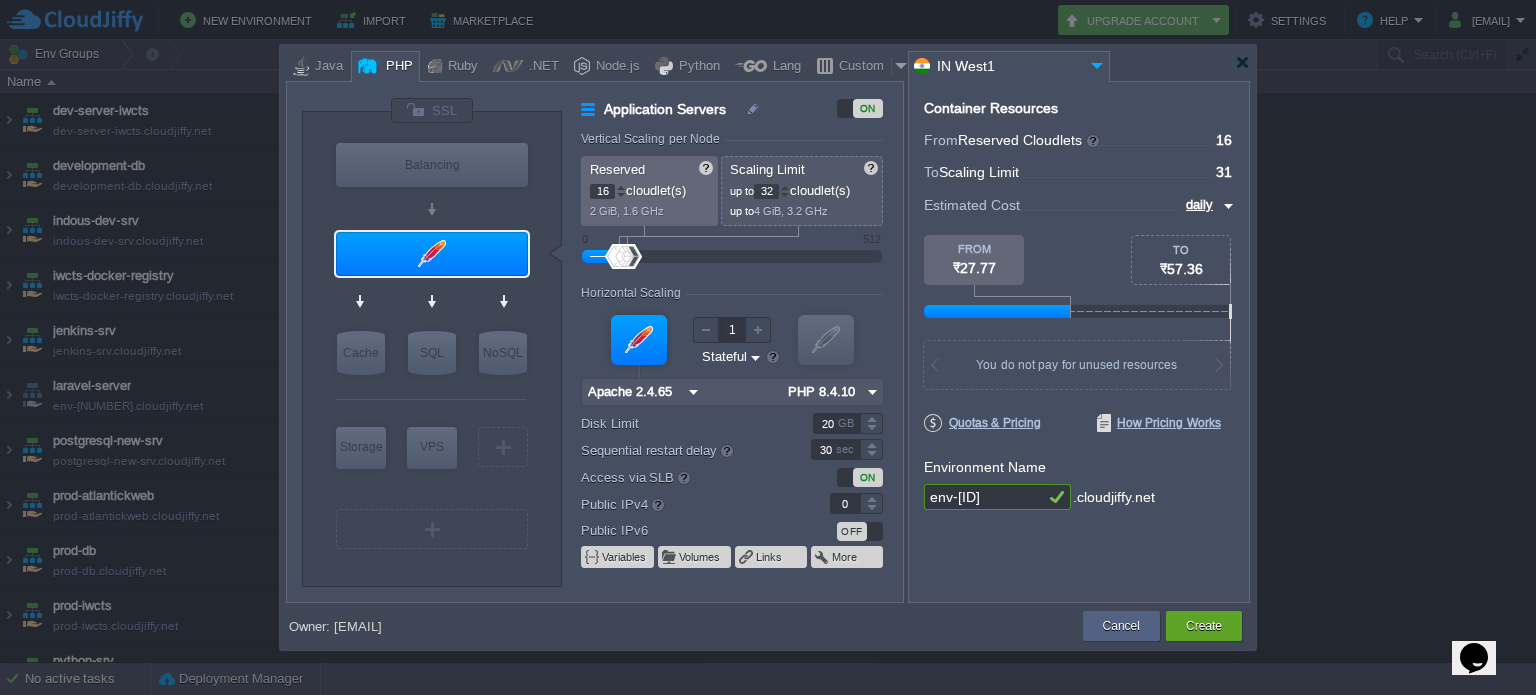 click at bounding box center (785, 187) 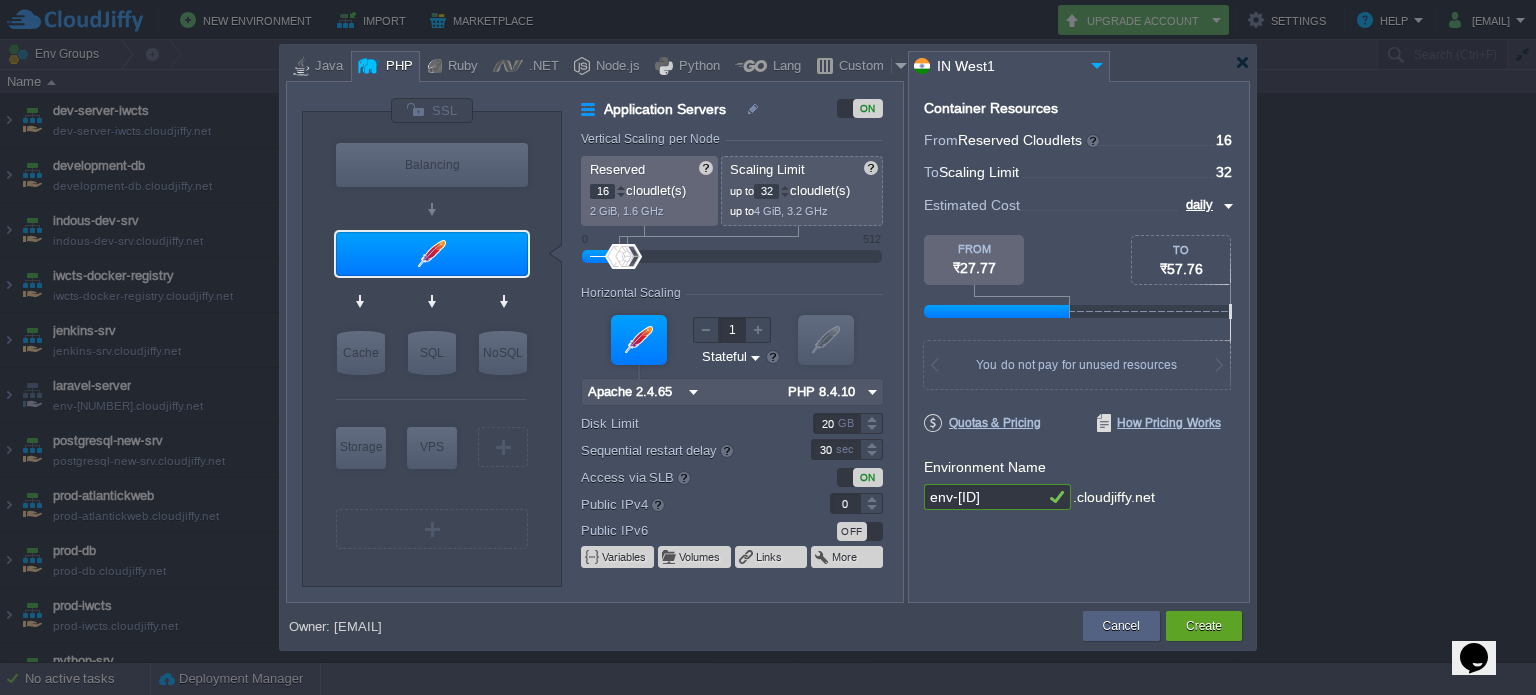 click at bounding box center (1226, 206) 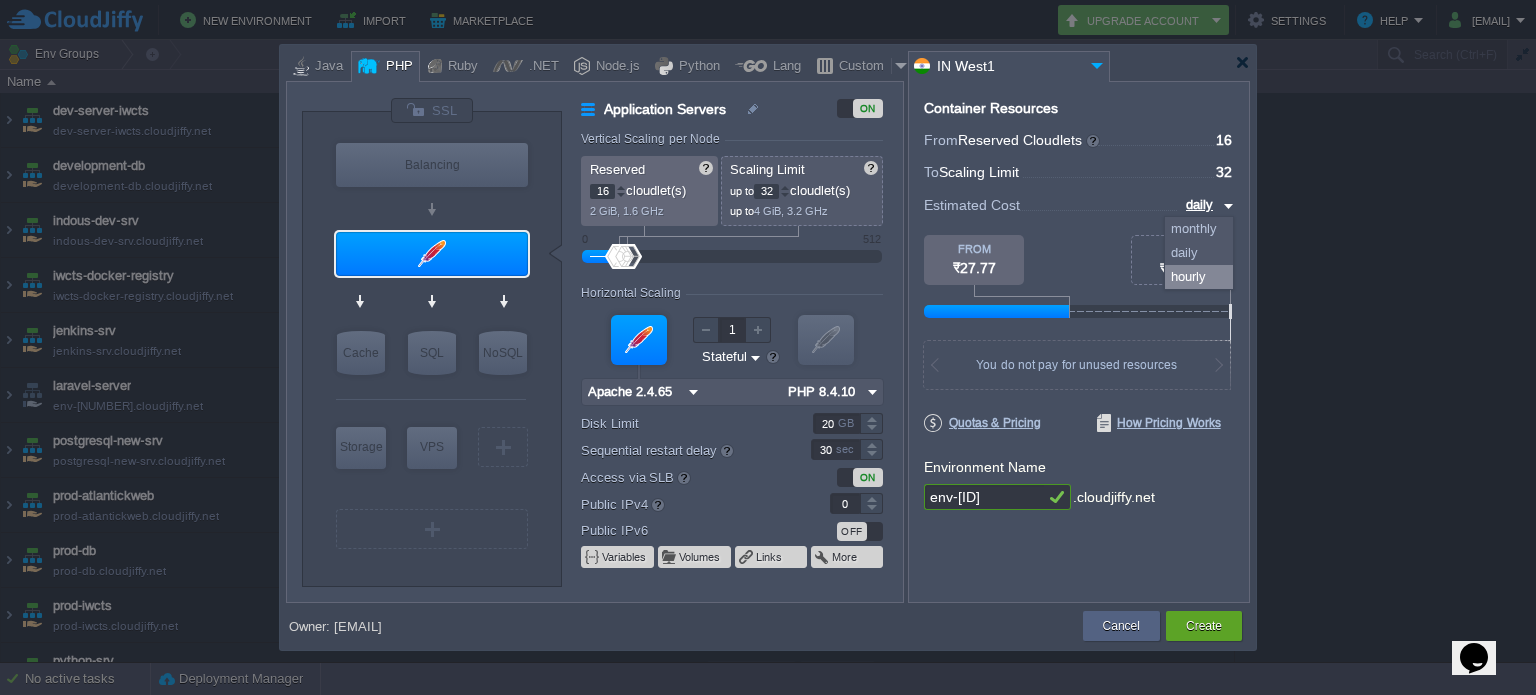 click on "hourly" at bounding box center [1199, 277] 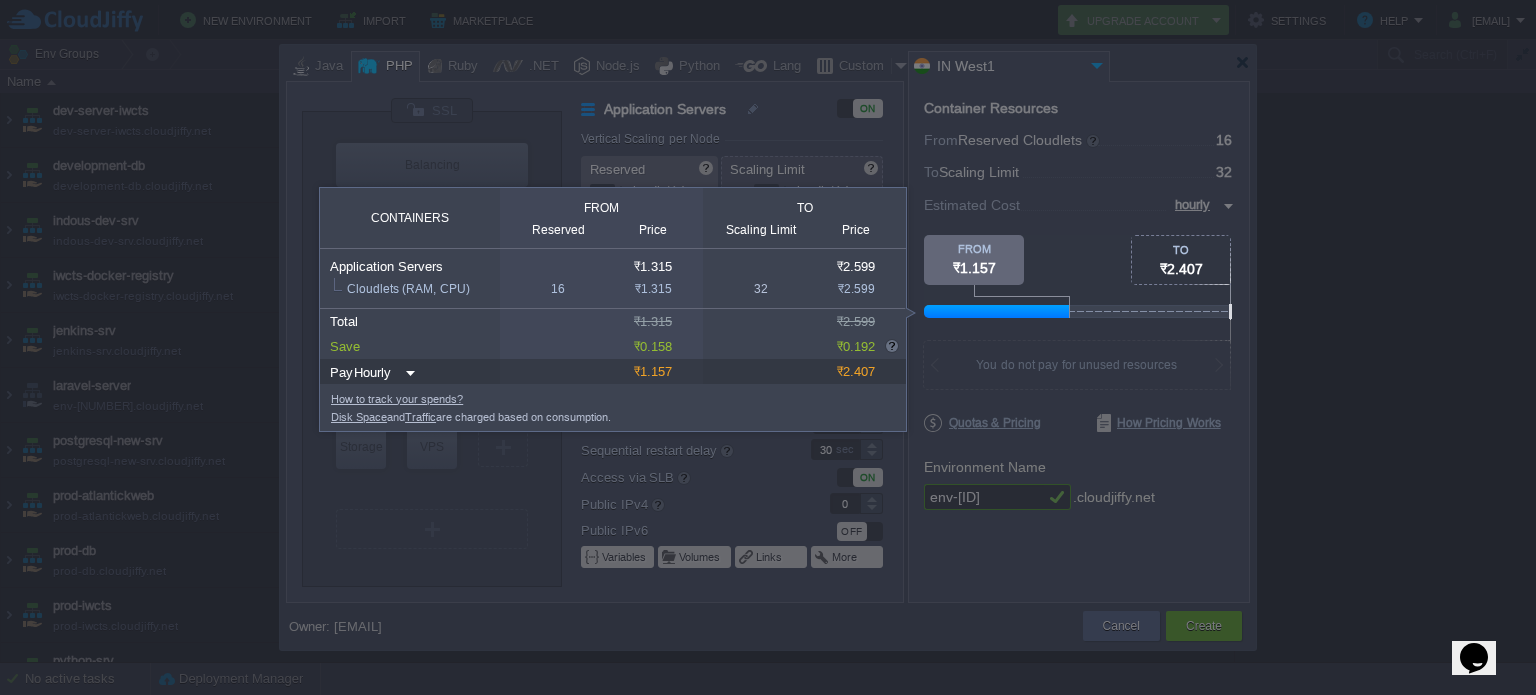 click at bounding box center [462, 160] 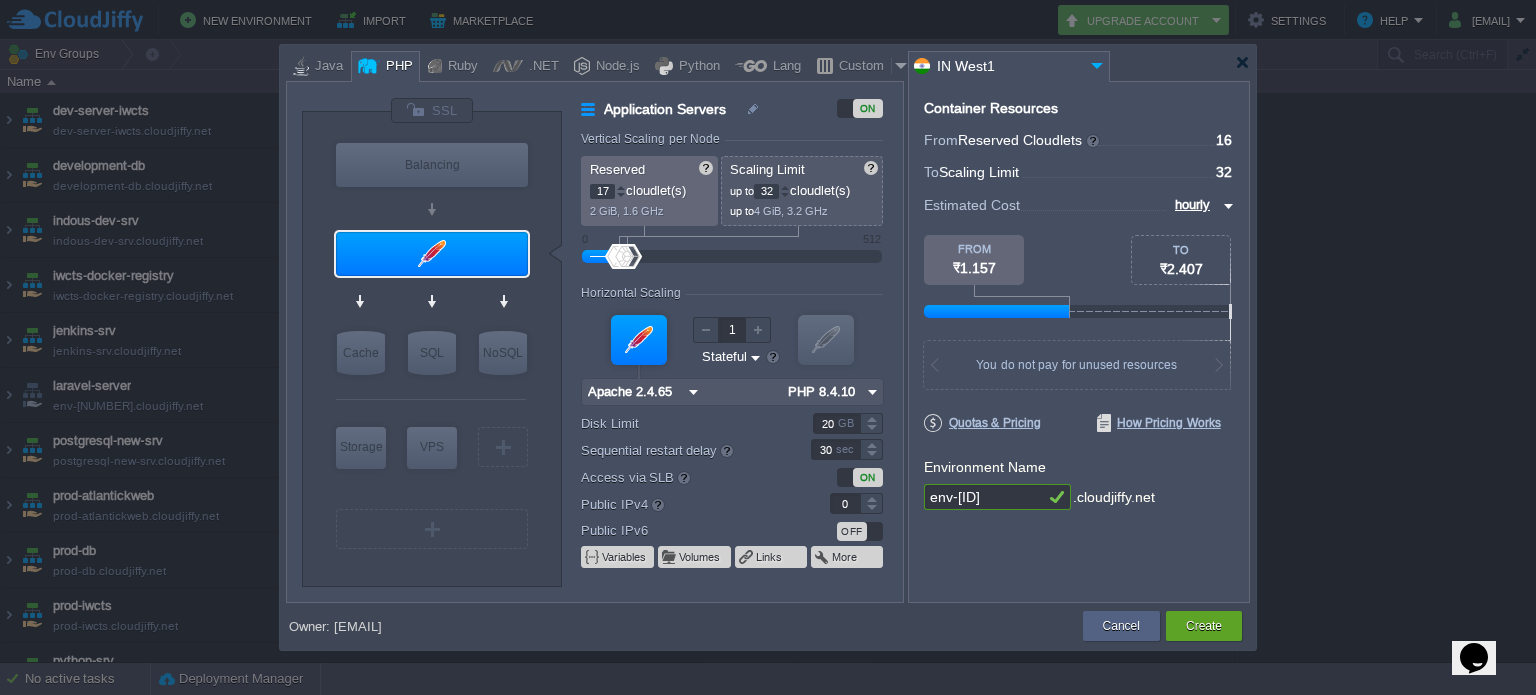 click at bounding box center (621, 187) 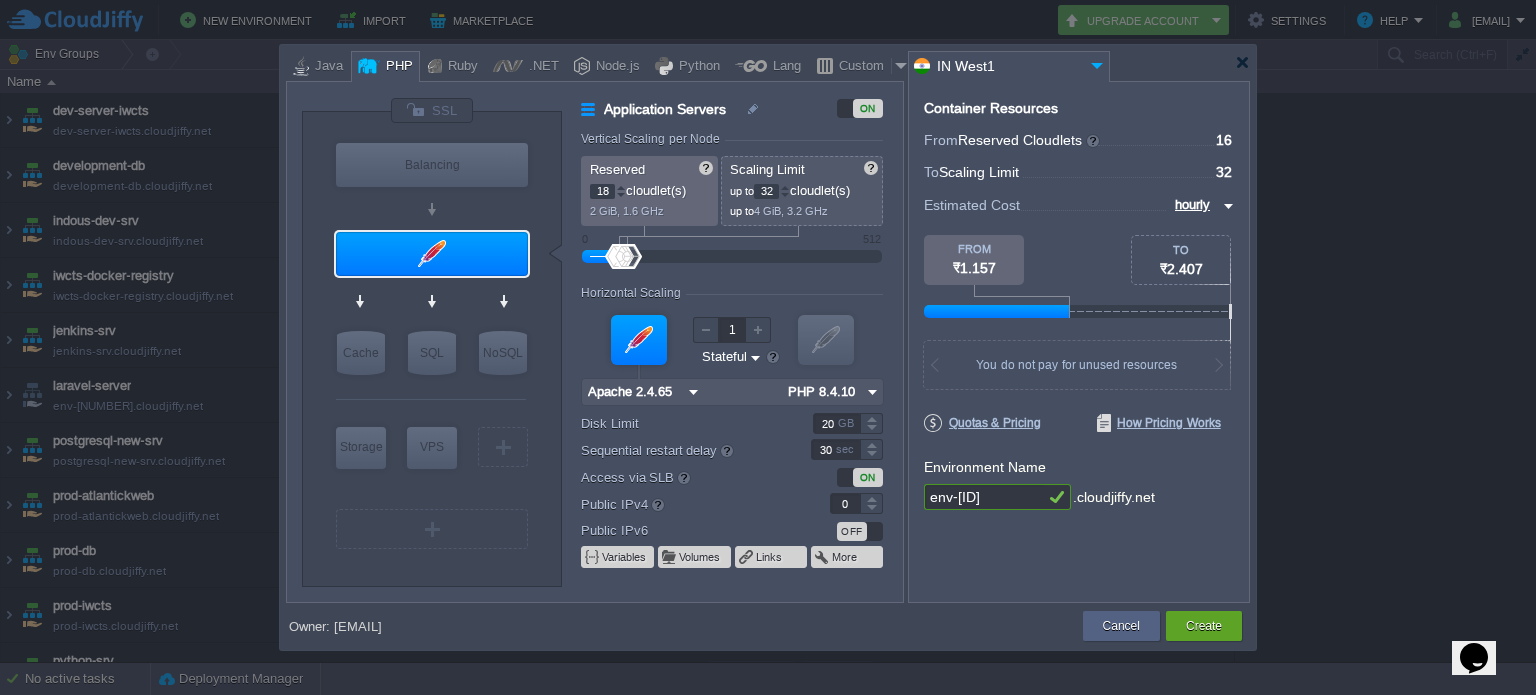 click at bounding box center [621, 187] 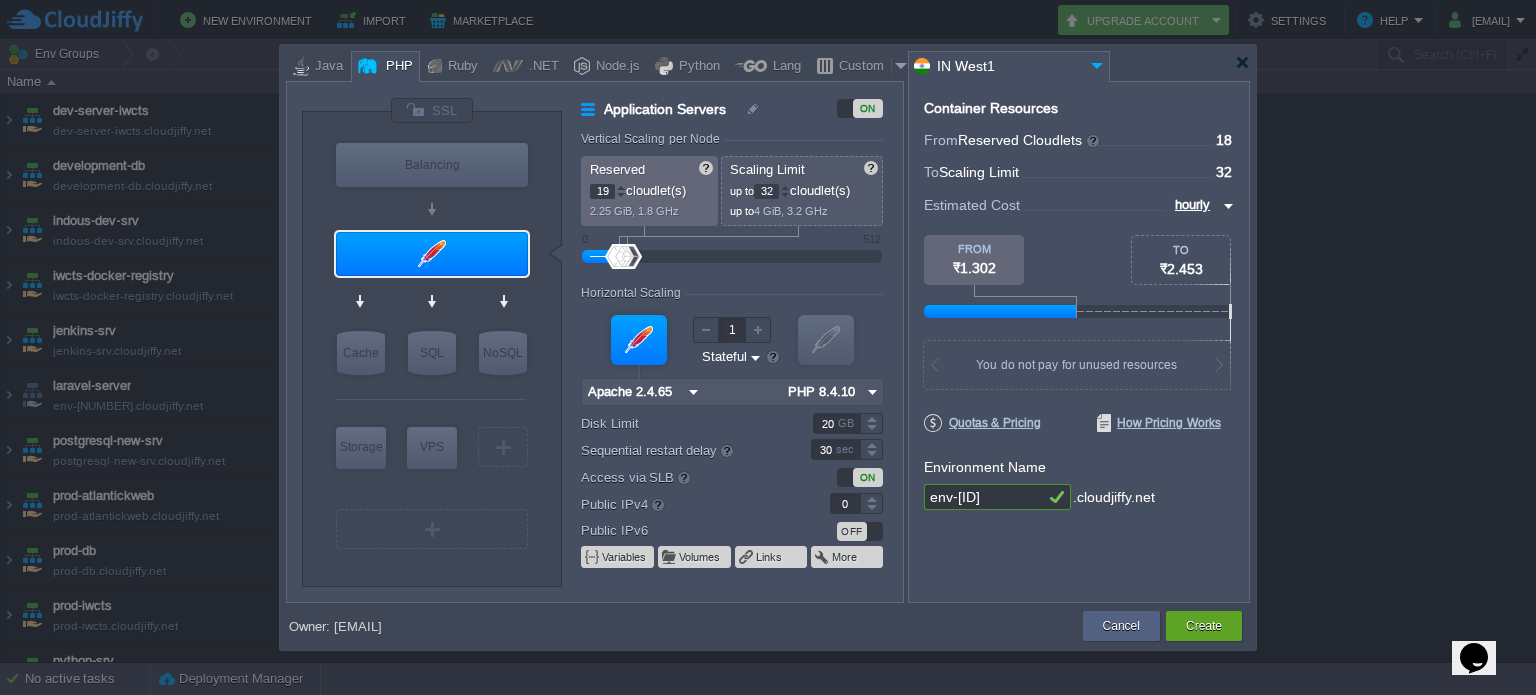 click at bounding box center (621, 187) 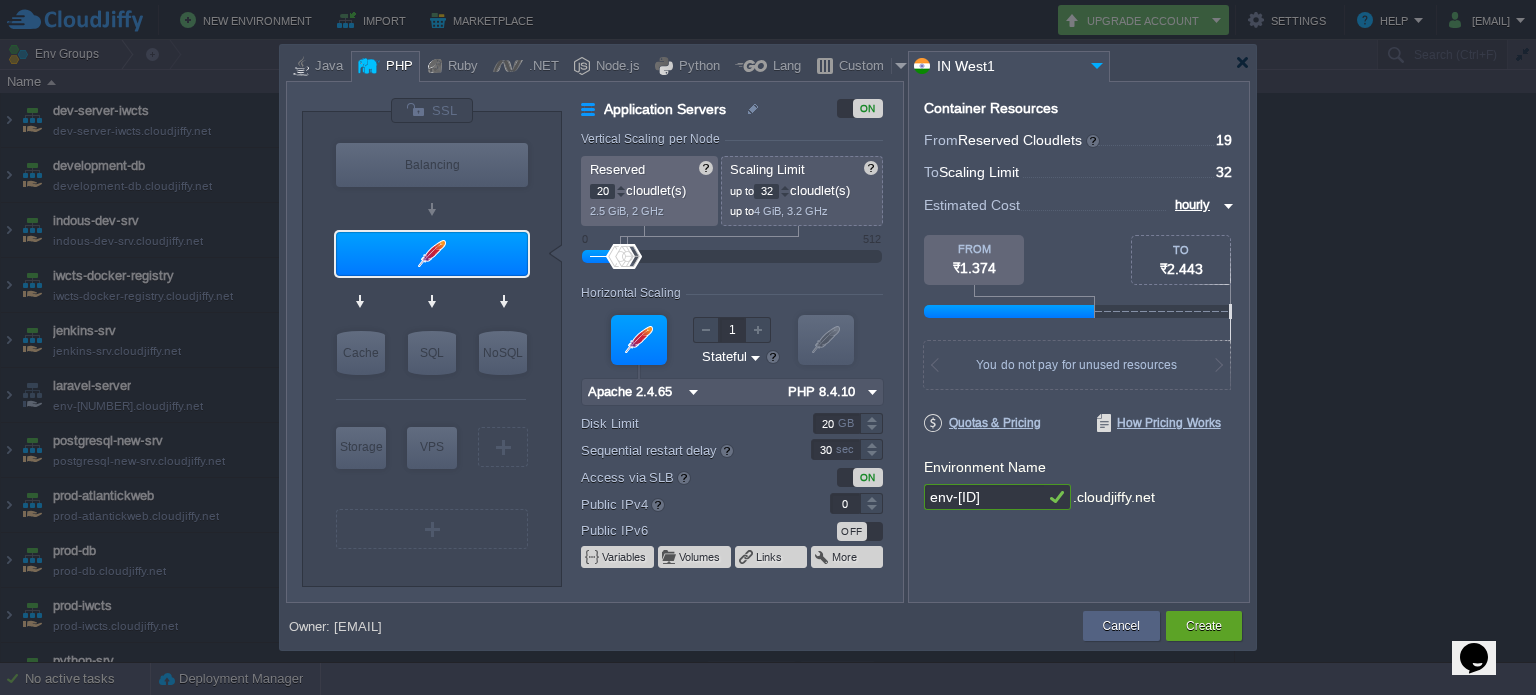 click at bounding box center [621, 187] 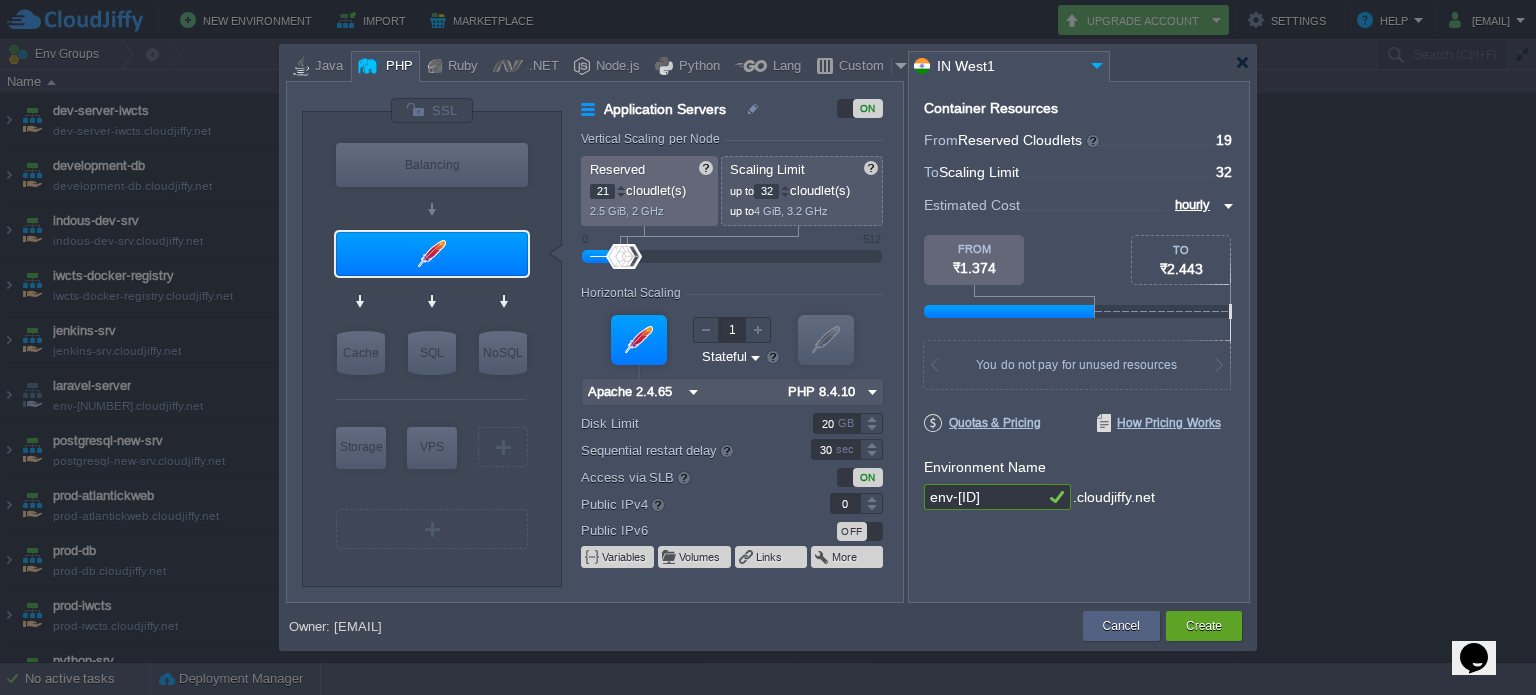 click at bounding box center (621, 187) 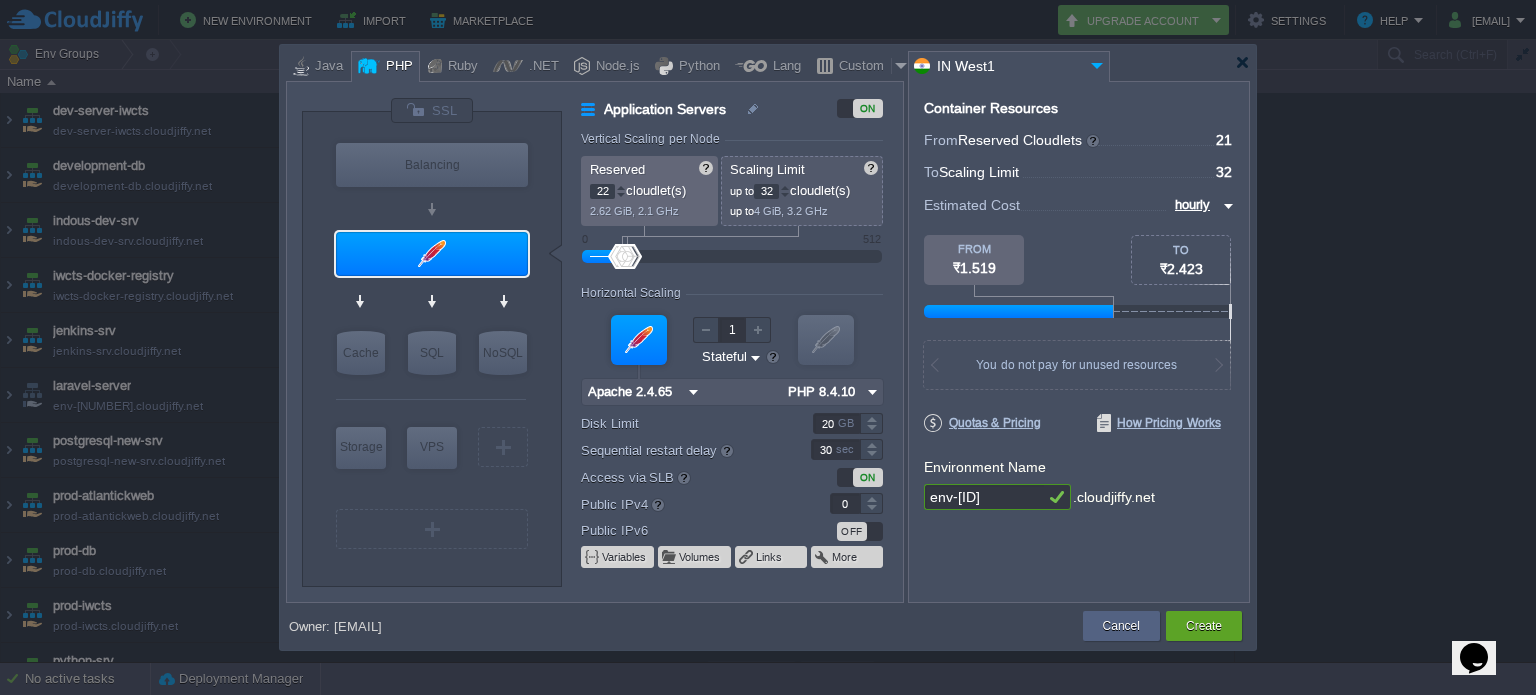 click at bounding box center (621, 187) 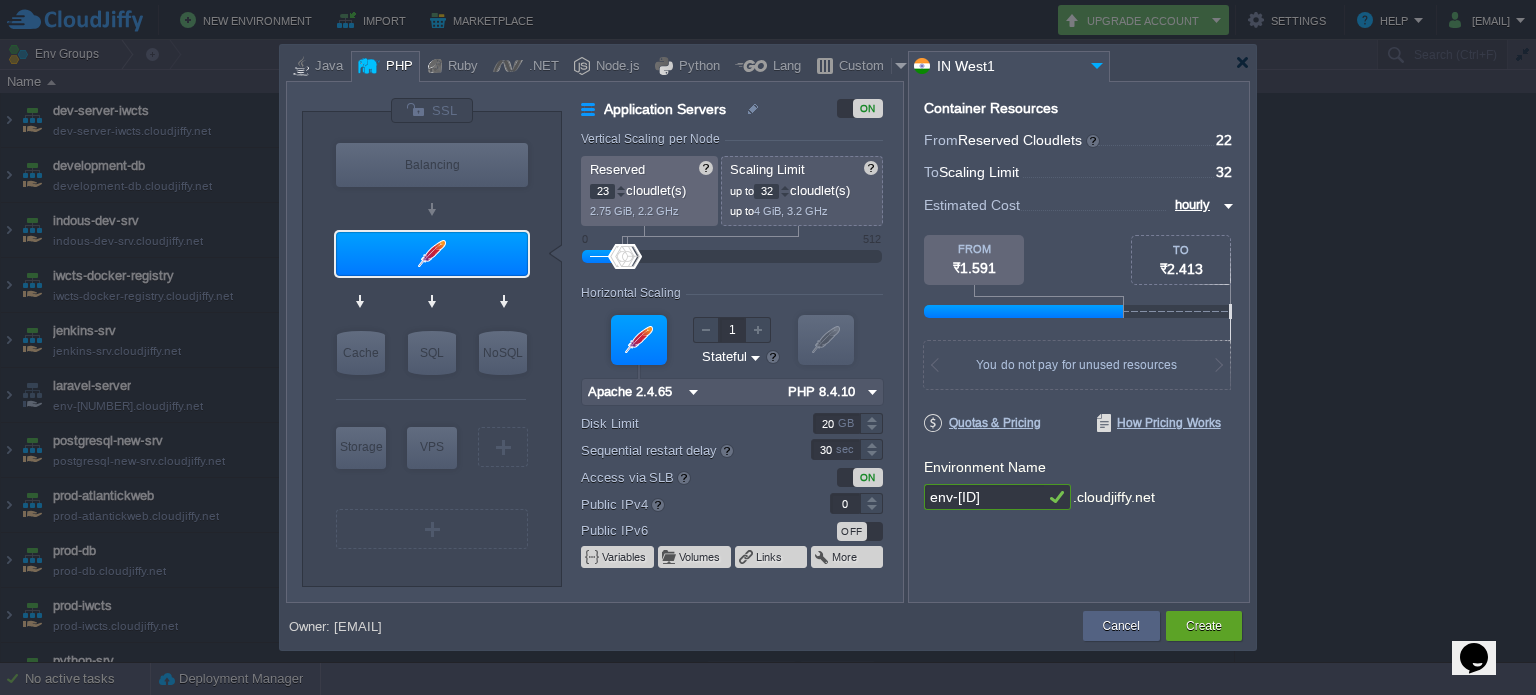 click at bounding box center (621, 187) 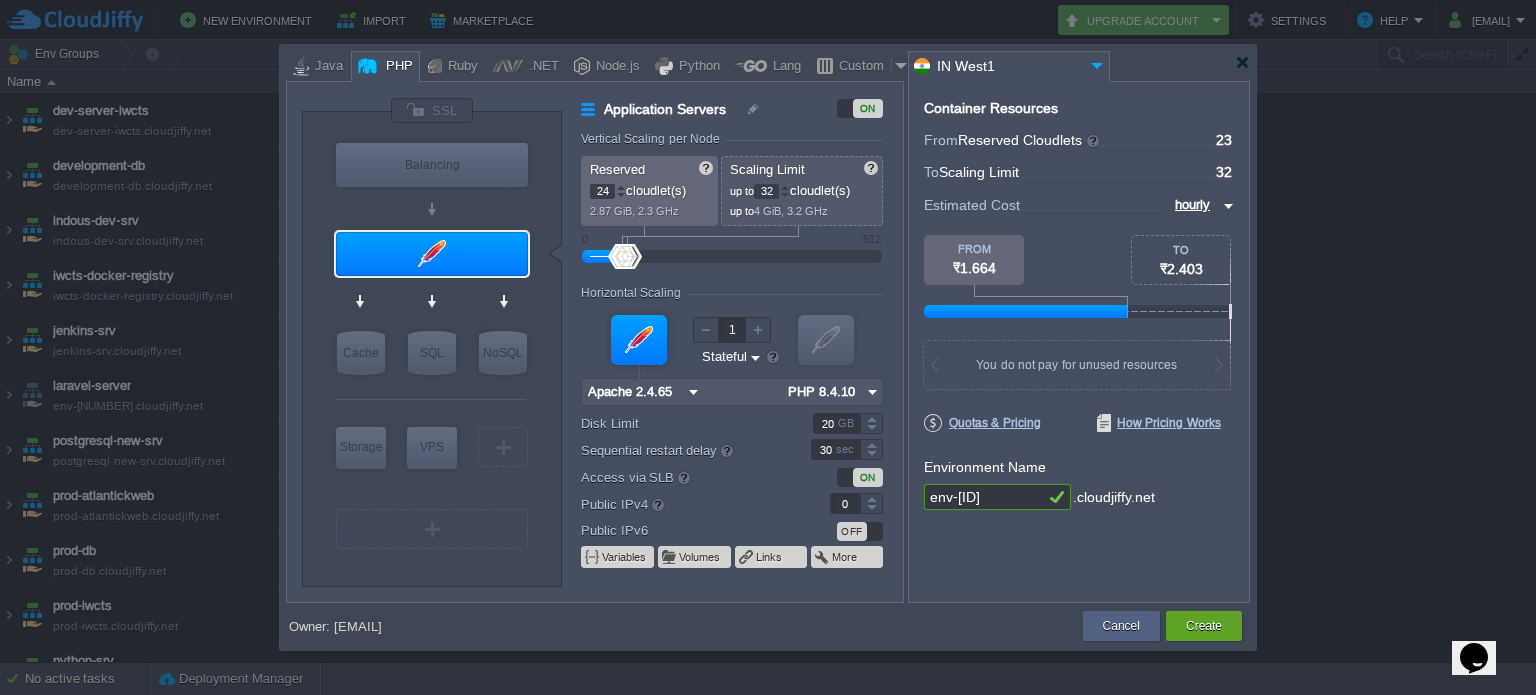 click at bounding box center [621, 187] 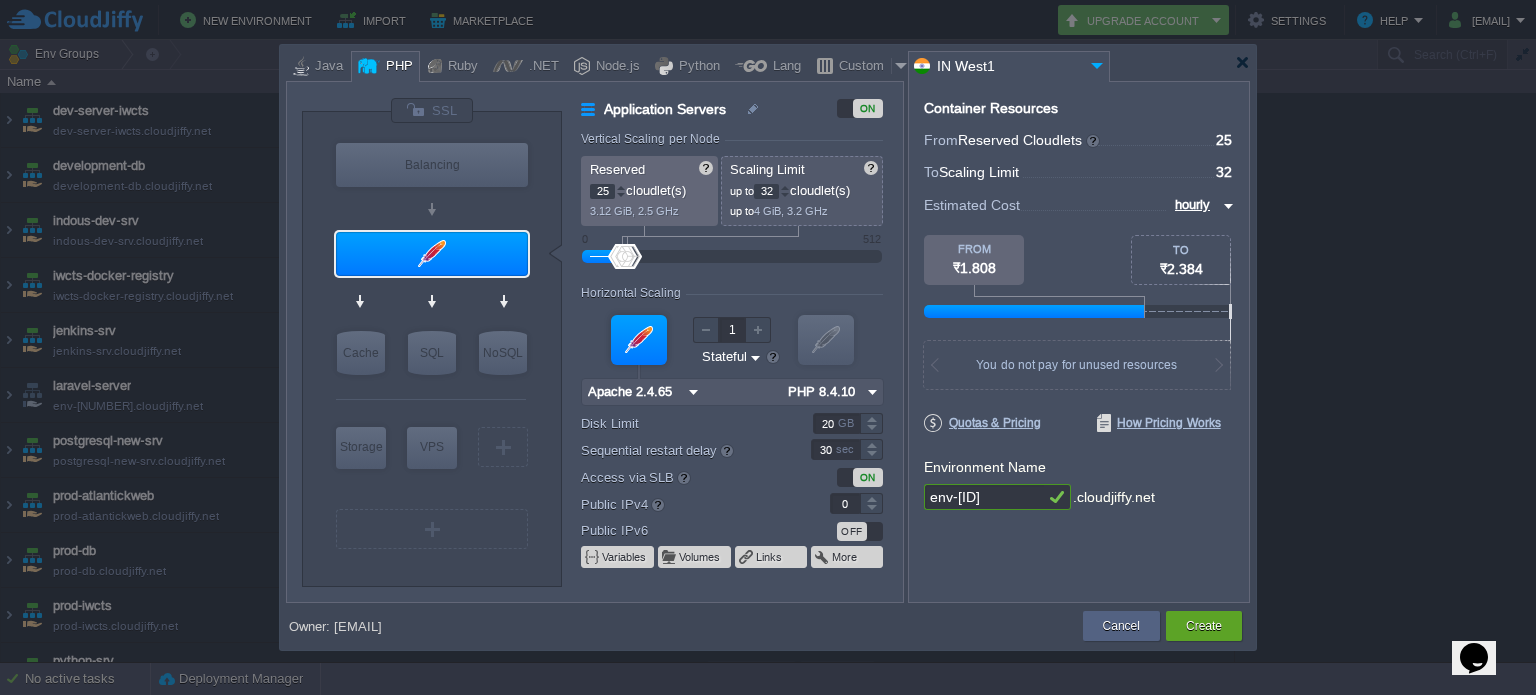 click at bounding box center (621, 187) 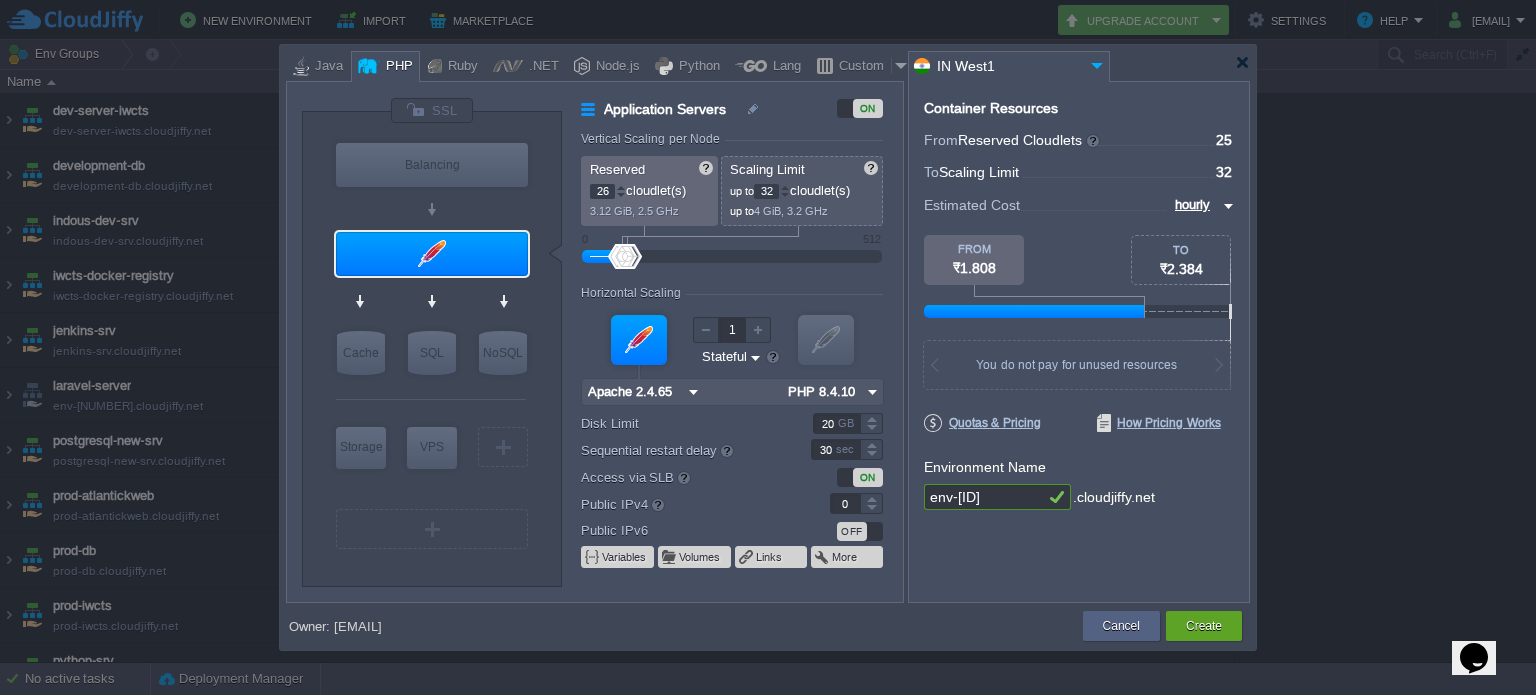 click at bounding box center [621, 187] 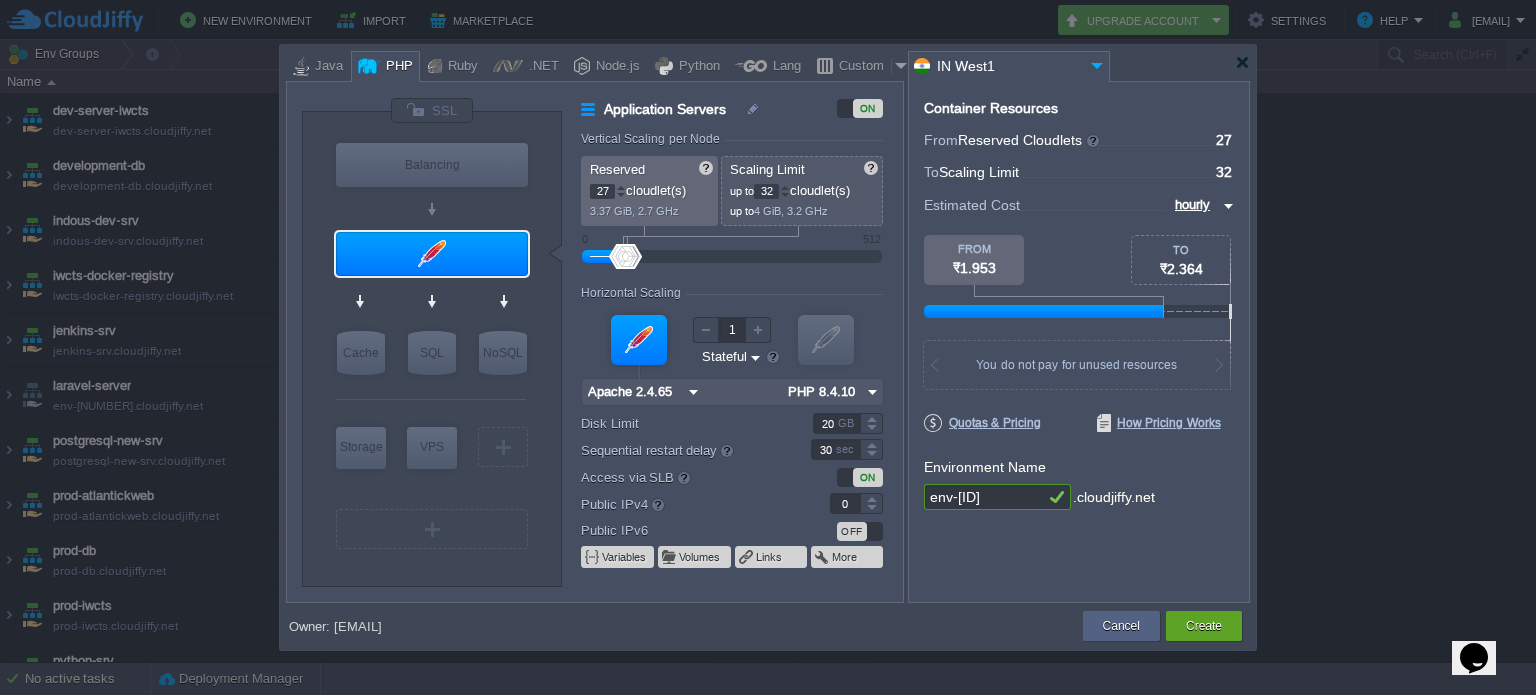 click at bounding box center (621, 187) 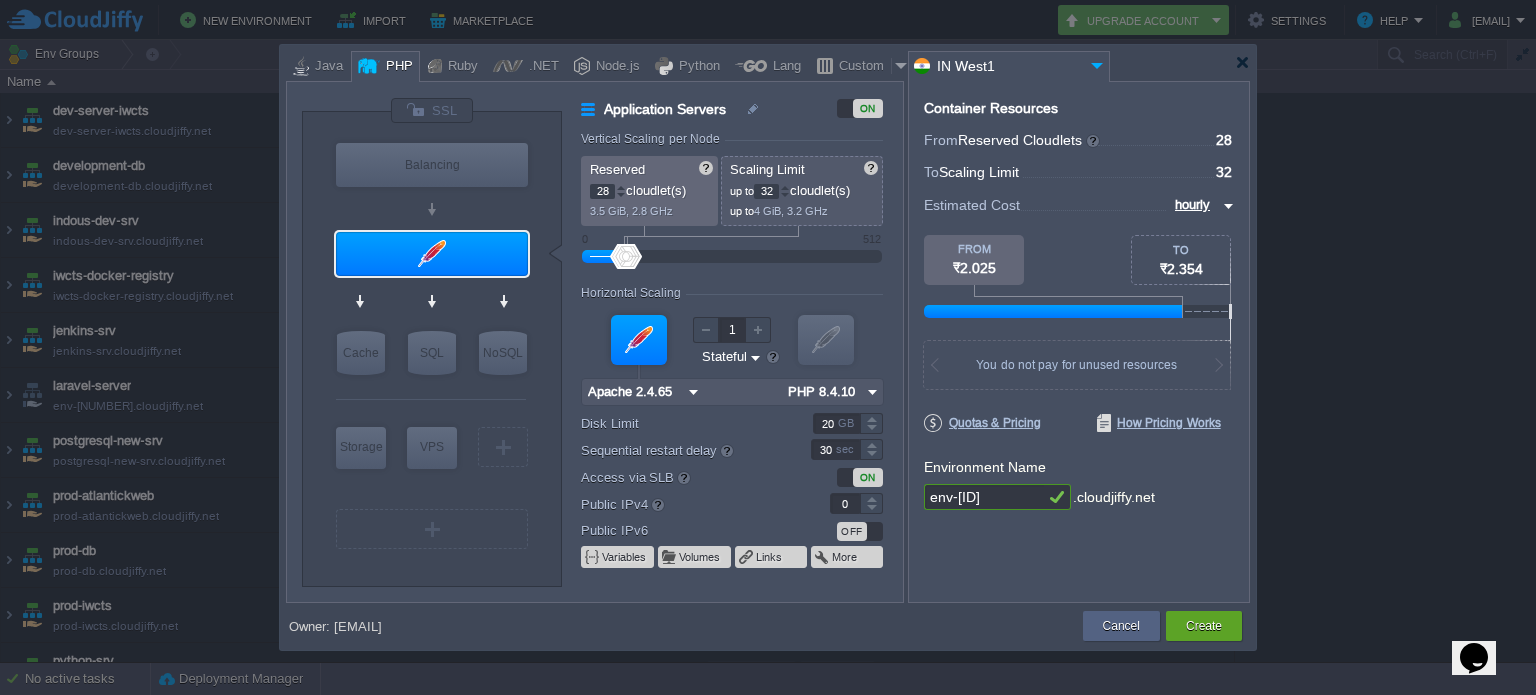 click at bounding box center [621, 187] 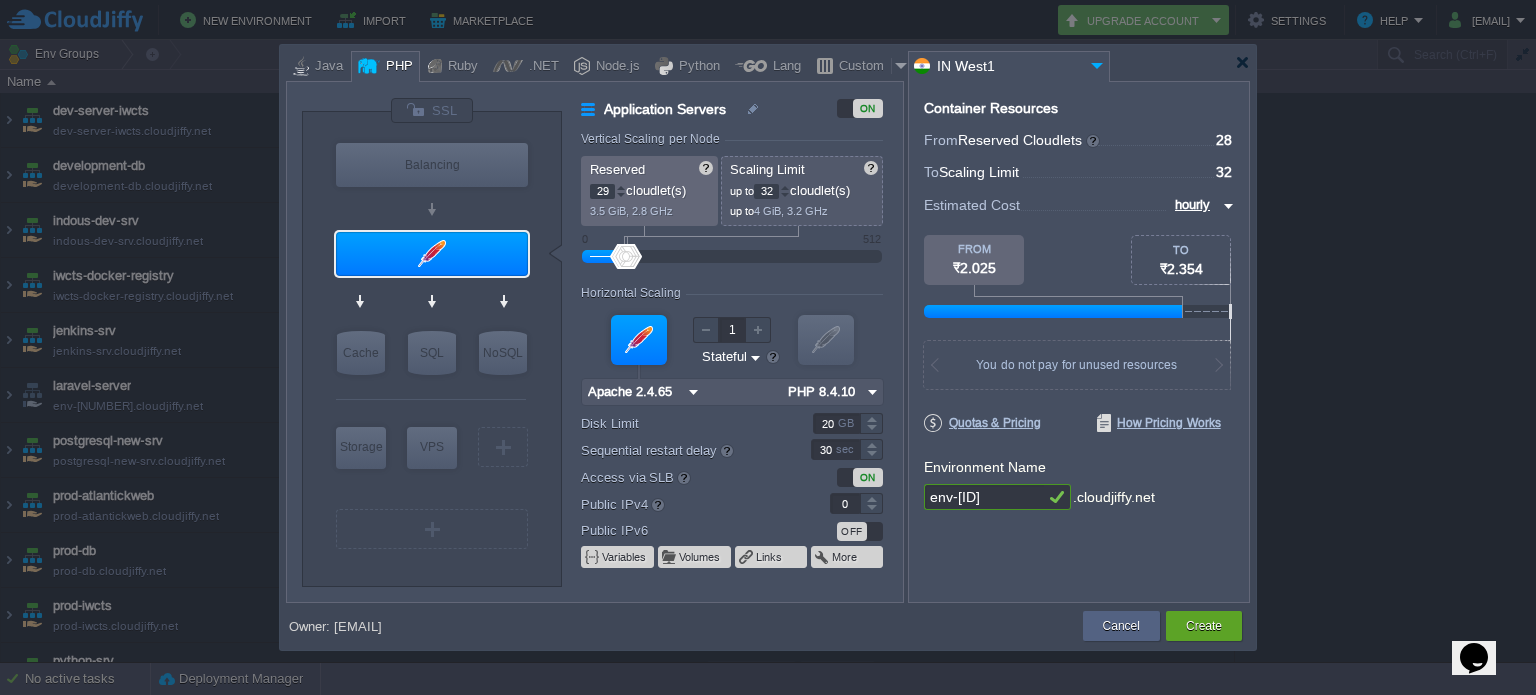 click at bounding box center (621, 187) 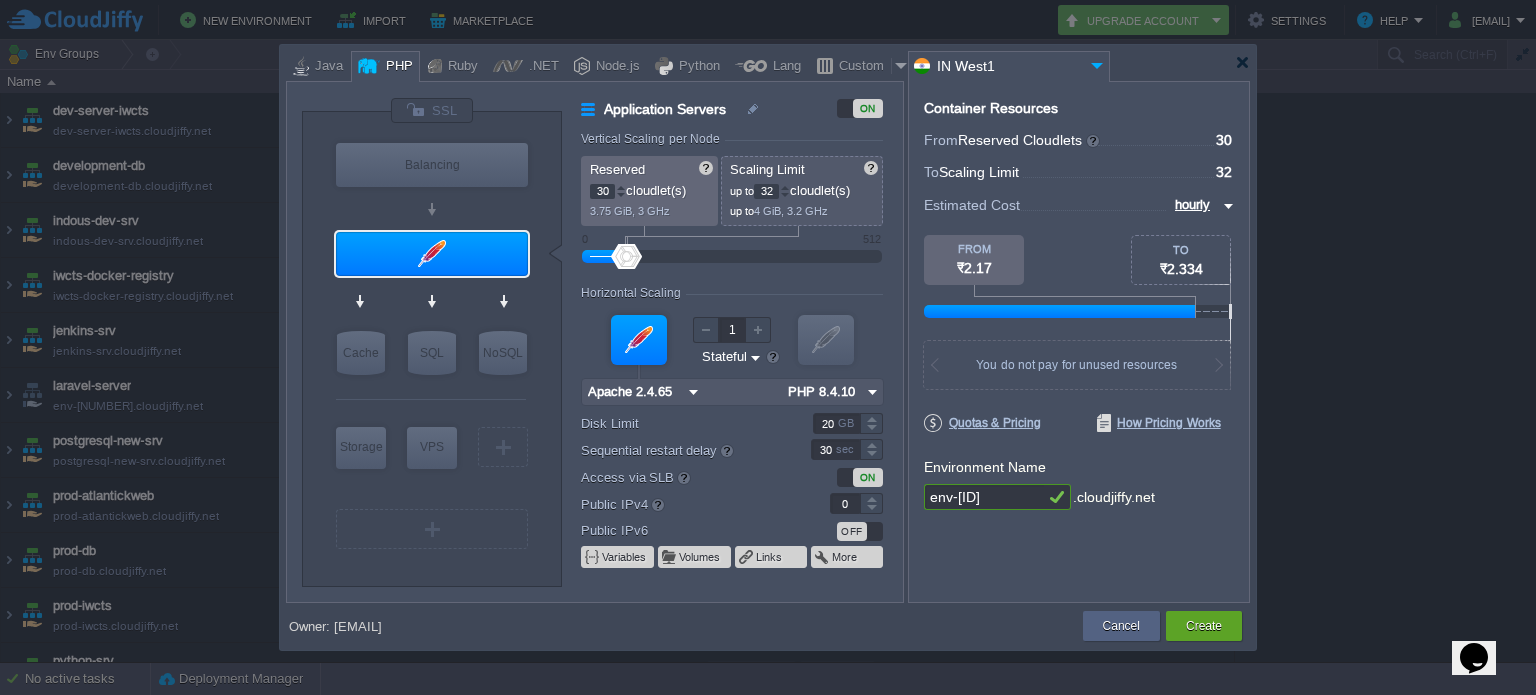 click at bounding box center [621, 187] 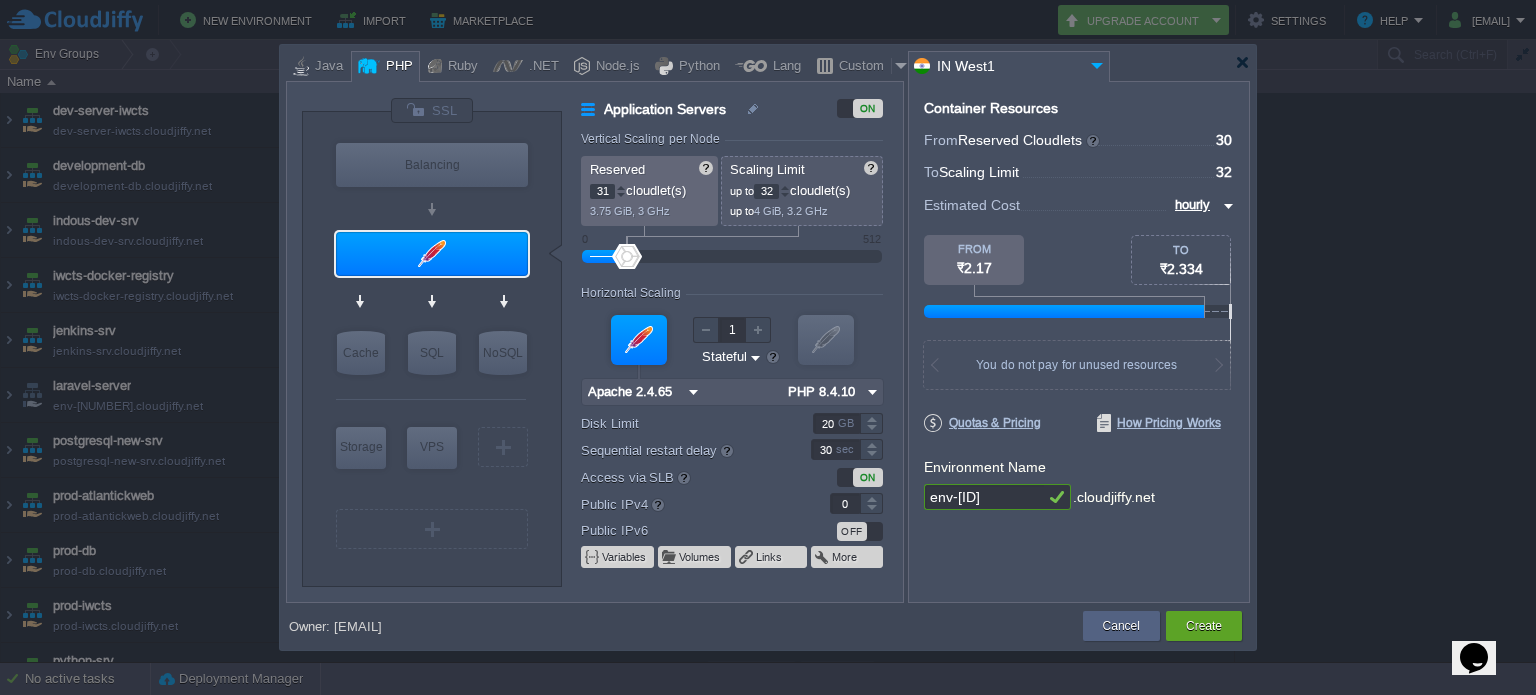 click at bounding box center (621, 187) 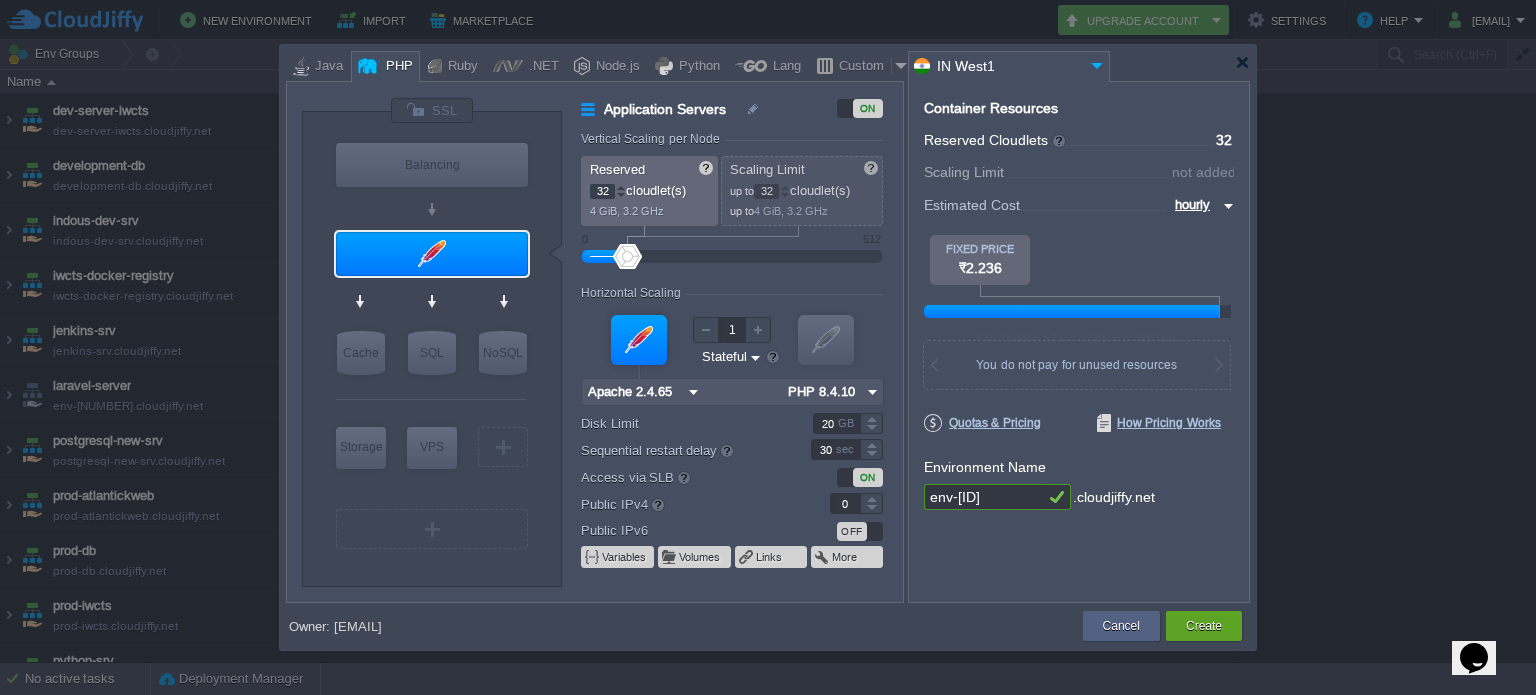 click at bounding box center (621, 187) 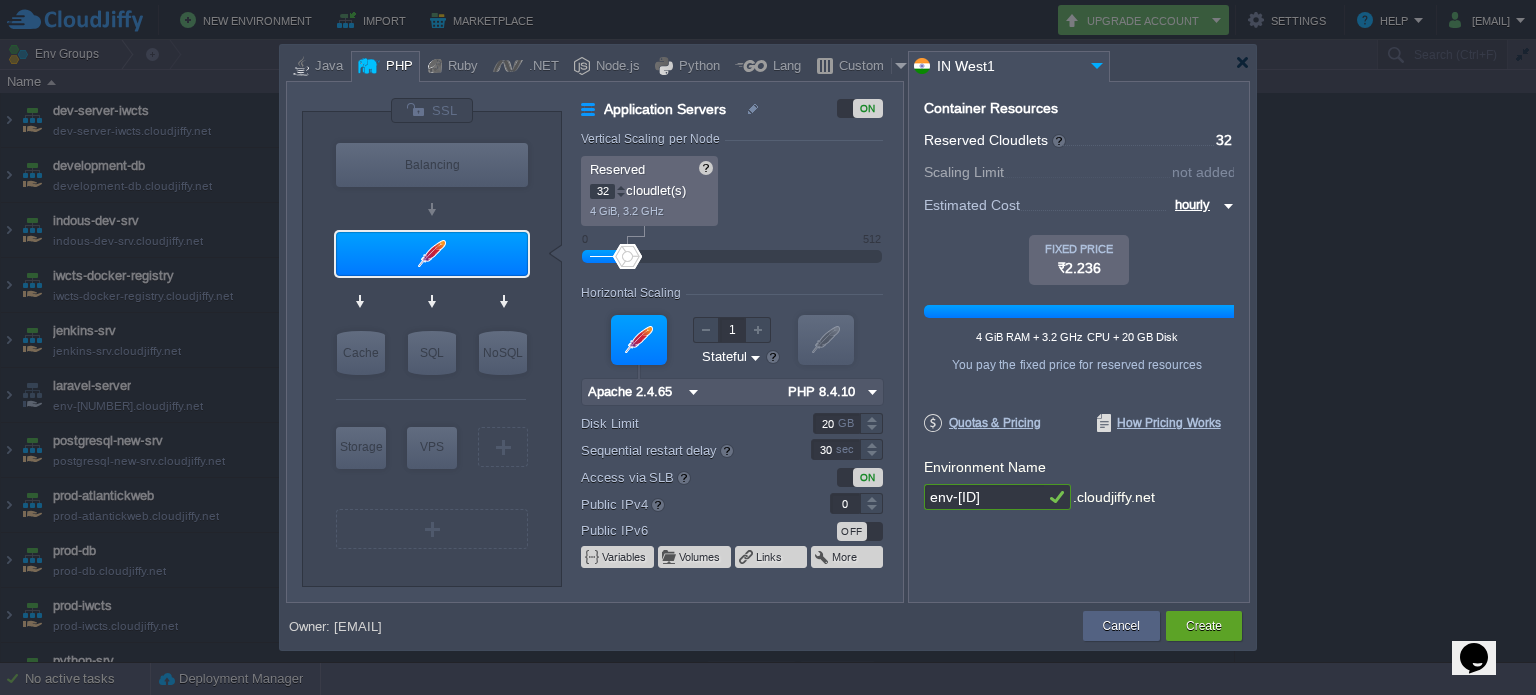 type on "31" 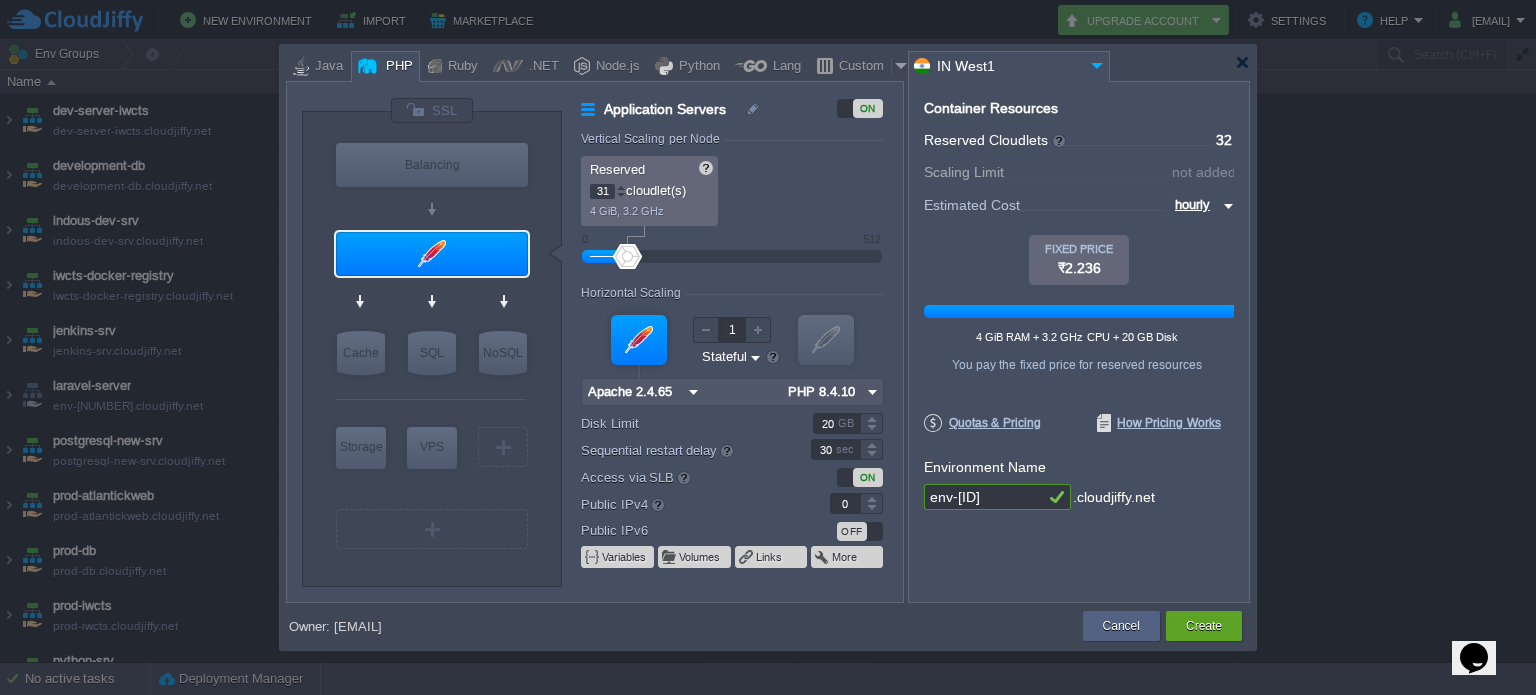 click at bounding box center [621, 195] 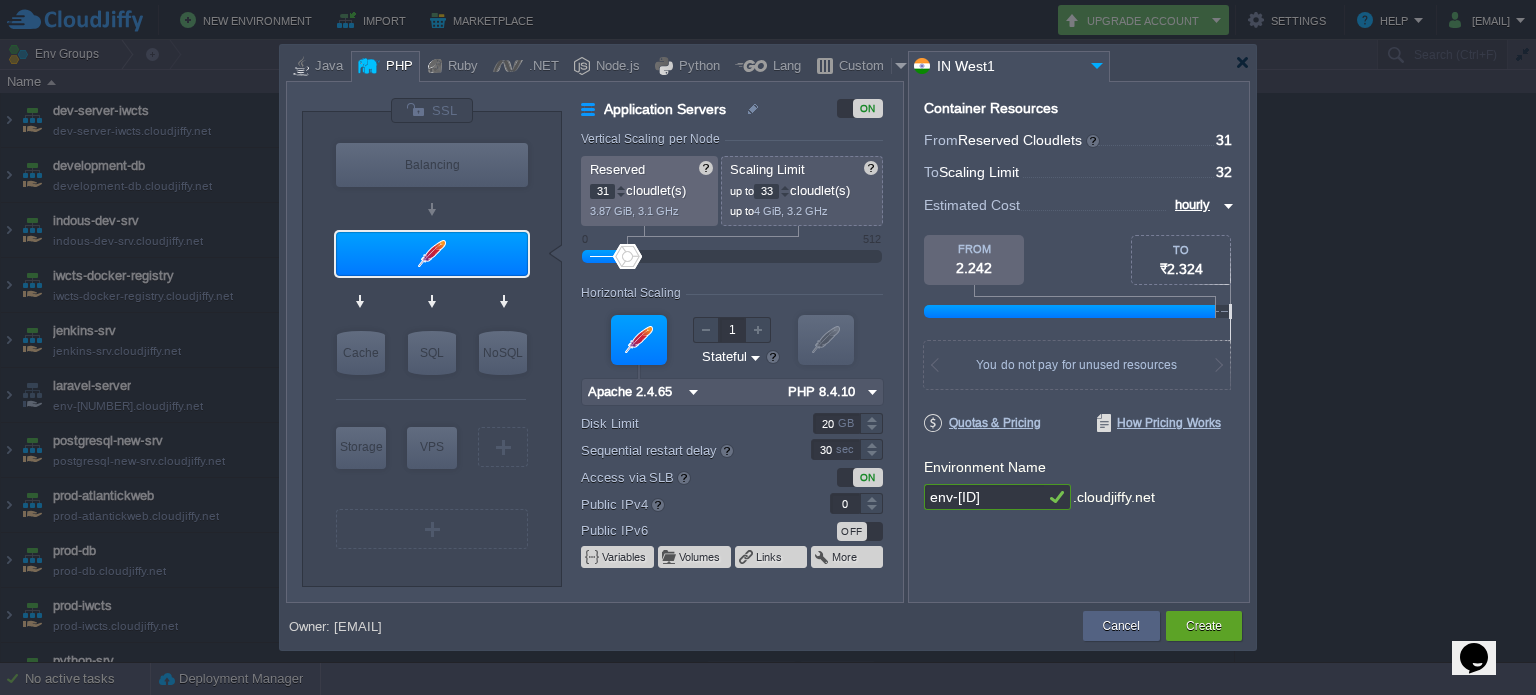 click at bounding box center (785, 187) 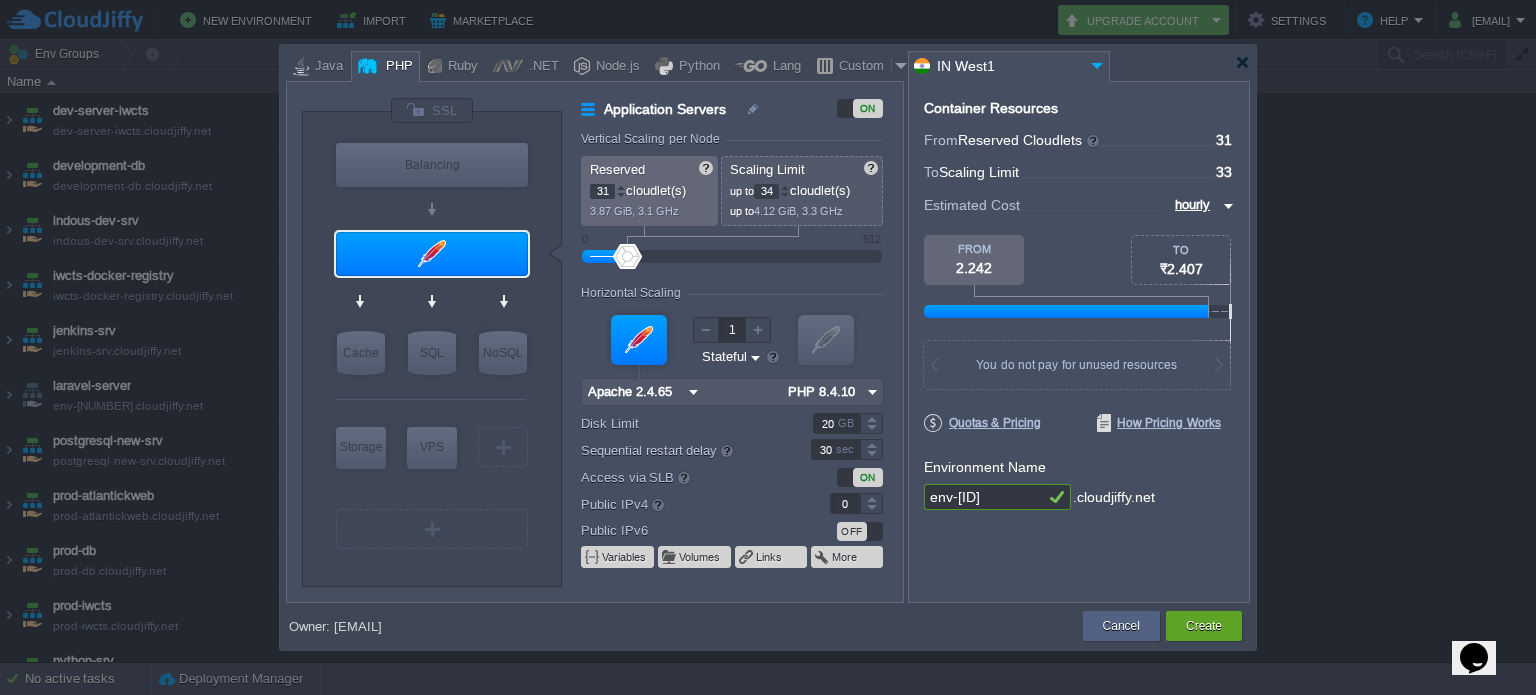 click at bounding box center [785, 187] 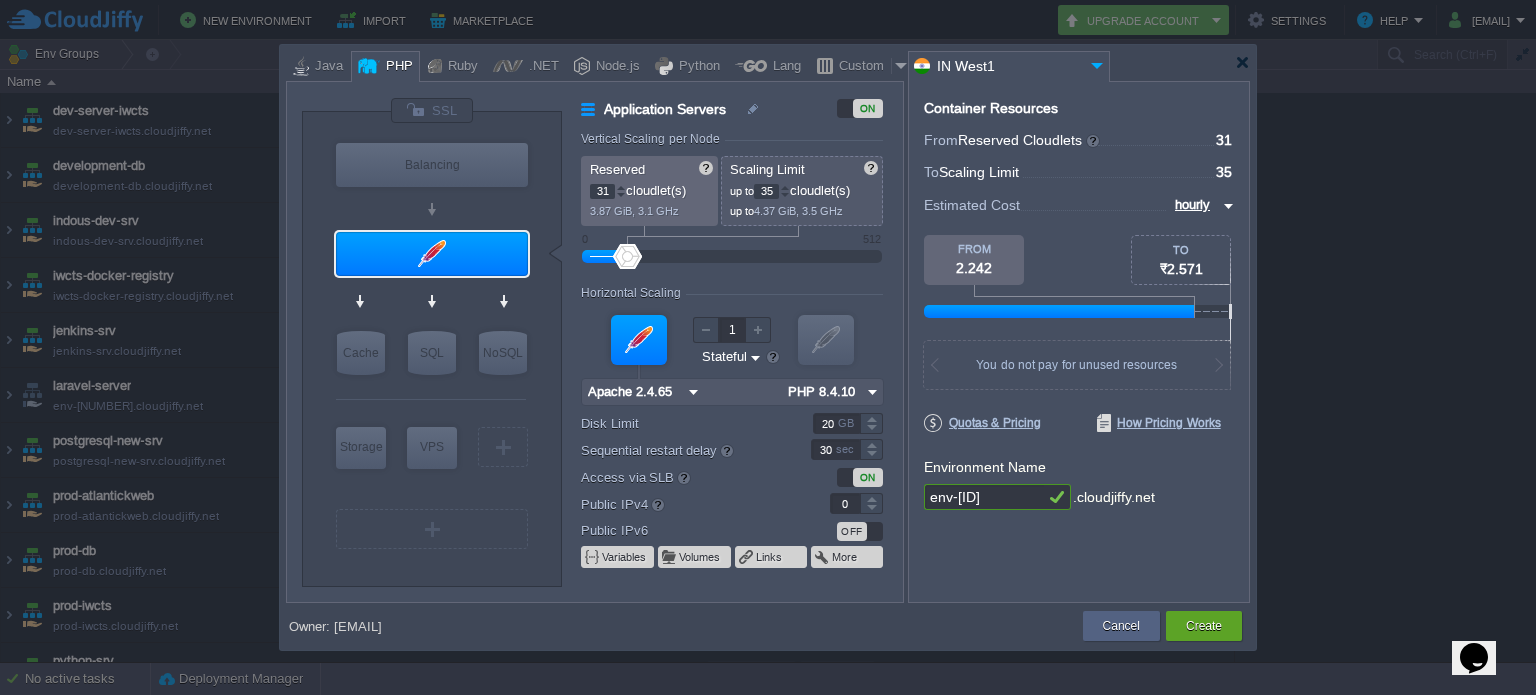 click at bounding box center [785, 187] 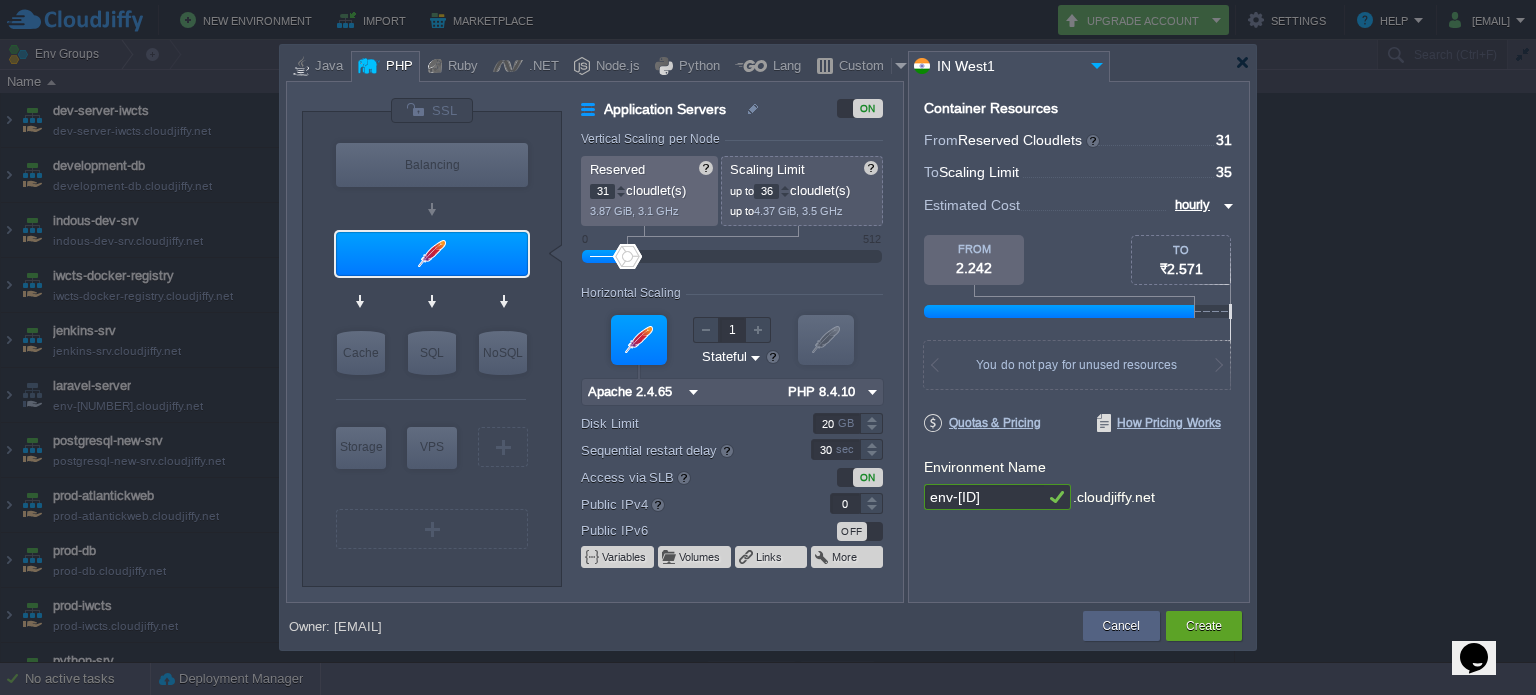 click at bounding box center [785, 187] 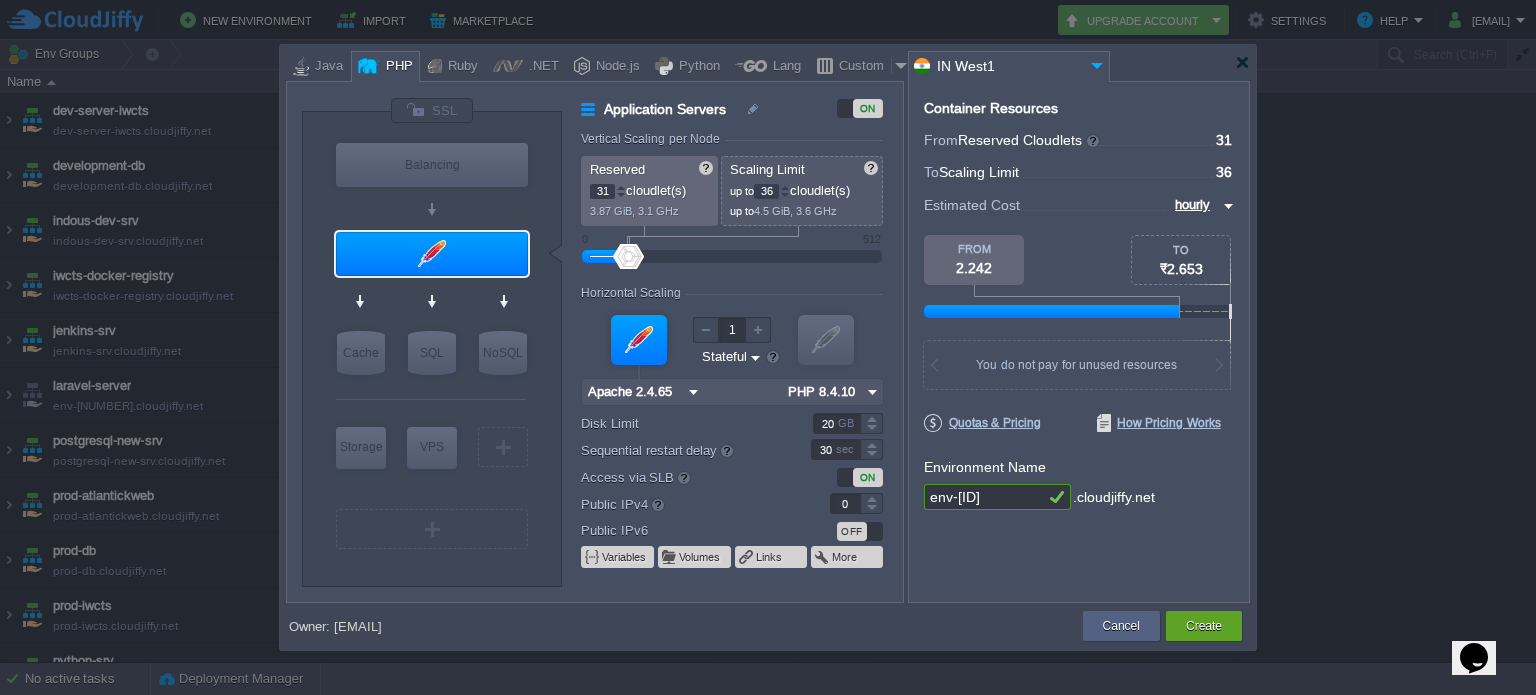 drag, startPoint x: 777, startPoint y: 185, endPoint x: 758, endPoint y: 187, distance: 19.104973 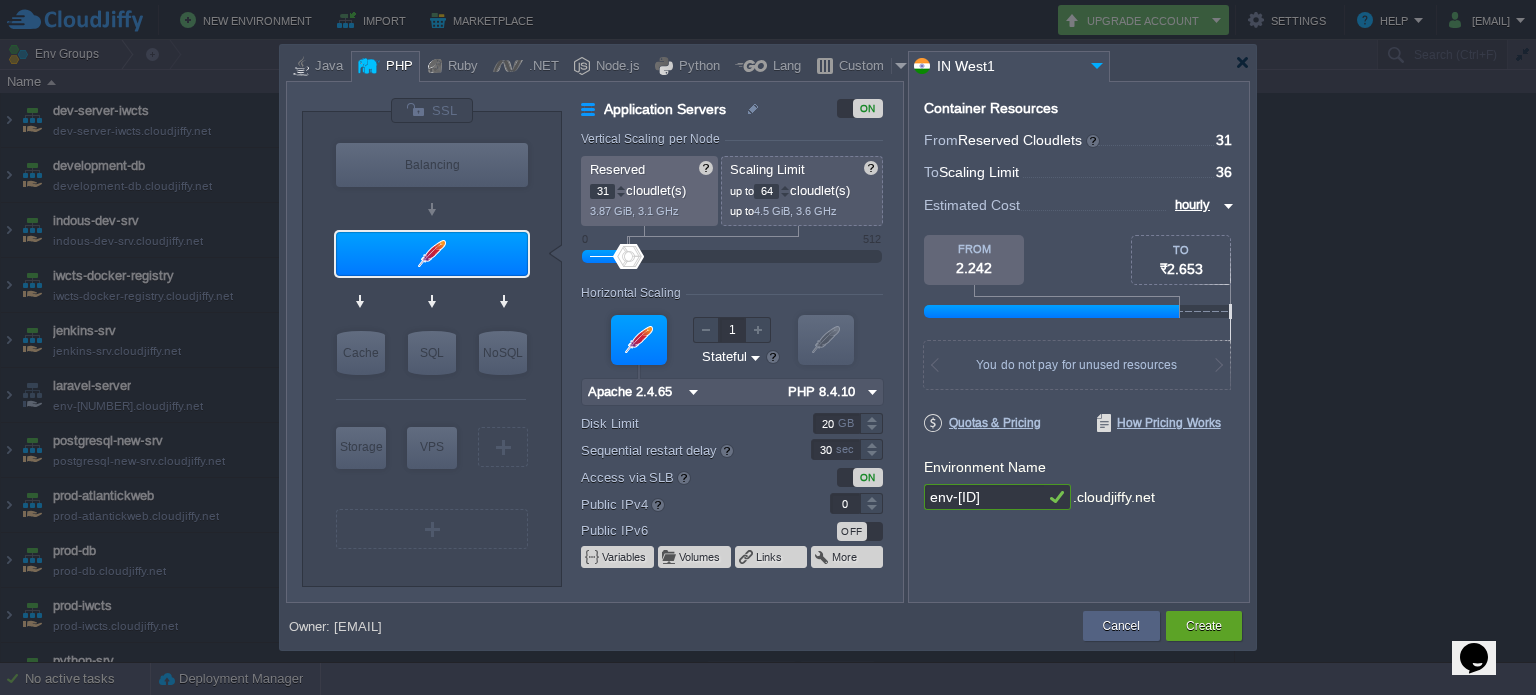 type on "64" 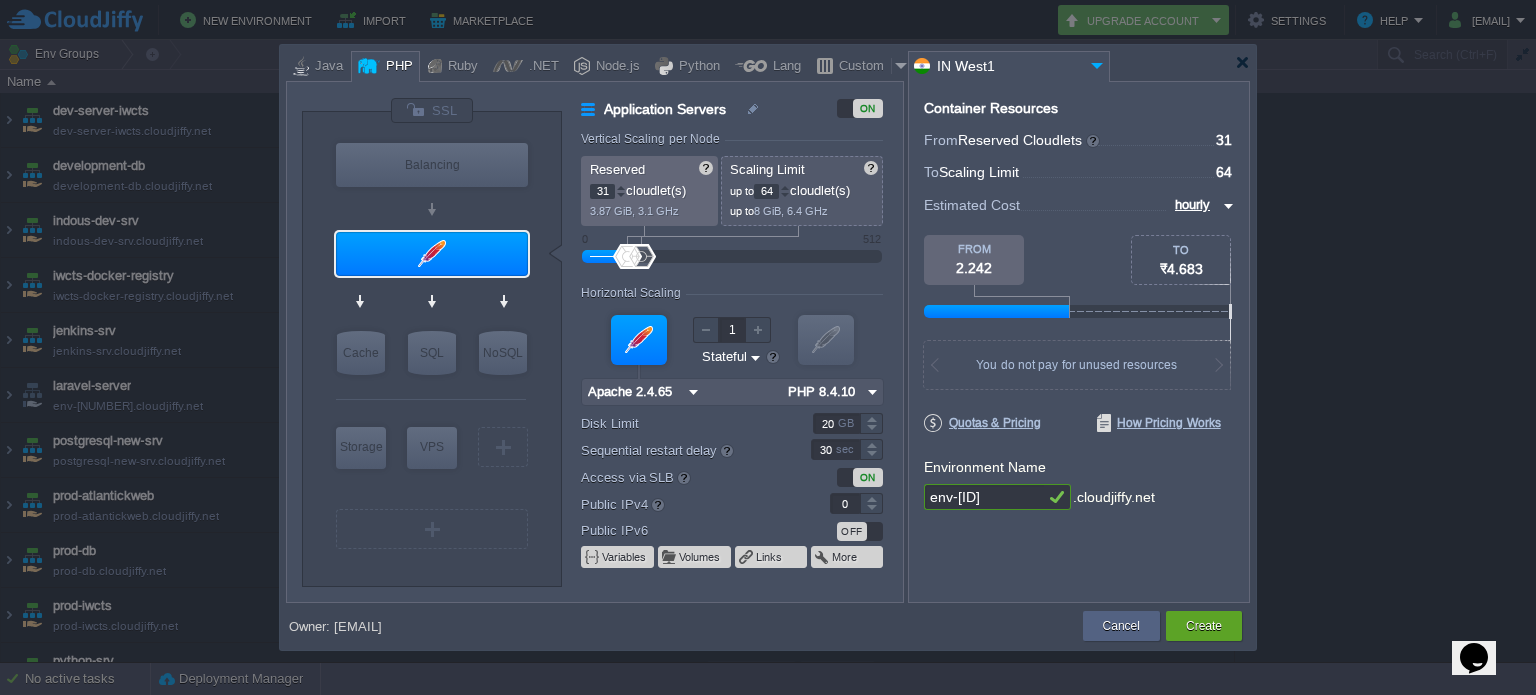 drag, startPoint x: 605, startPoint y: 192, endPoint x: 589, endPoint y: 192, distance: 16 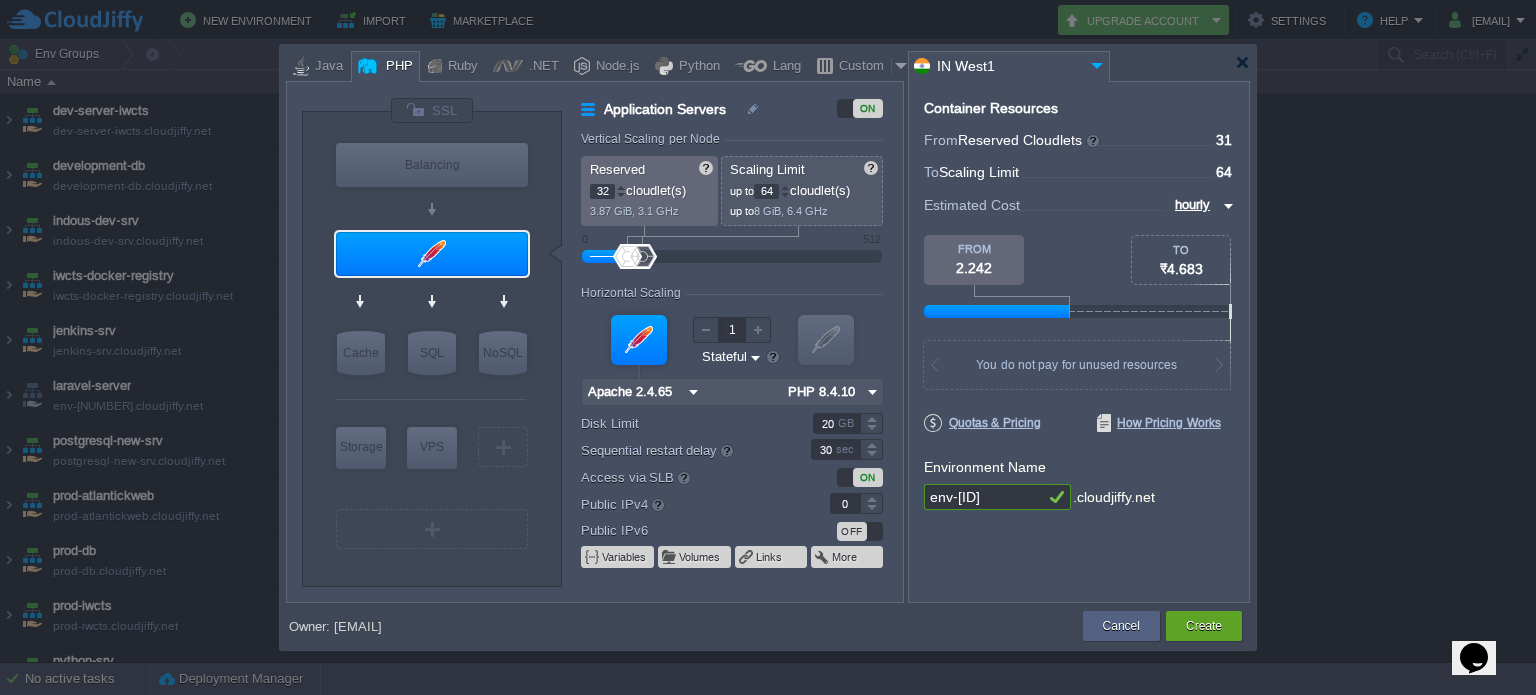 type on "32" 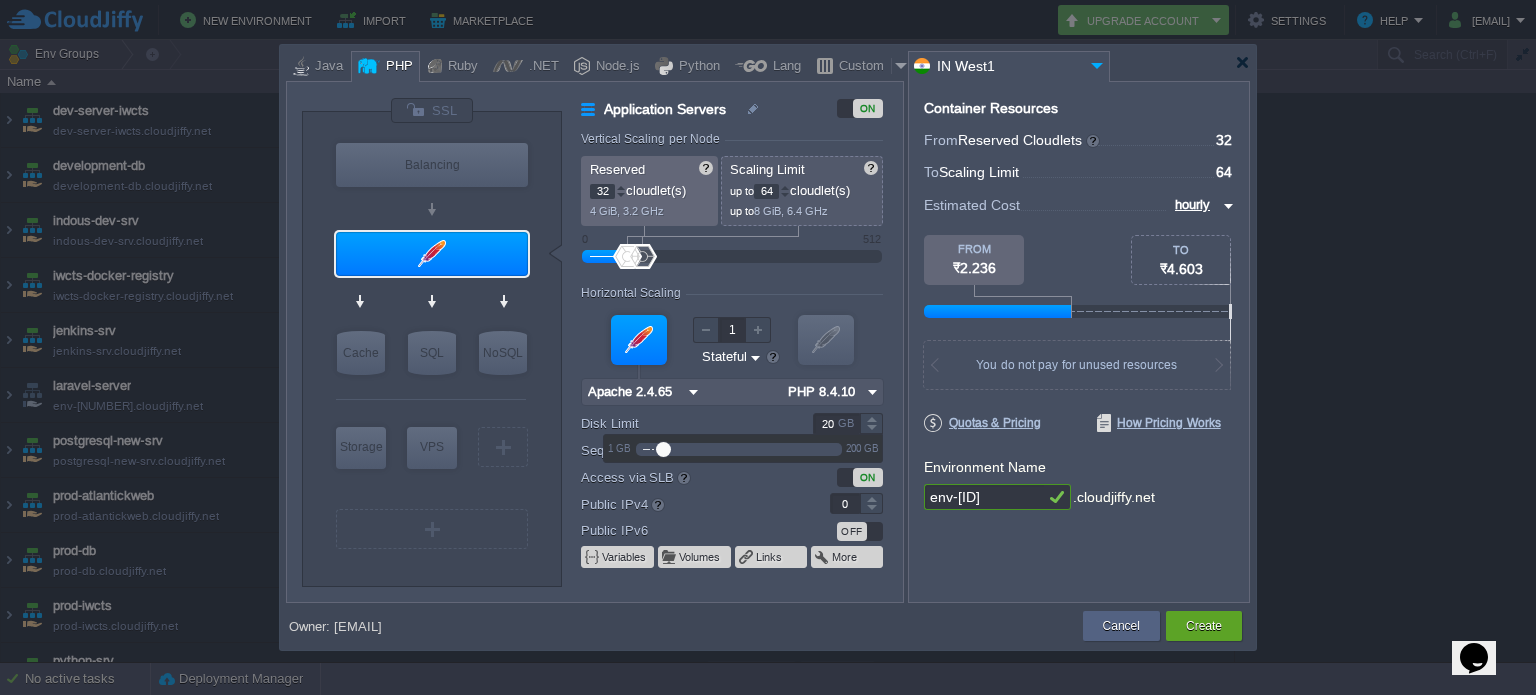 drag, startPoint x: 837, startPoint y: 429, endPoint x: 788, endPoint y: 423, distance: 49.365982 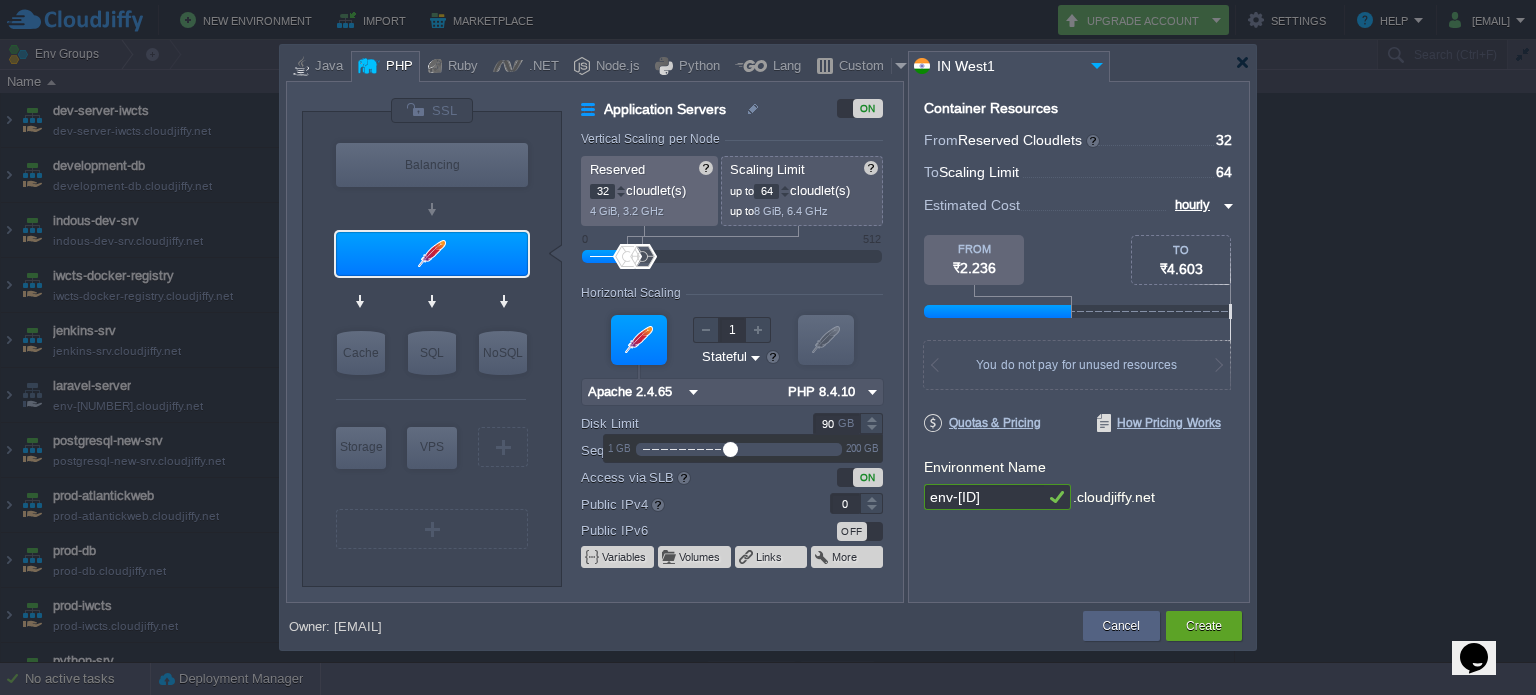 drag, startPoint x: 660, startPoint y: 447, endPoint x: 728, endPoint y: 446, distance: 68.007355 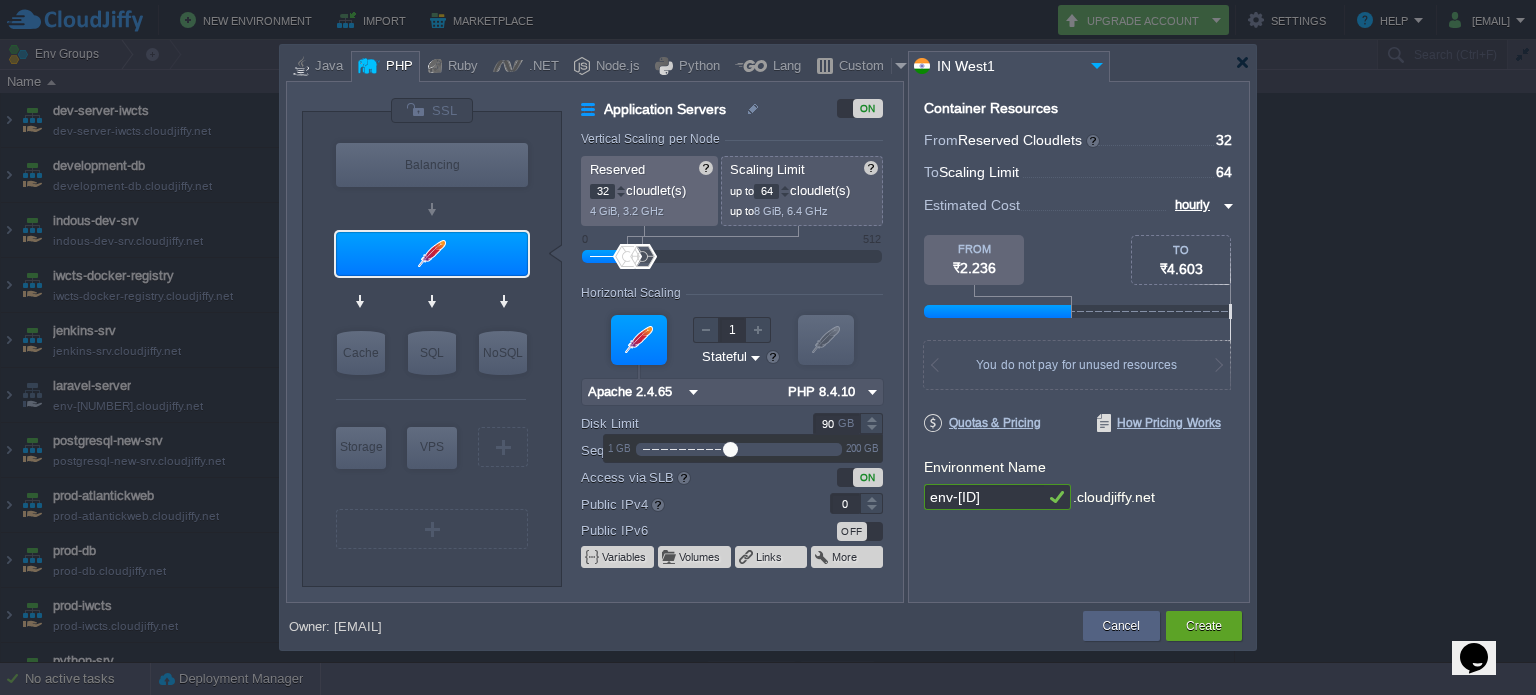 drag, startPoint x: 833, startPoint y: 421, endPoint x: 803, endPoint y: 419, distance: 30.066593 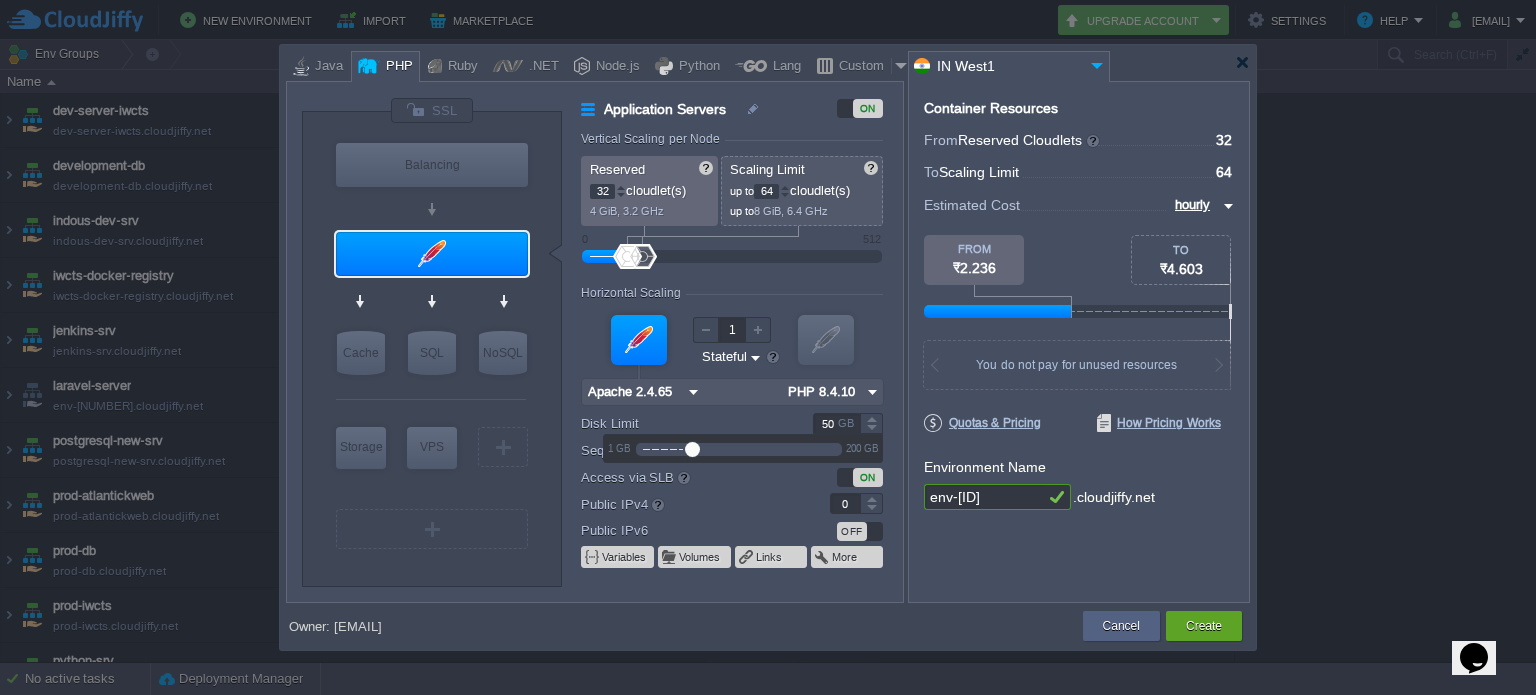 type on "50" 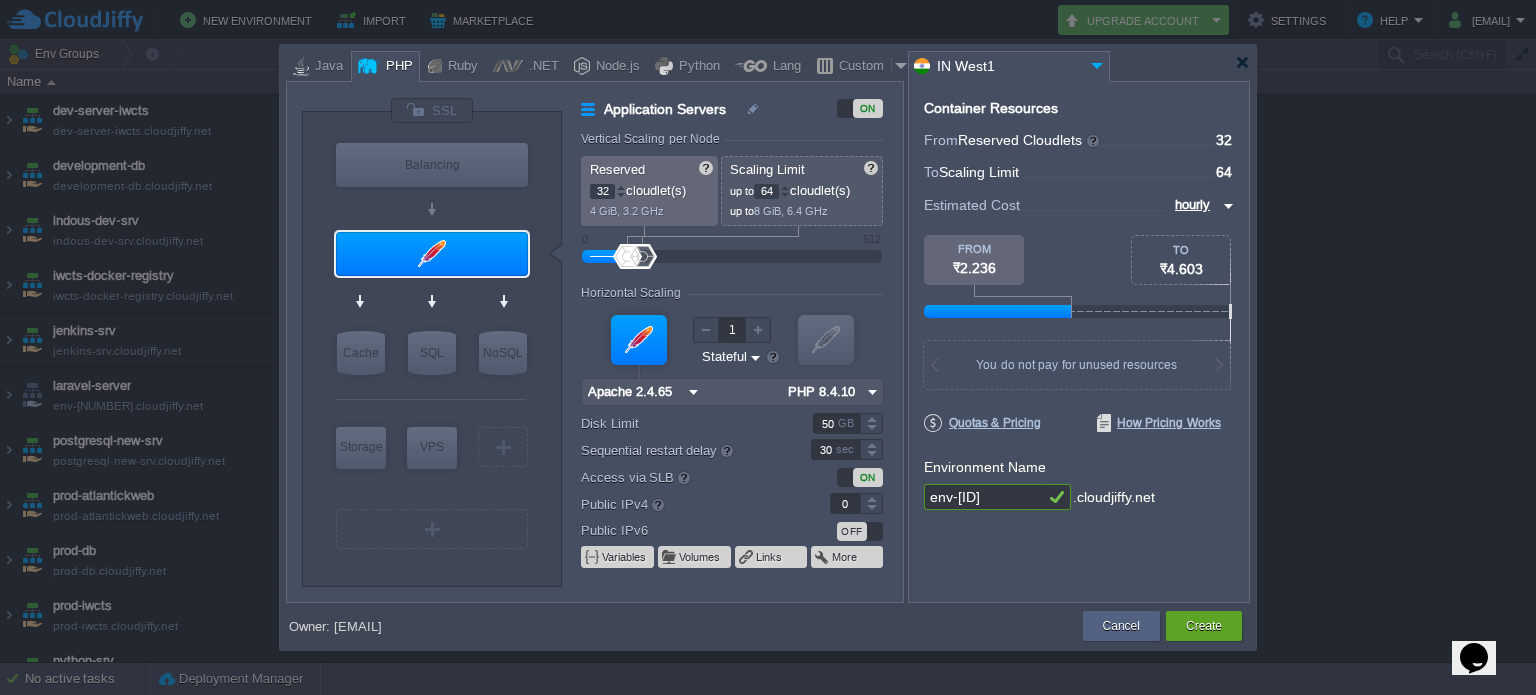 click on "Public IPv4" at bounding box center [682, 504] 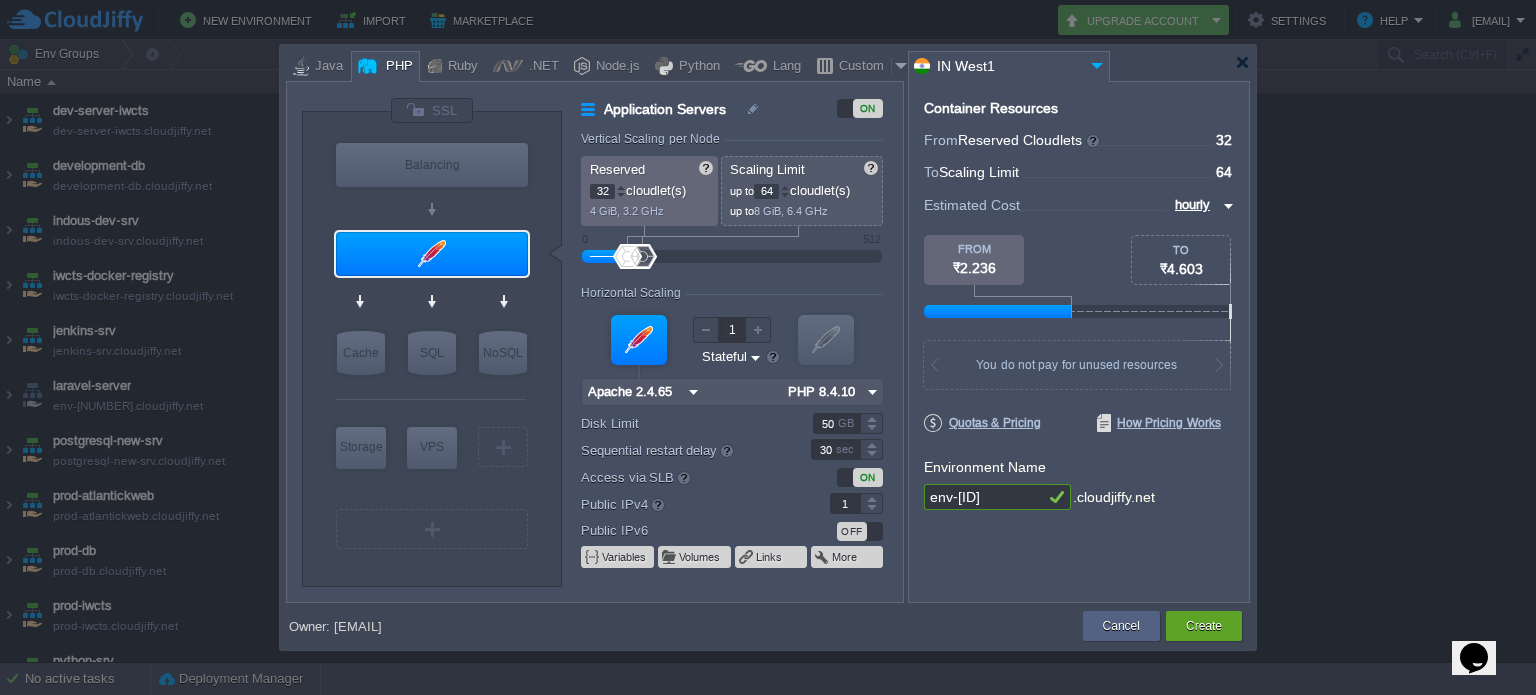 click at bounding box center [871, 498] 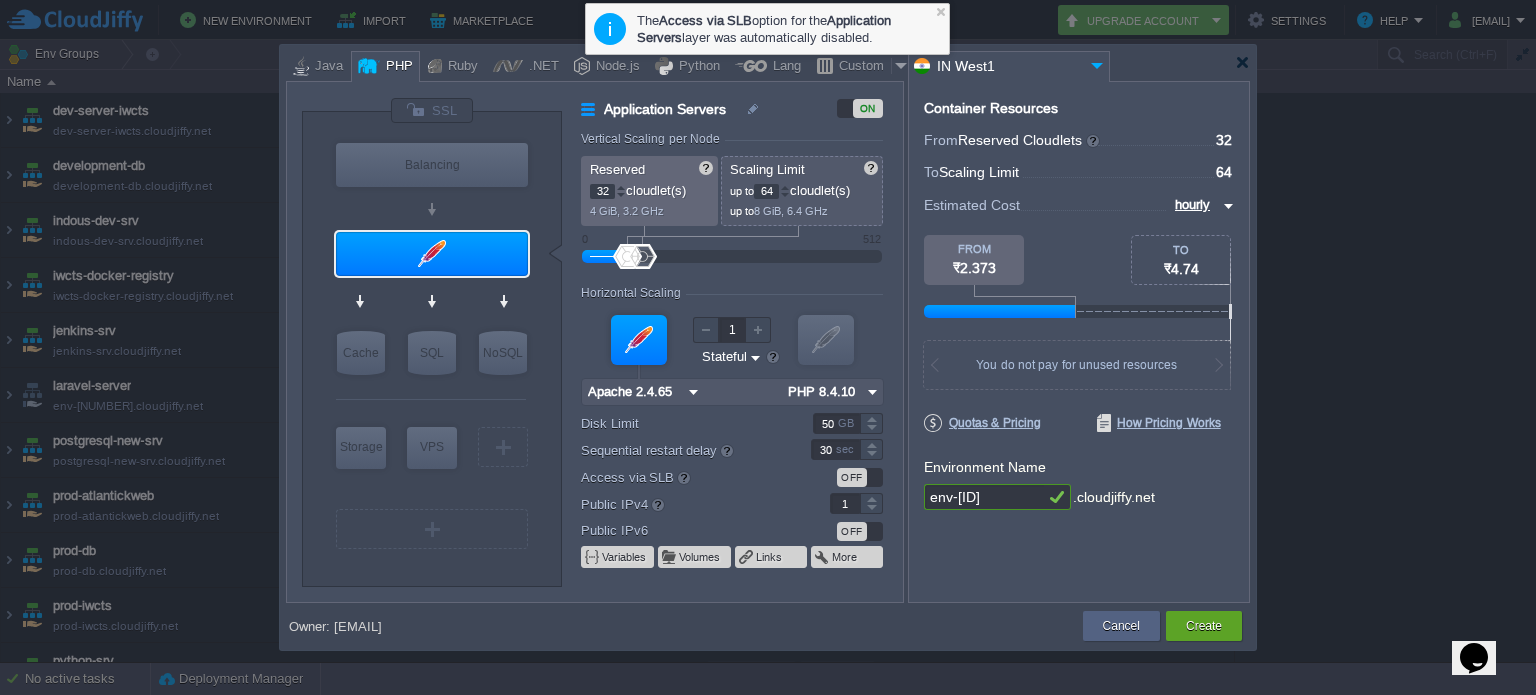 click at bounding box center [872, 503] 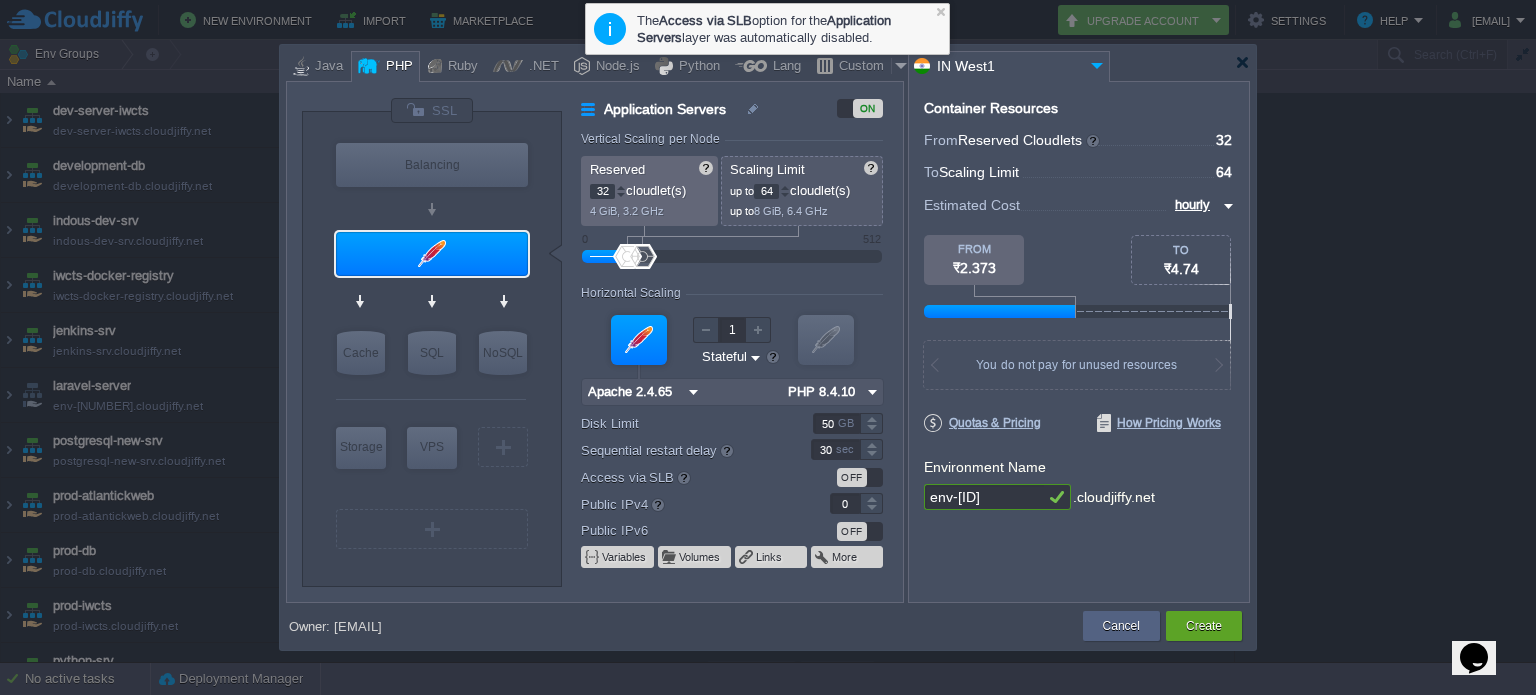 click at bounding box center (871, 509) 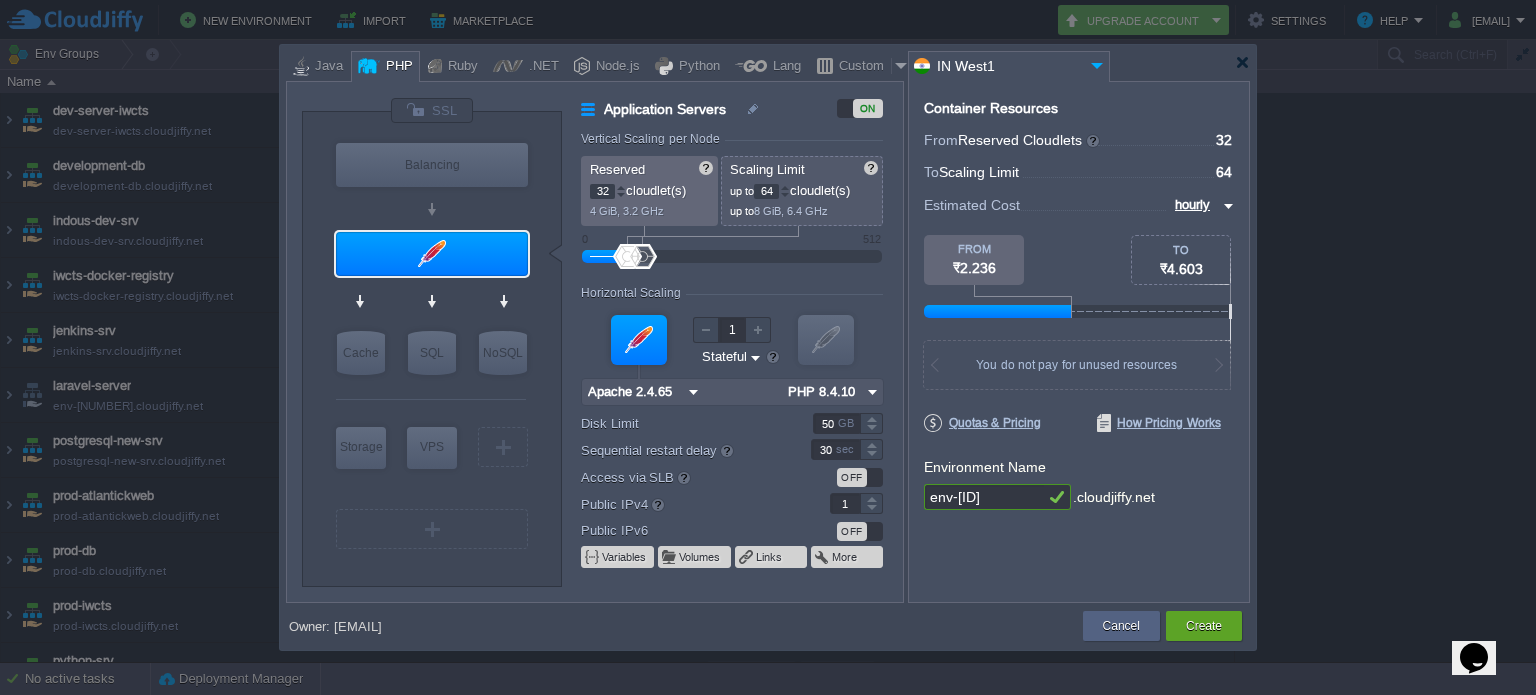 click at bounding box center [871, 498] 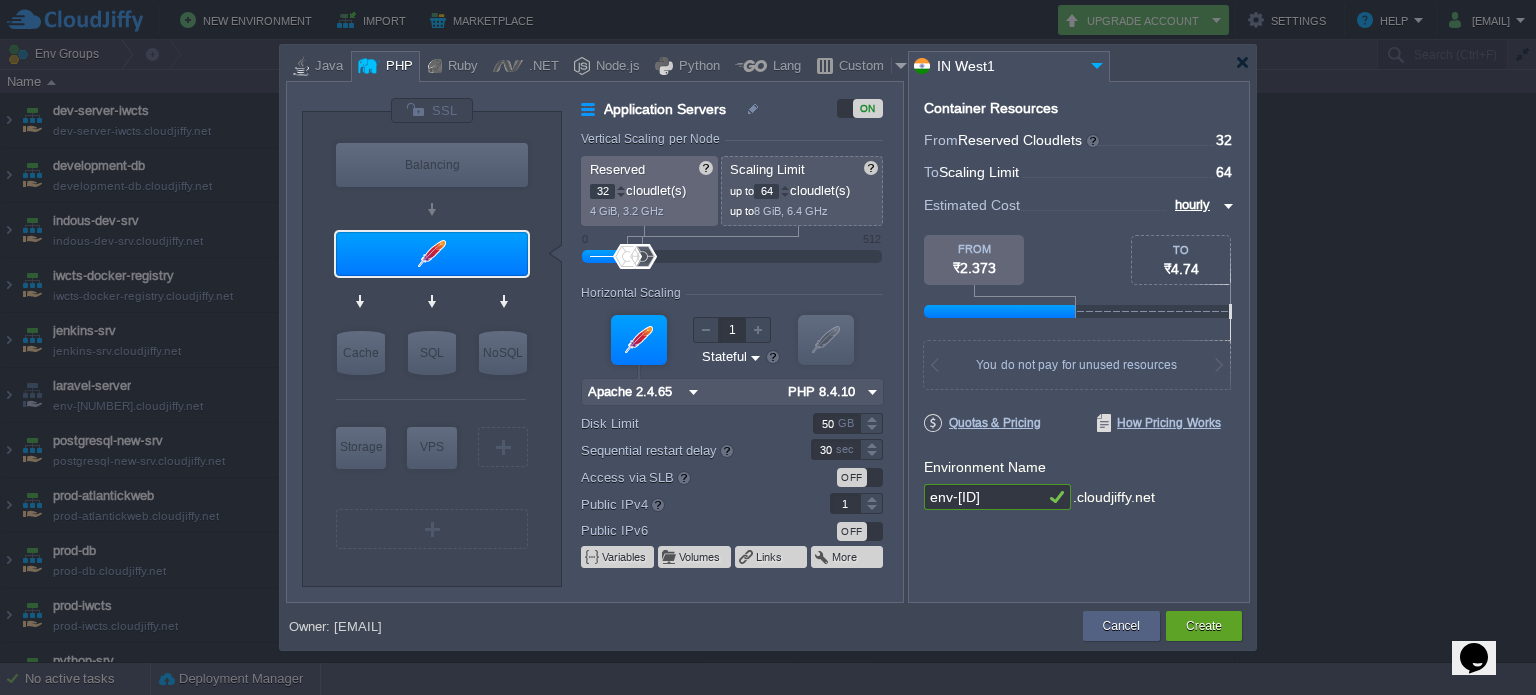 type on "0" 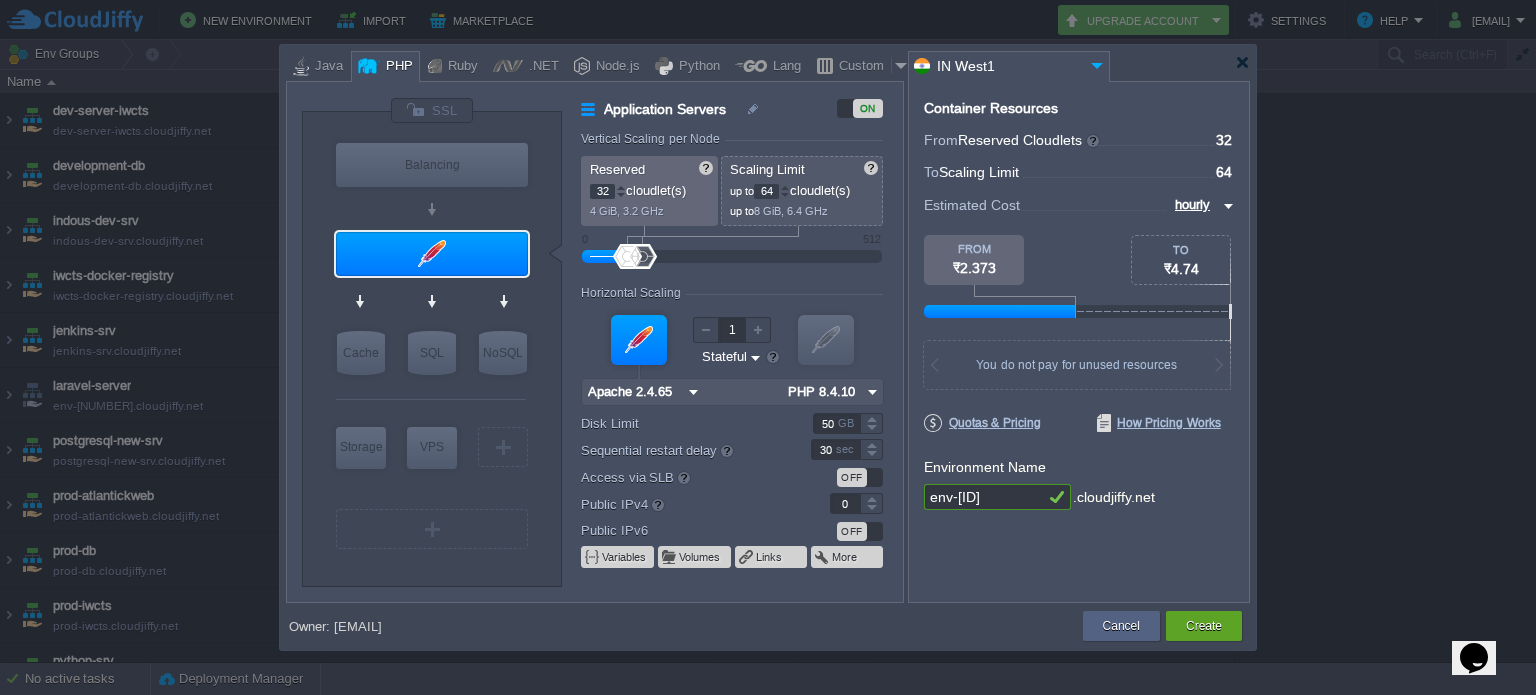 click at bounding box center [871, 509] 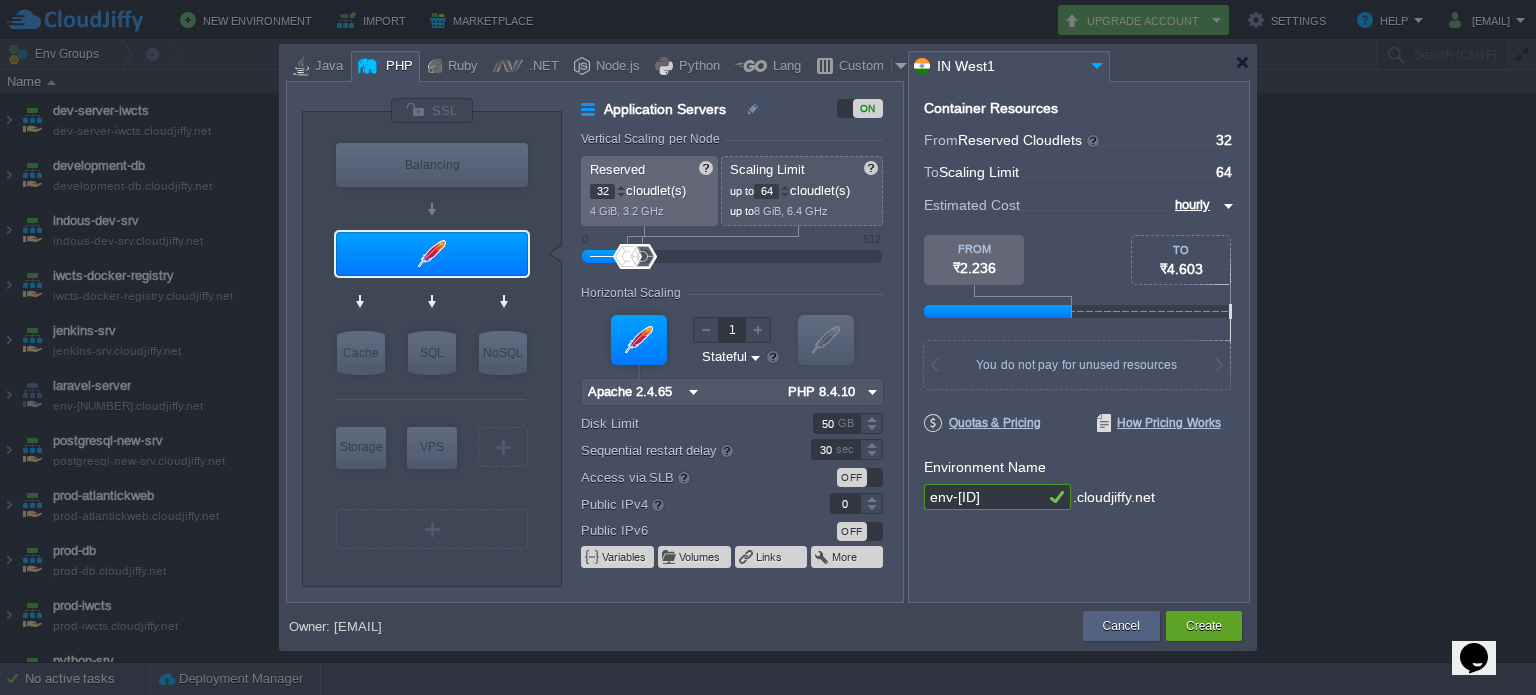 click on "OFF" at bounding box center (852, 531) 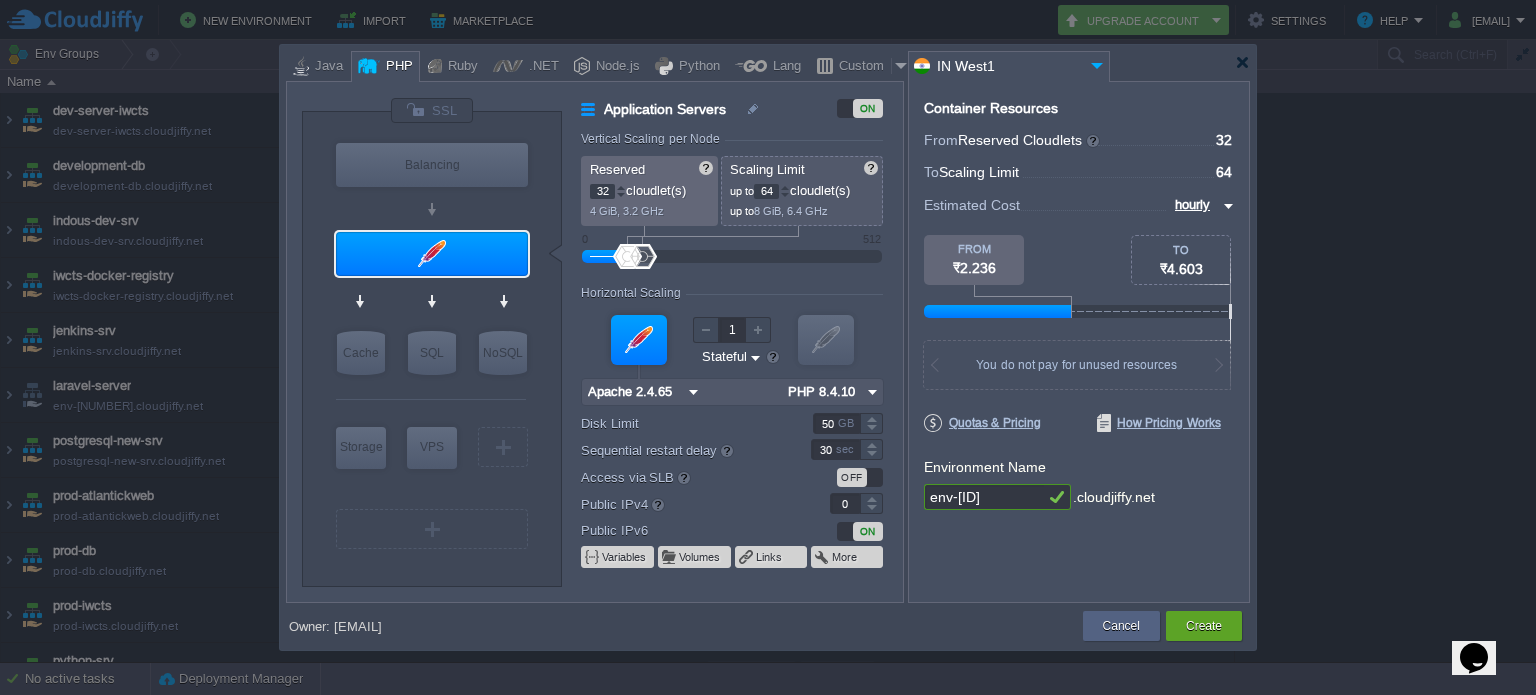 click on "env-[ID]" at bounding box center [984, 497] 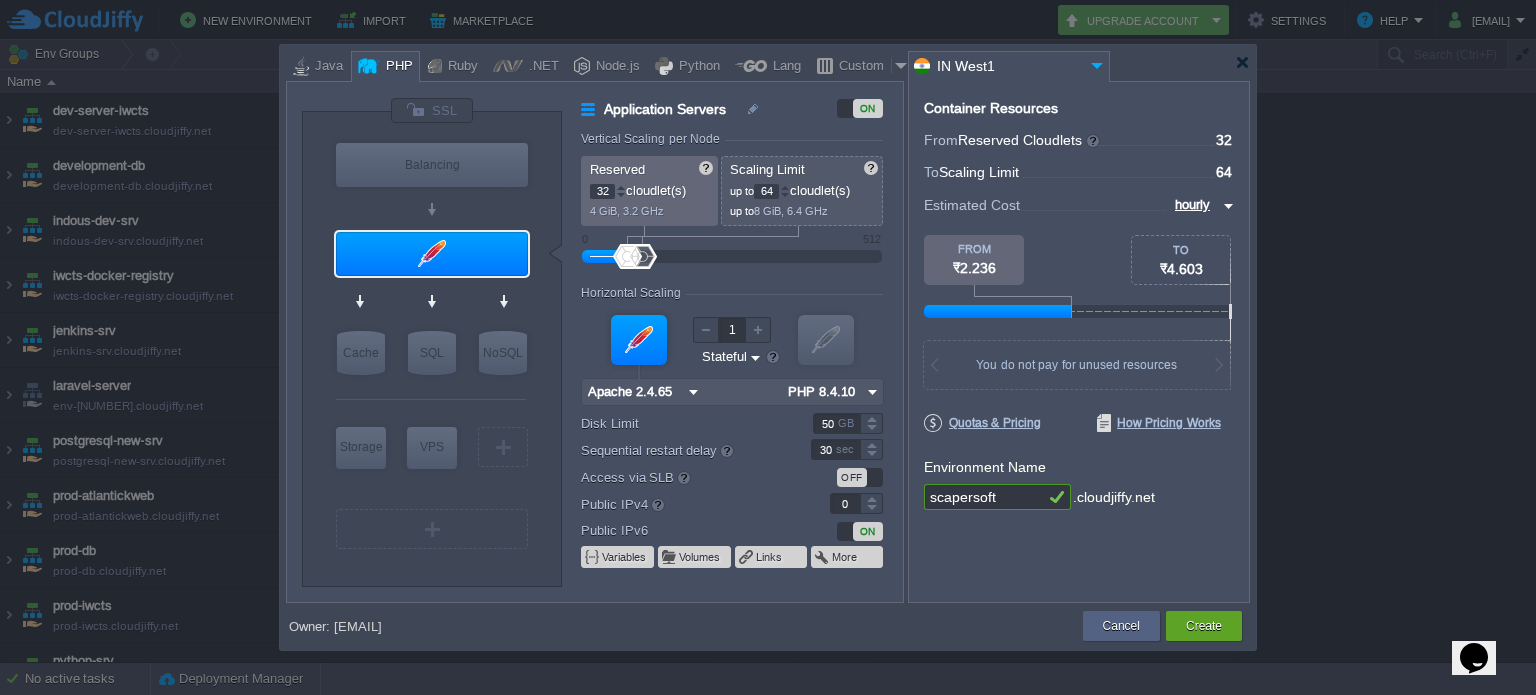 type on "scapersoft" 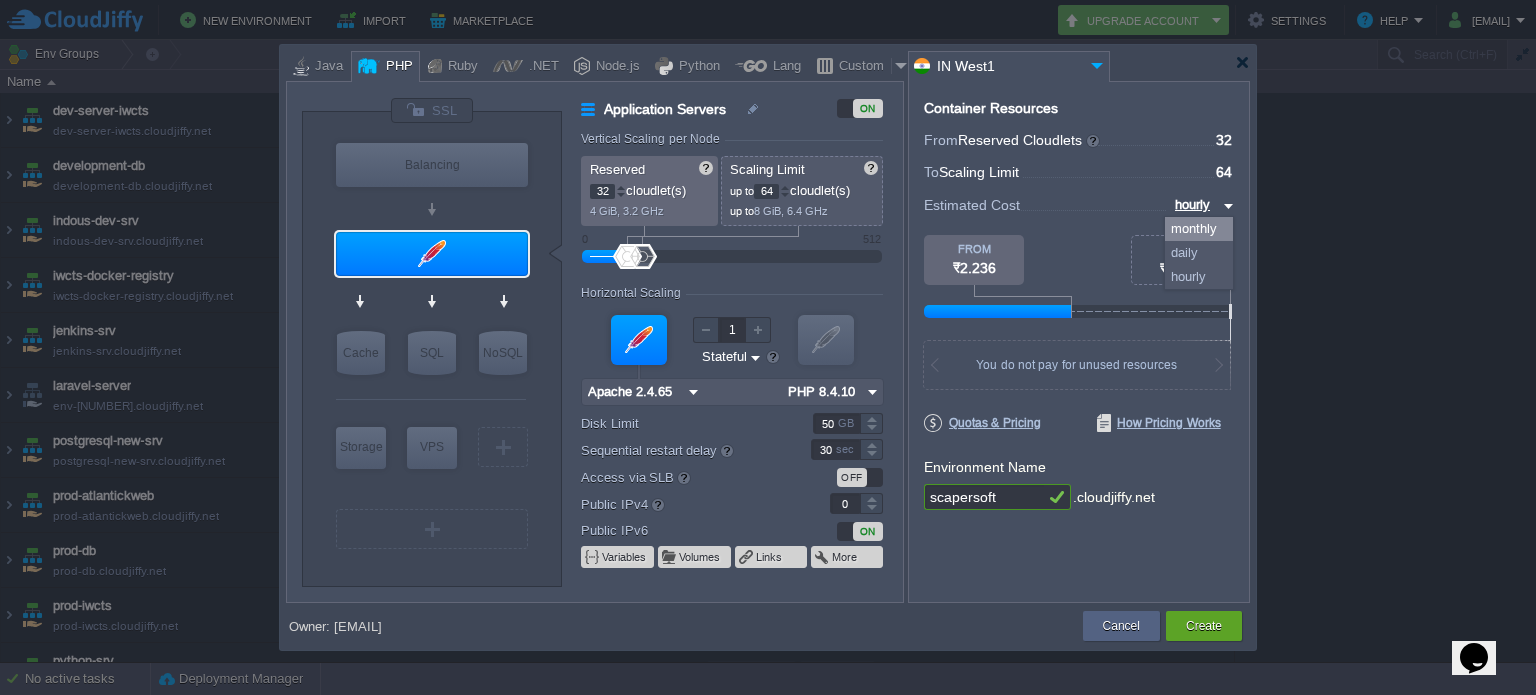 click on "monthly" at bounding box center (1199, 229) 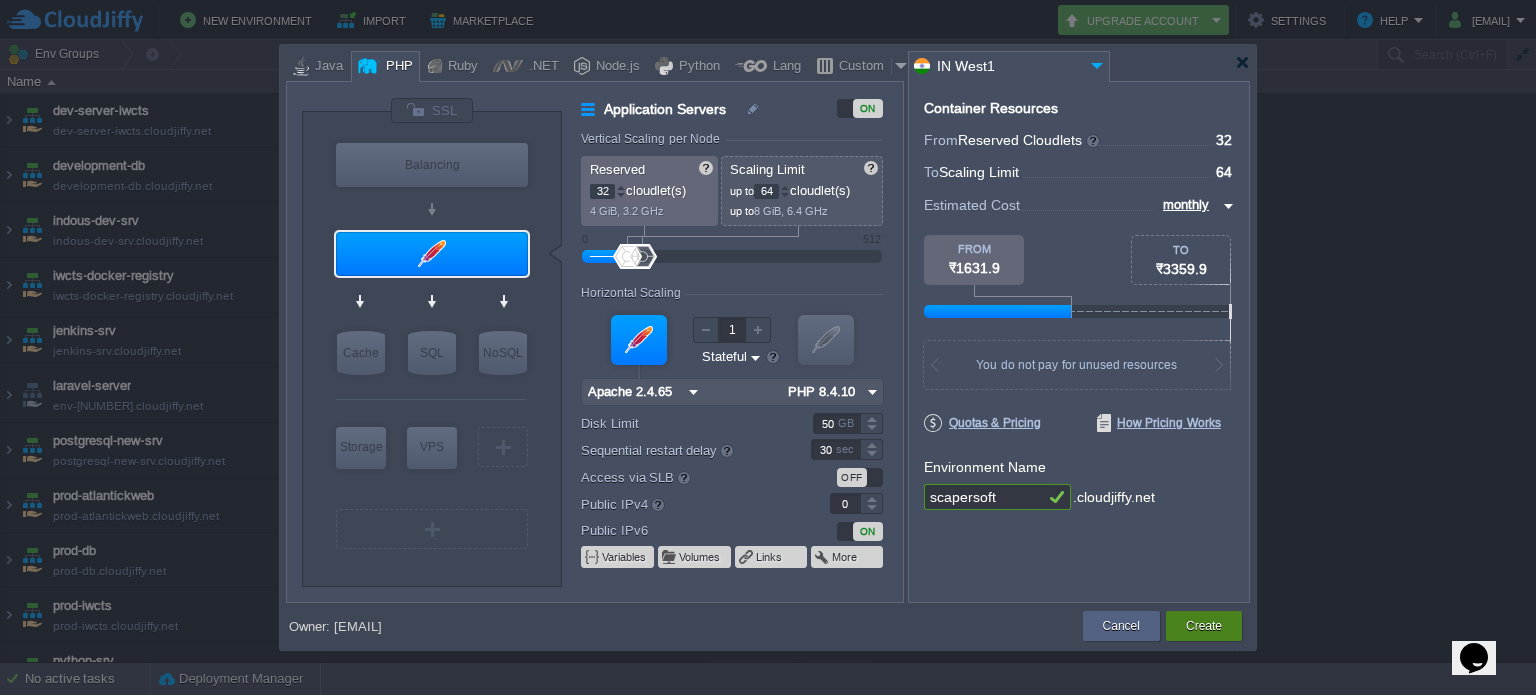 click on "Create" at bounding box center [1204, 626] 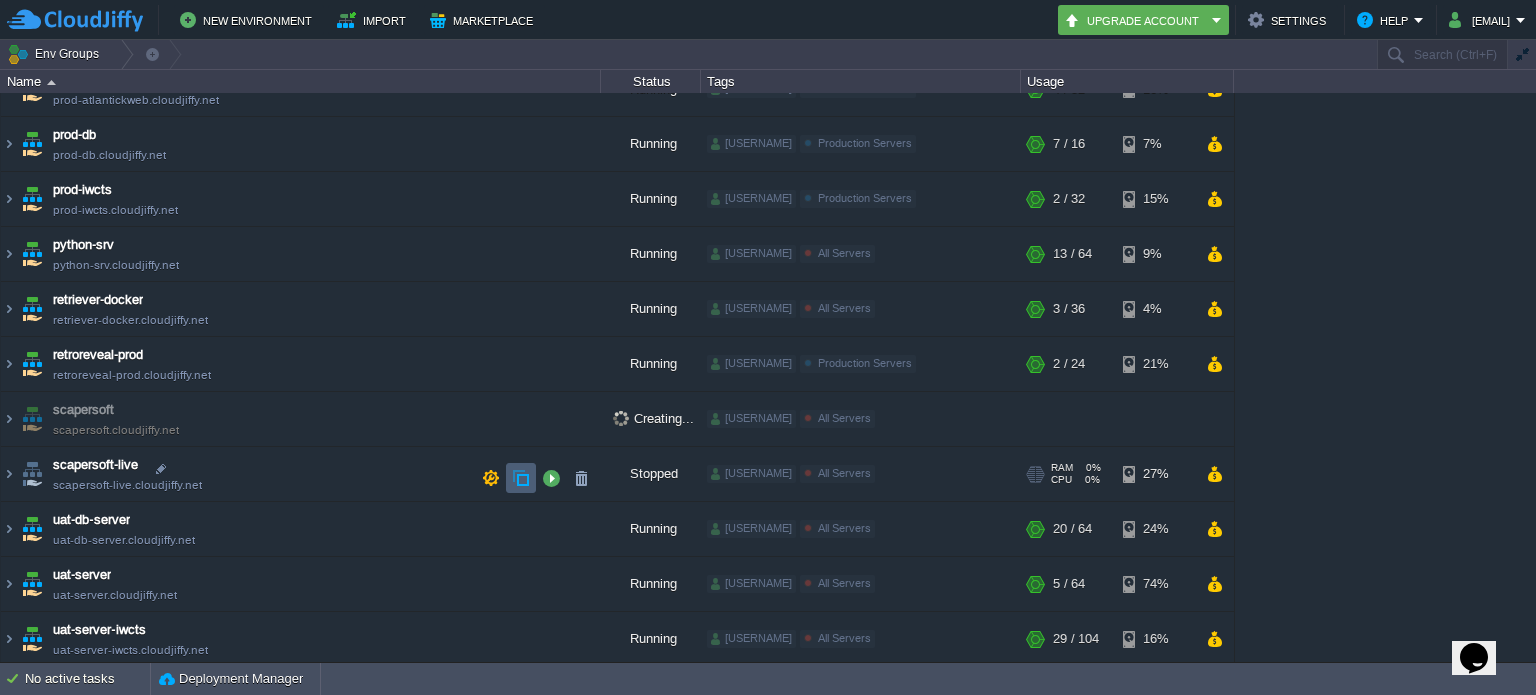 scroll, scrollTop: 416, scrollLeft: 0, axis: vertical 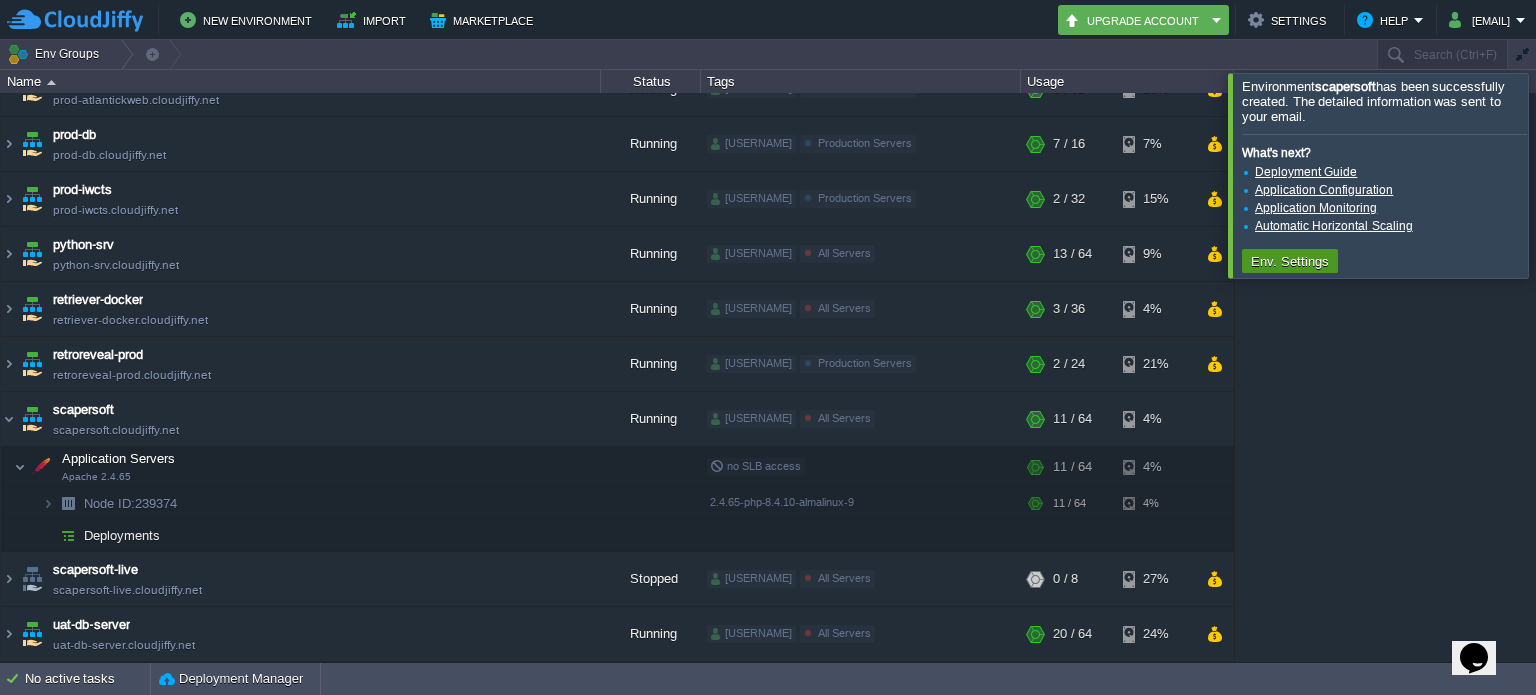 click on "Env. Settings" at bounding box center [1290, 261] 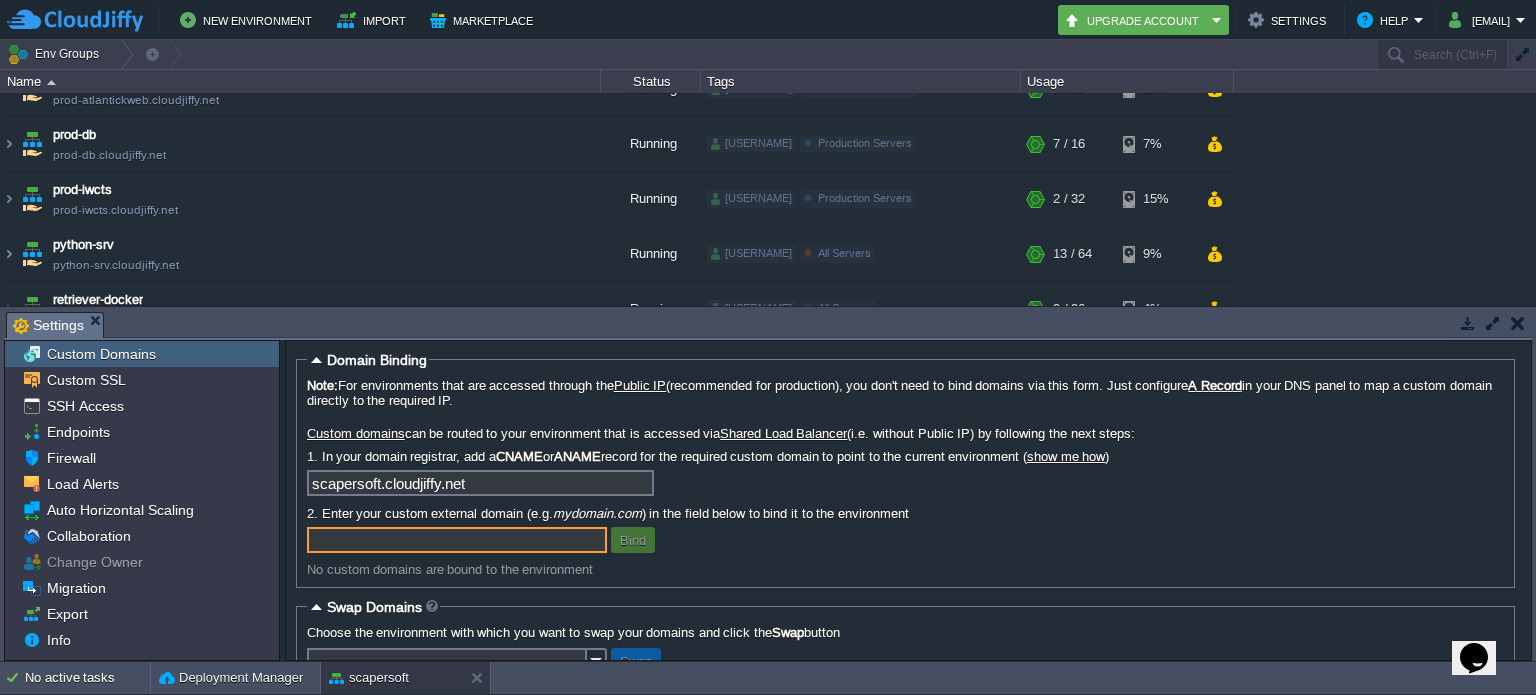 click at bounding box center [1518, 323] 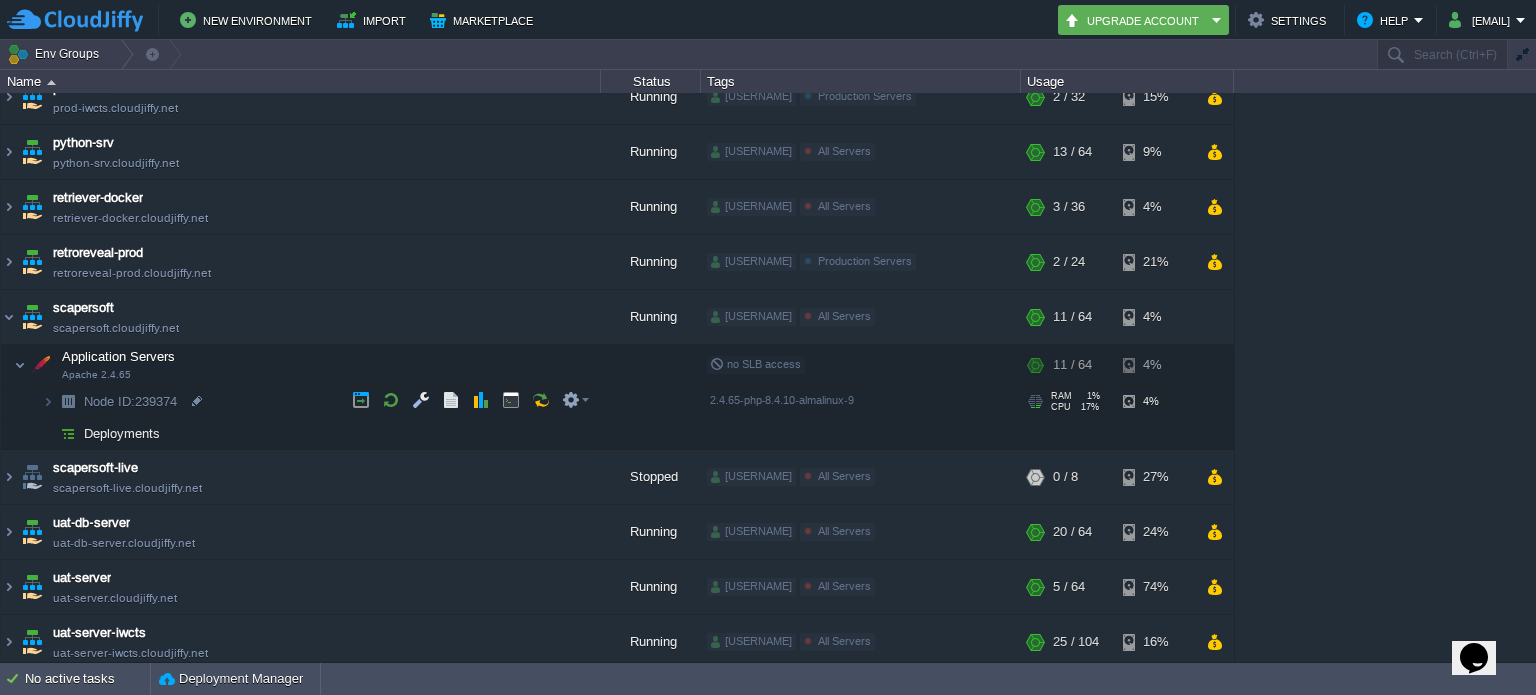 scroll, scrollTop: 521, scrollLeft: 0, axis: vertical 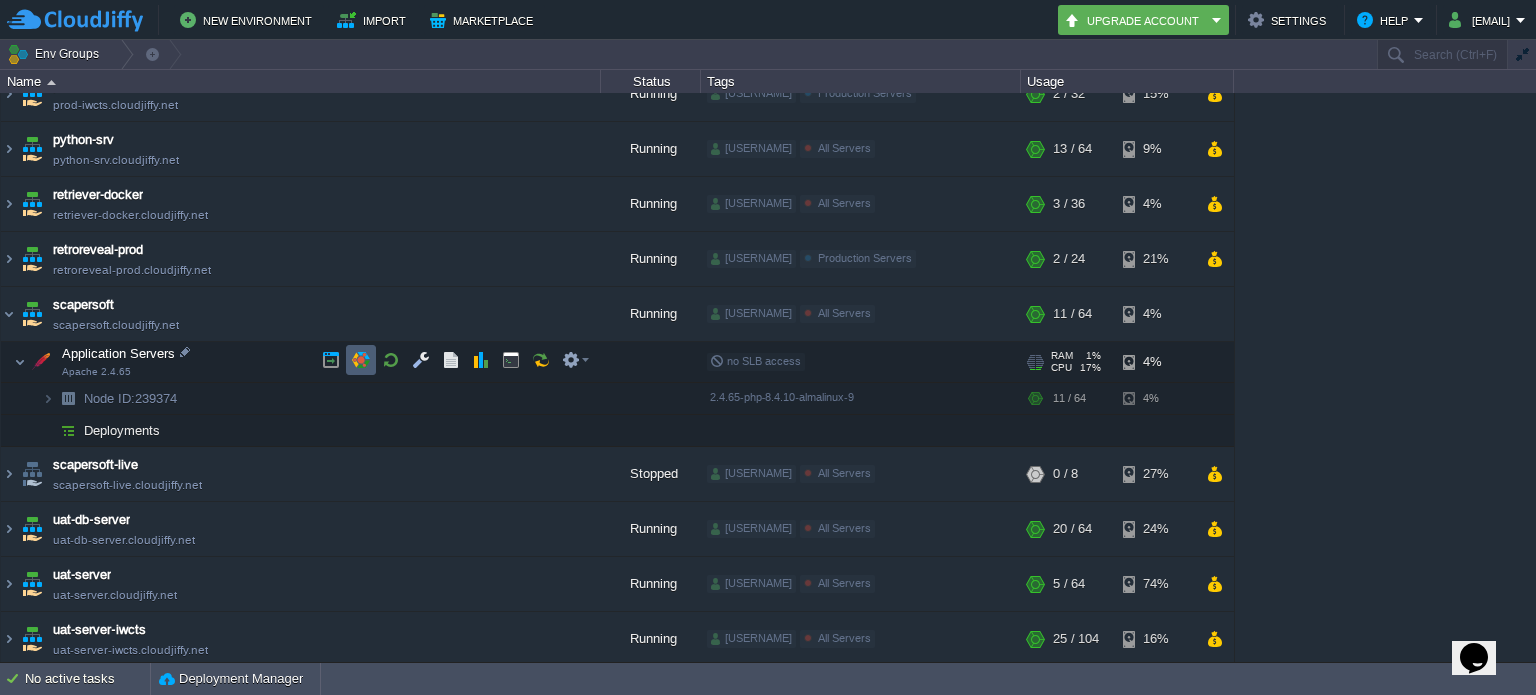 click at bounding box center (361, 360) 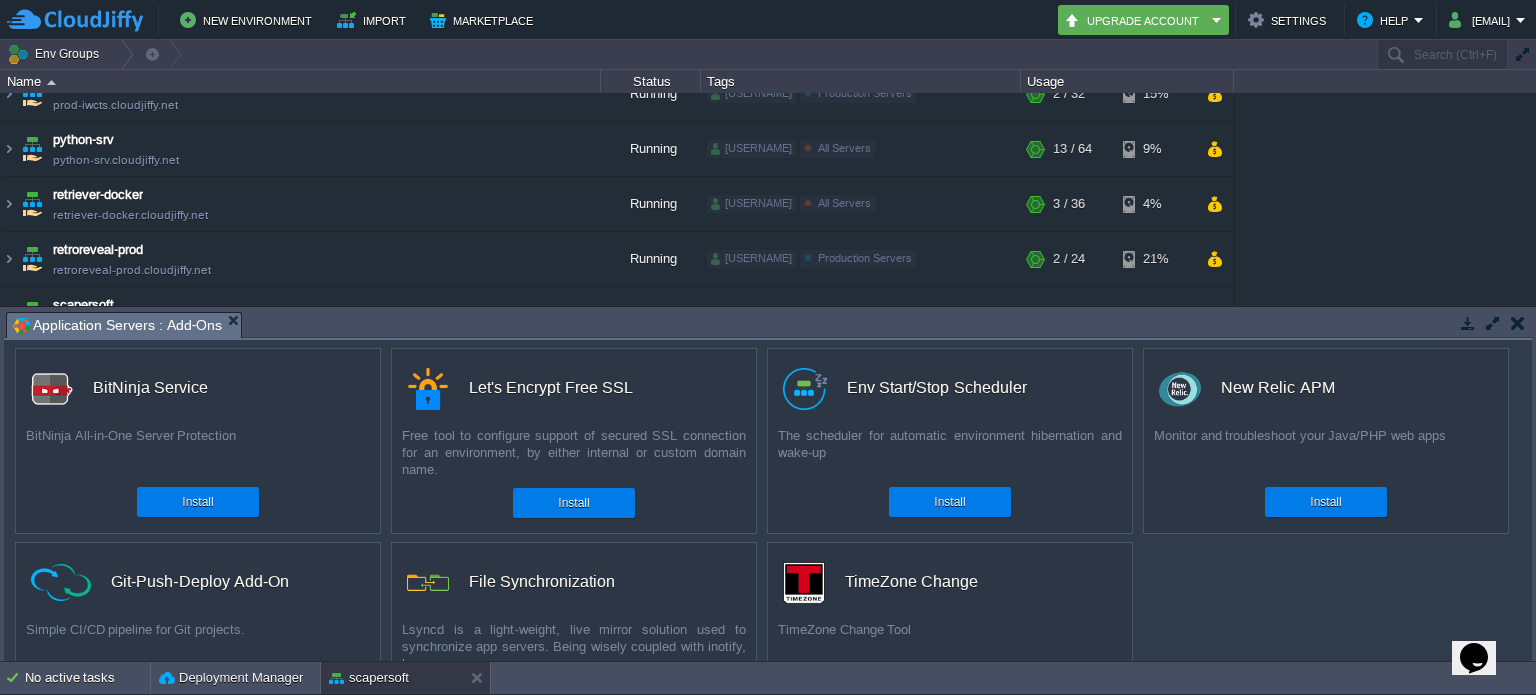 scroll, scrollTop: 0, scrollLeft: 0, axis: both 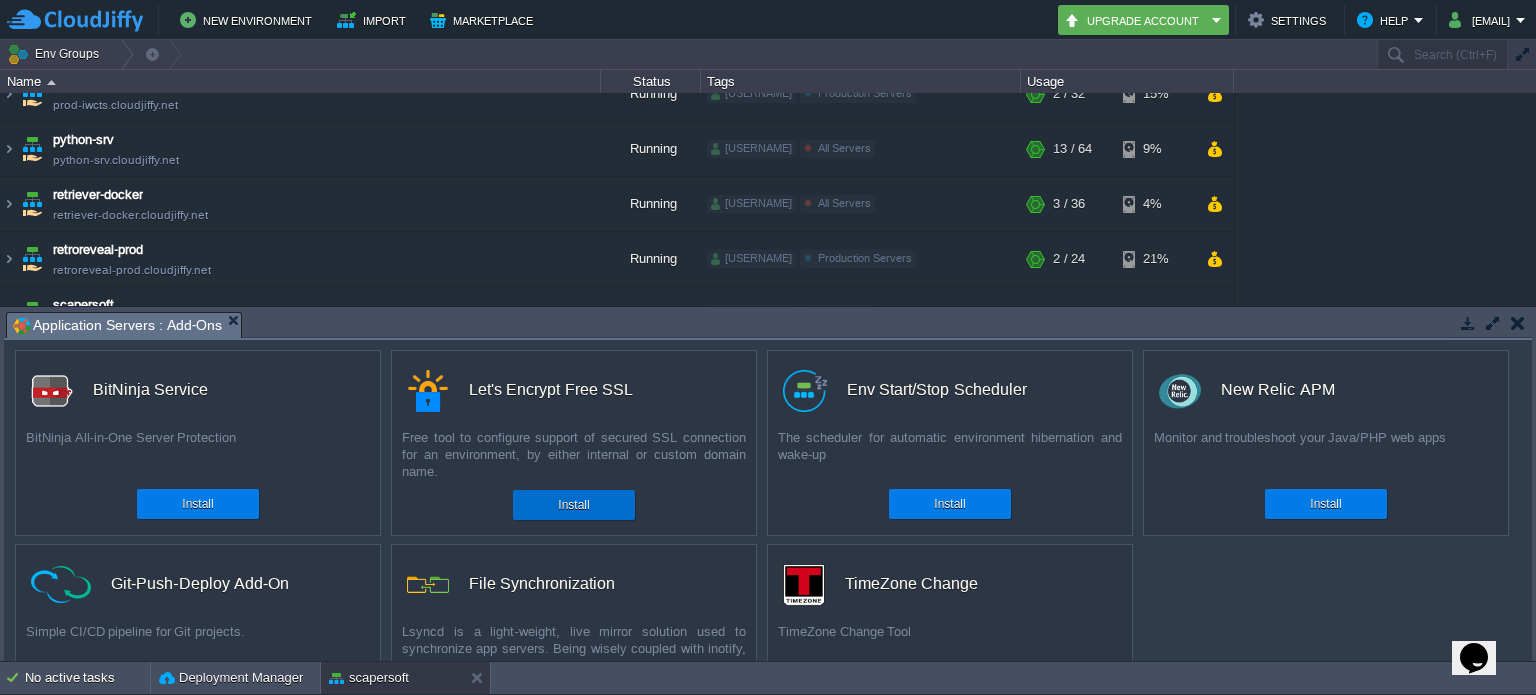 click on "Install" at bounding box center [574, 505] 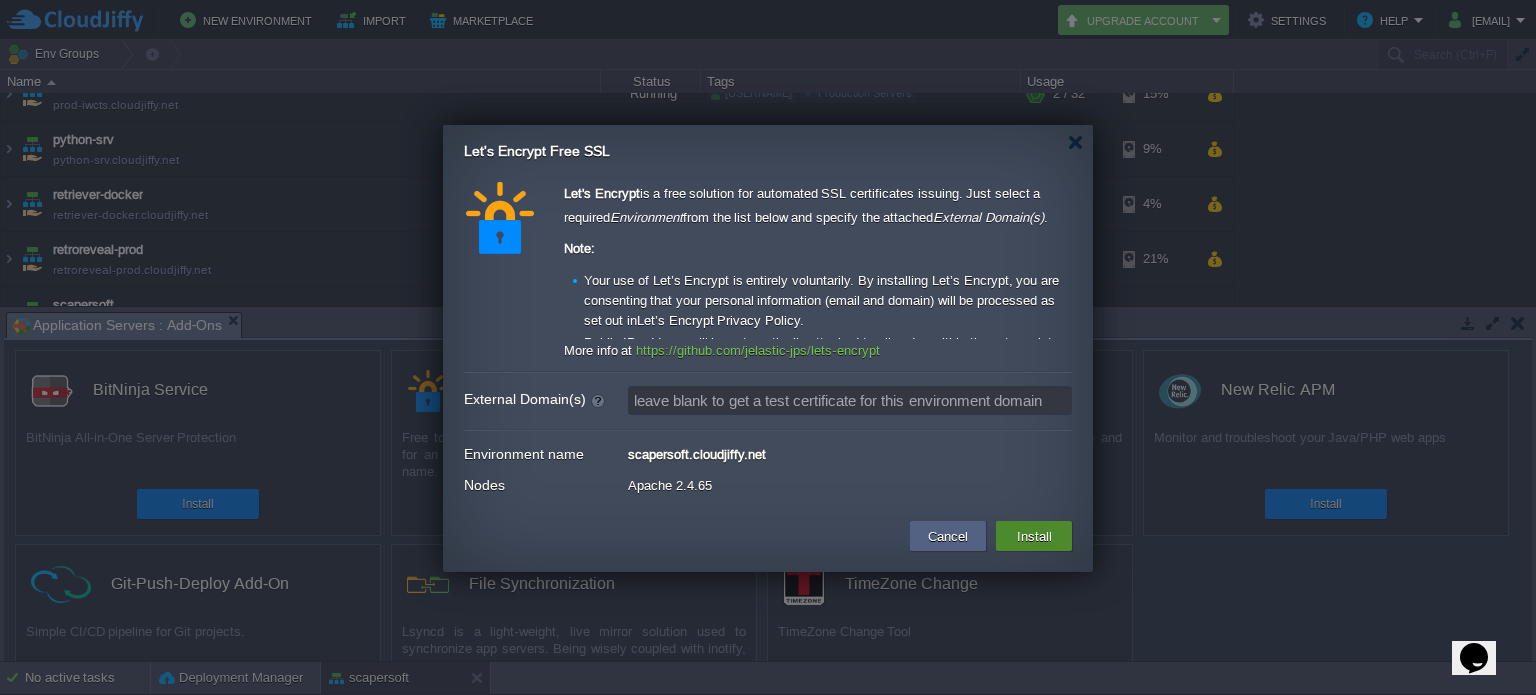 click on "Install" at bounding box center (1034, 536) 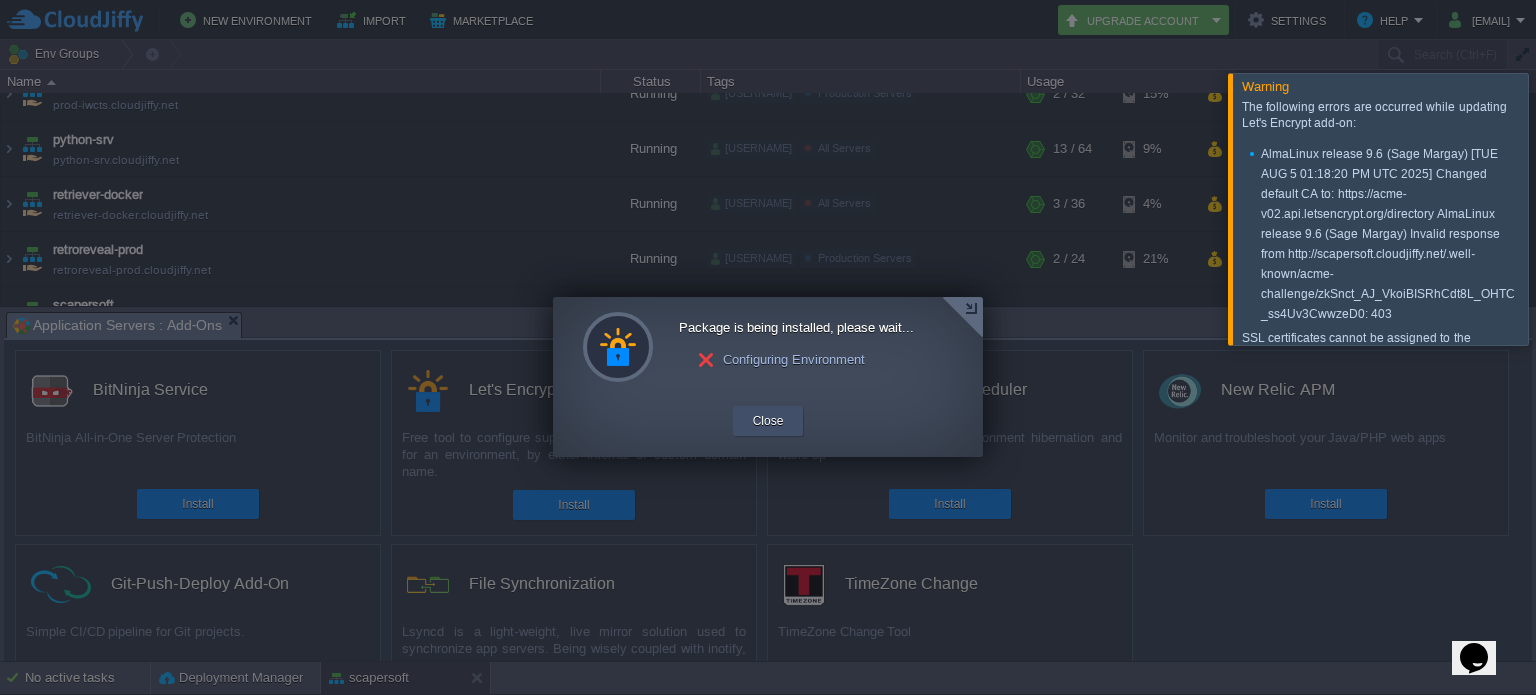 click on "Close" at bounding box center [768, 421] 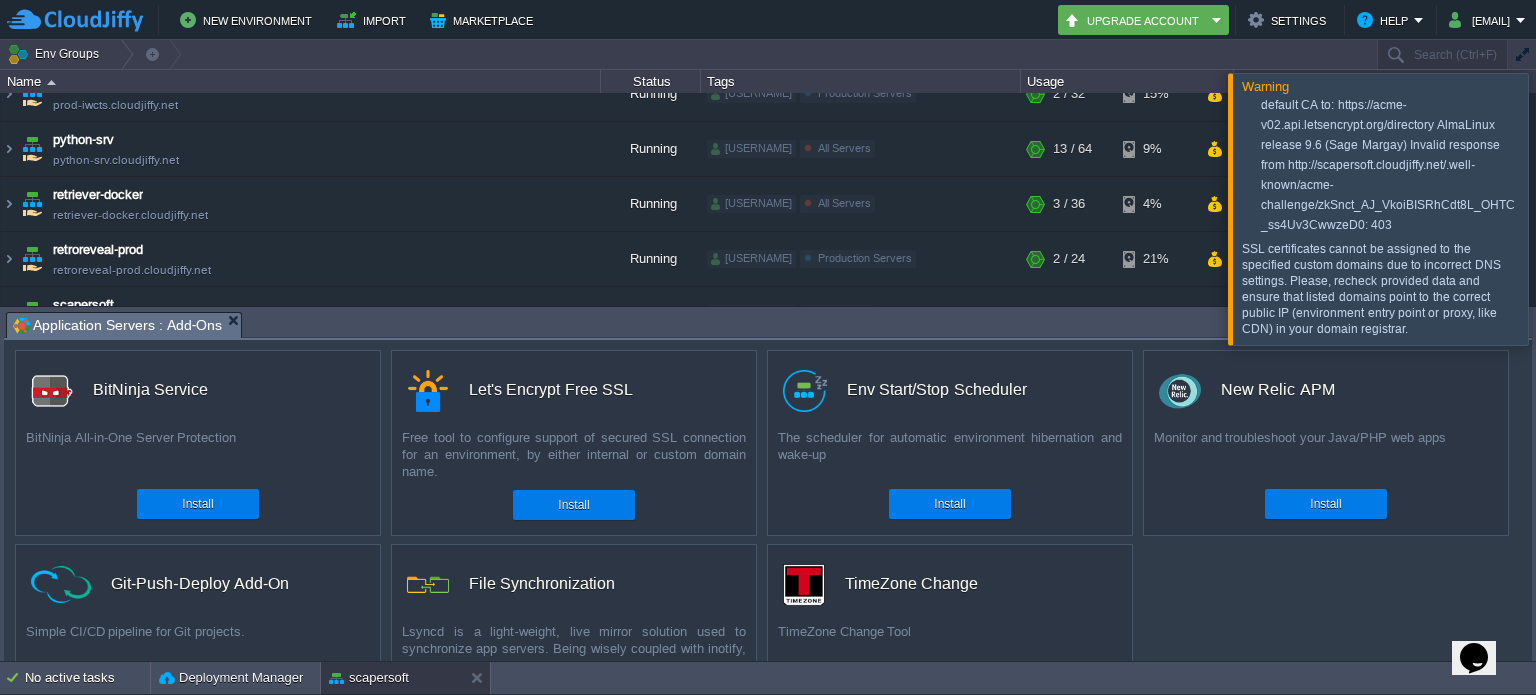 scroll, scrollTop: 91, scrollLeft: 0, axis: vertical 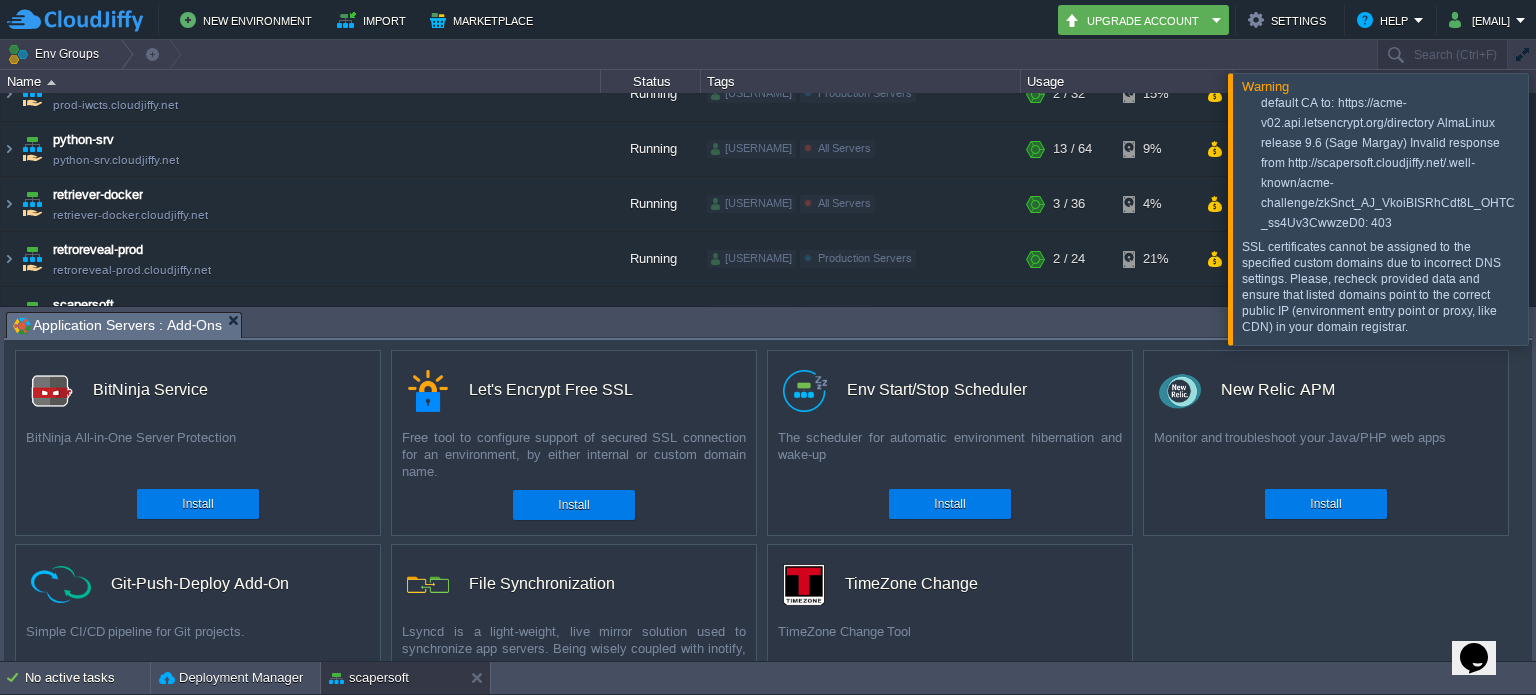 click at bounding box center [1560, 208] 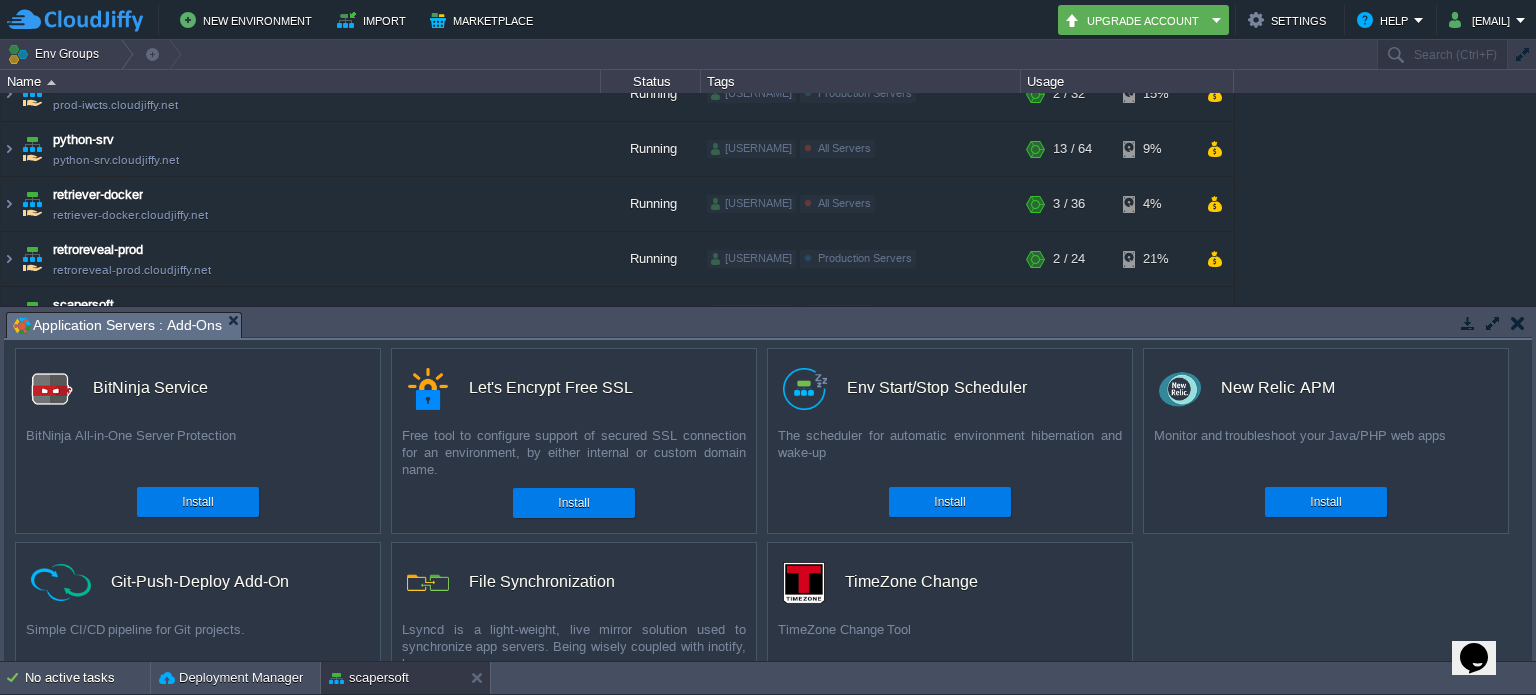 scroll, scrollTop: 0, scrollLeft: 0, axis: both 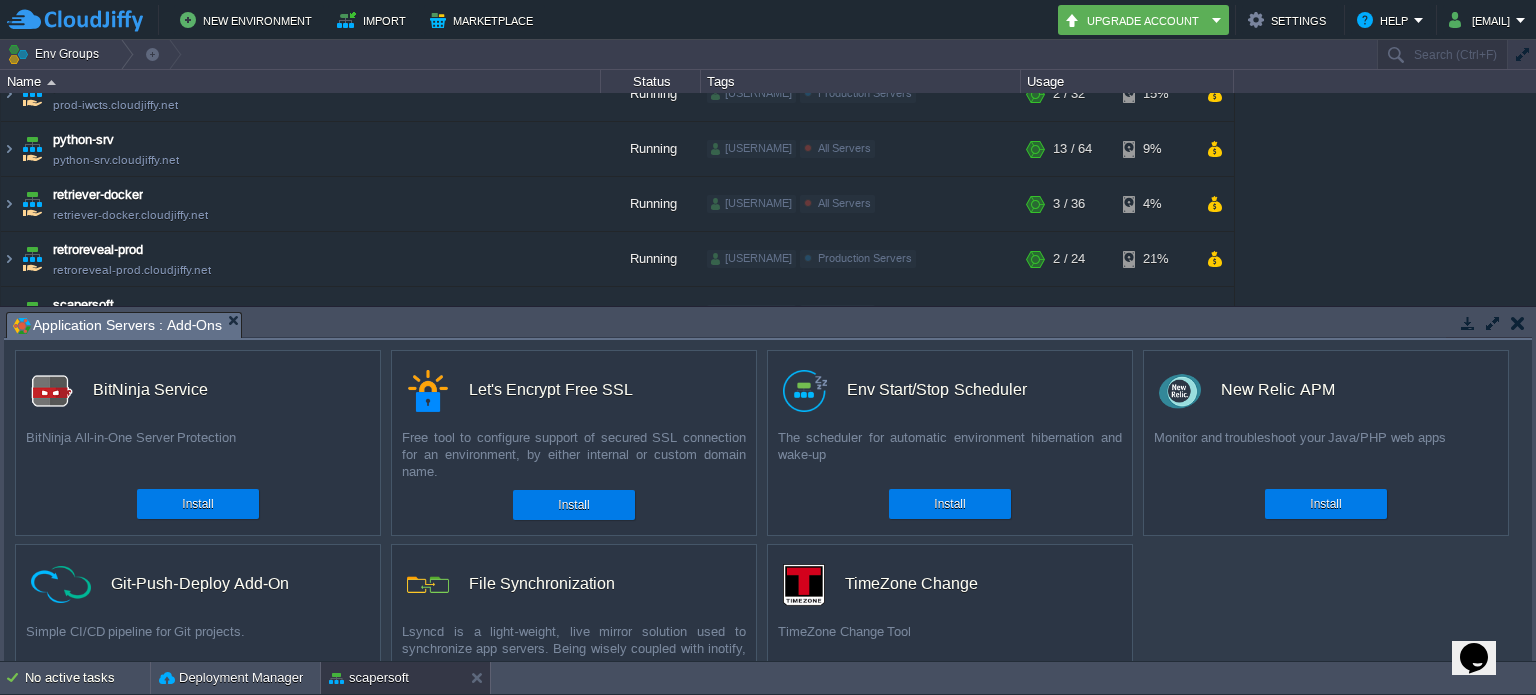 click at bounding box center (1518, 323) 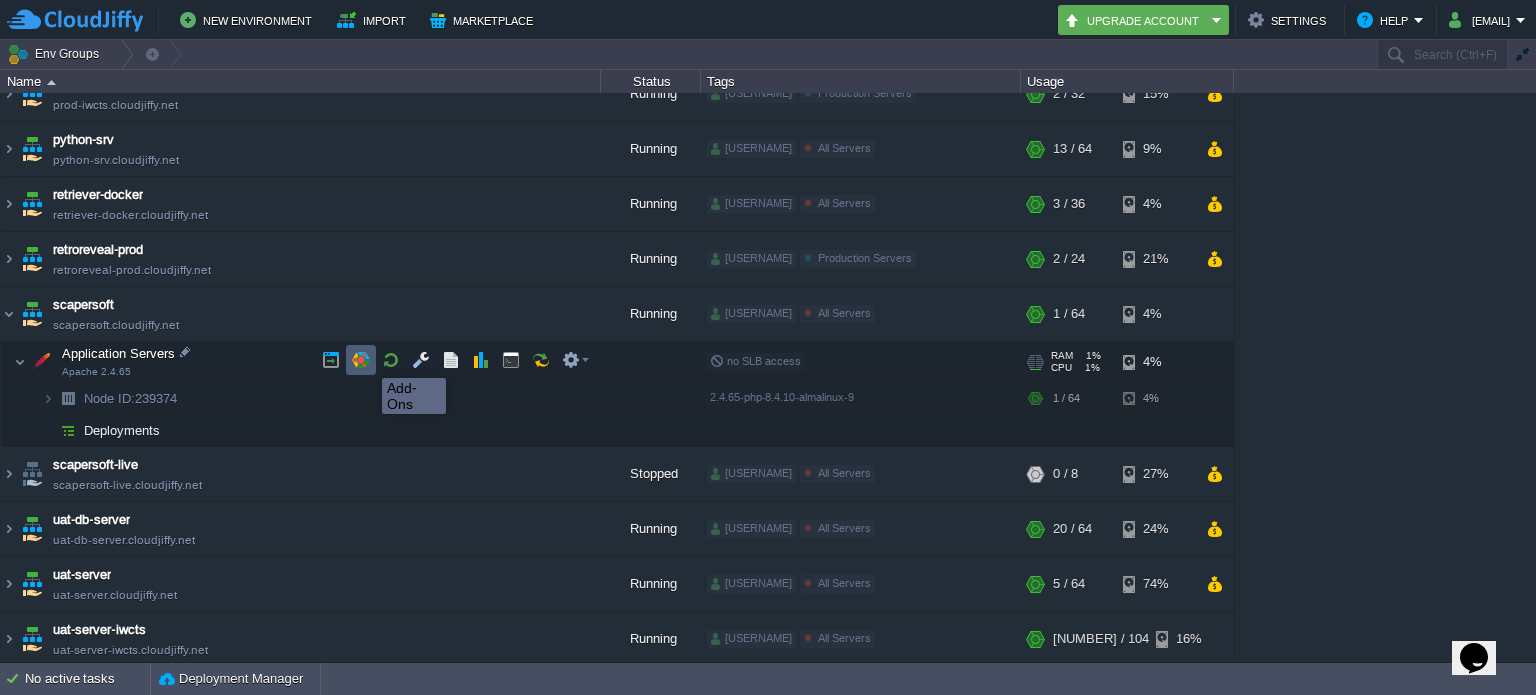 click at bounding box center [361, 360] 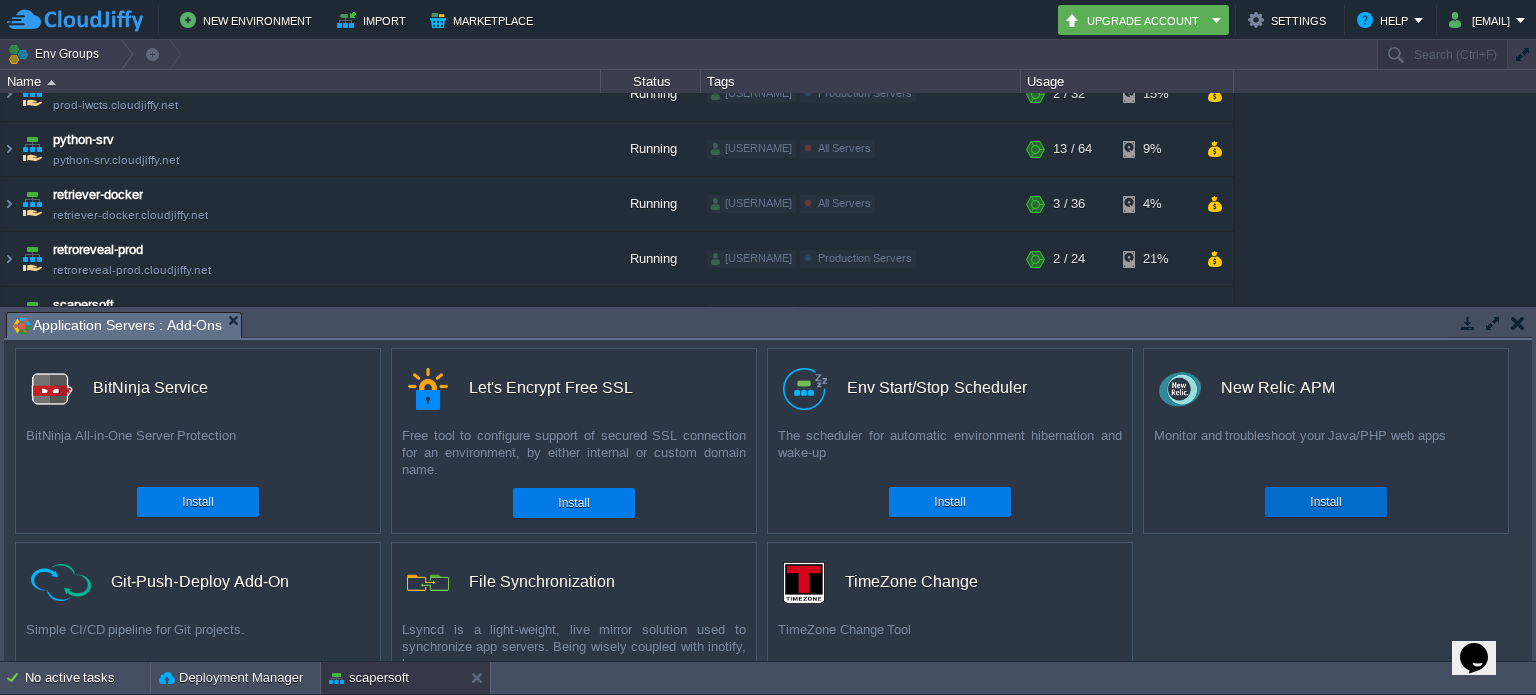 scroll, scrollTop: 0, scrollLeft: 0, axis: both 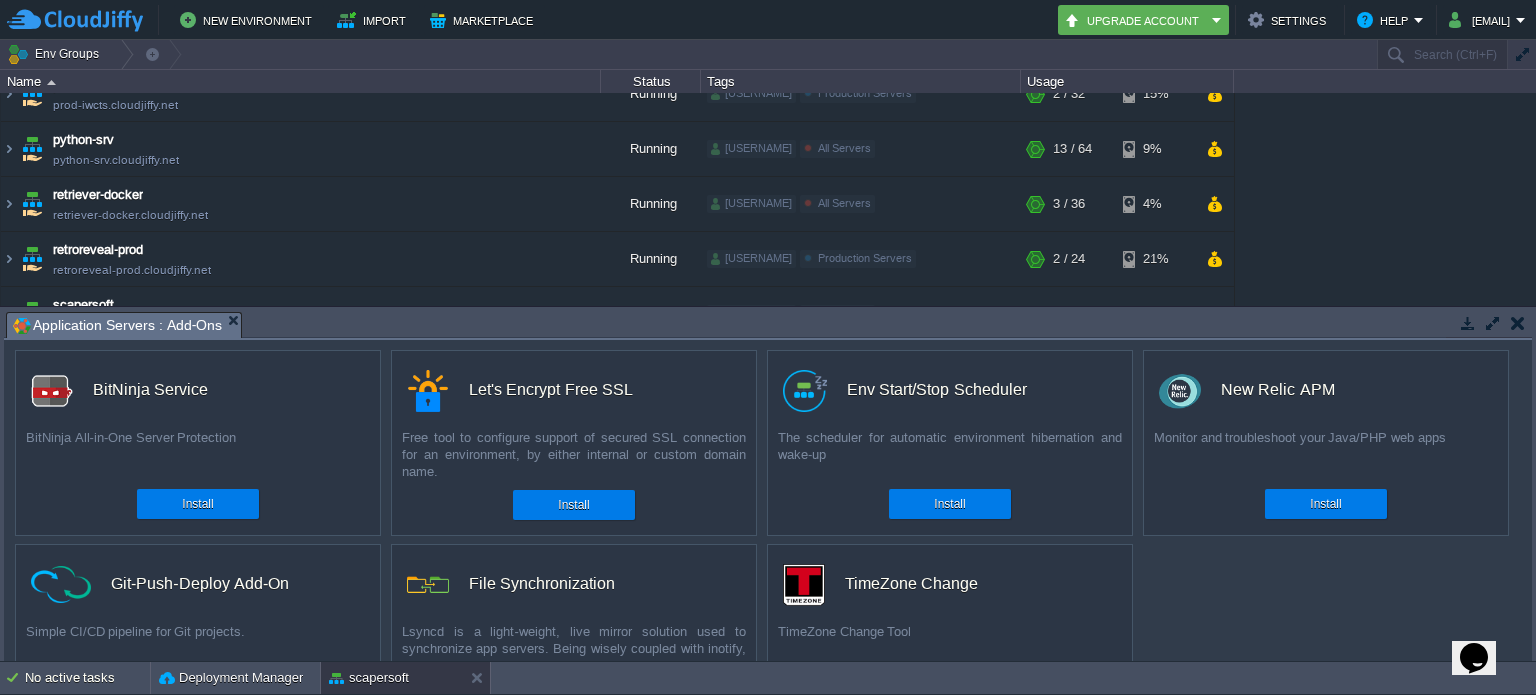 click at bounding box center (1518, 323) 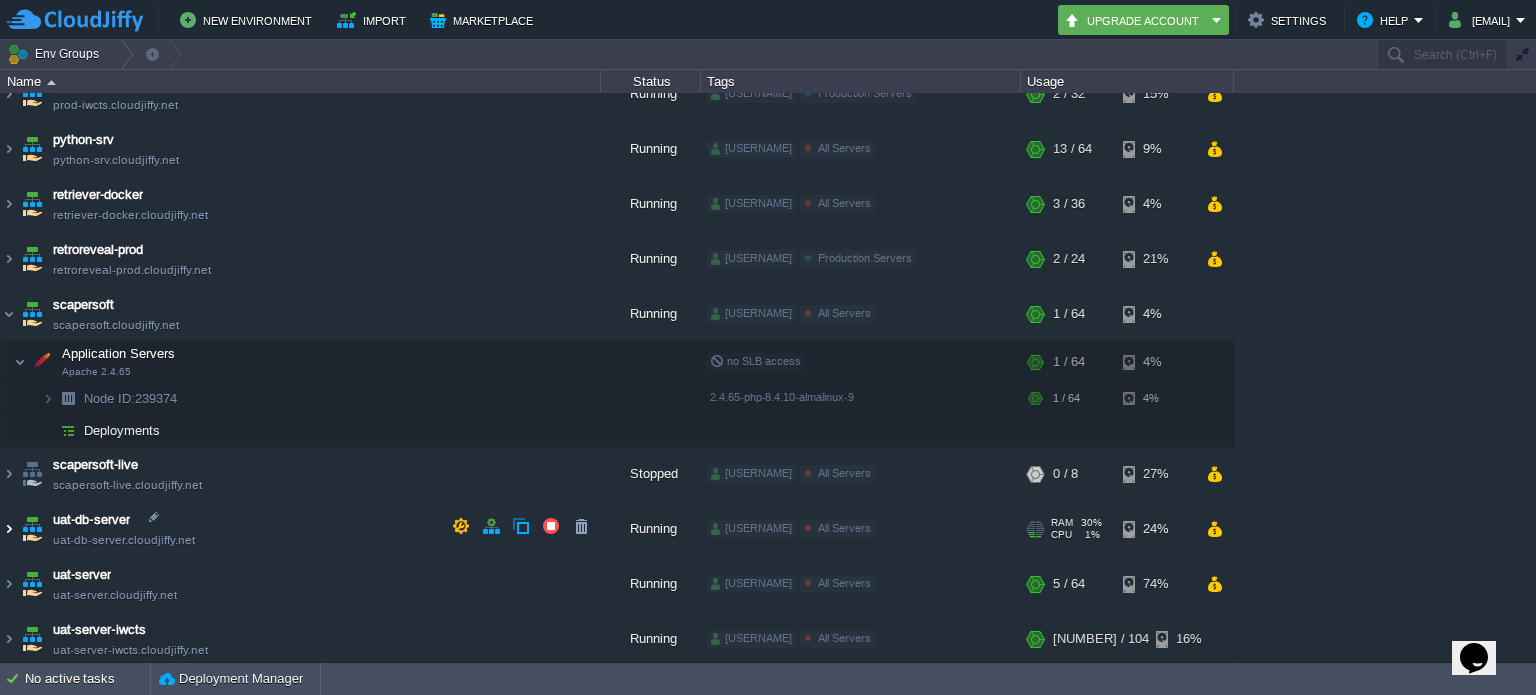 click at bounding box center (9, 529) 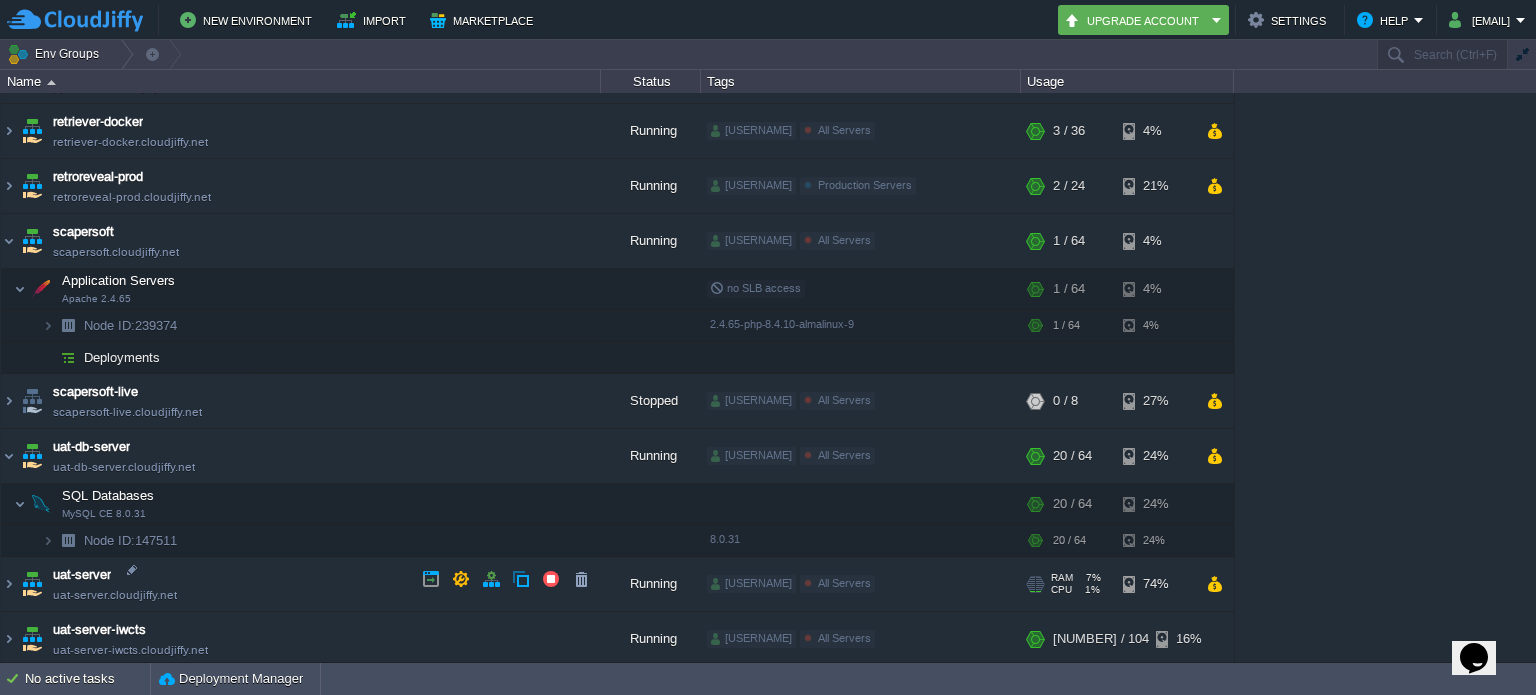 click on "uat-server uat-server.cloudjiffy.net" at bounding box center [301, 584] 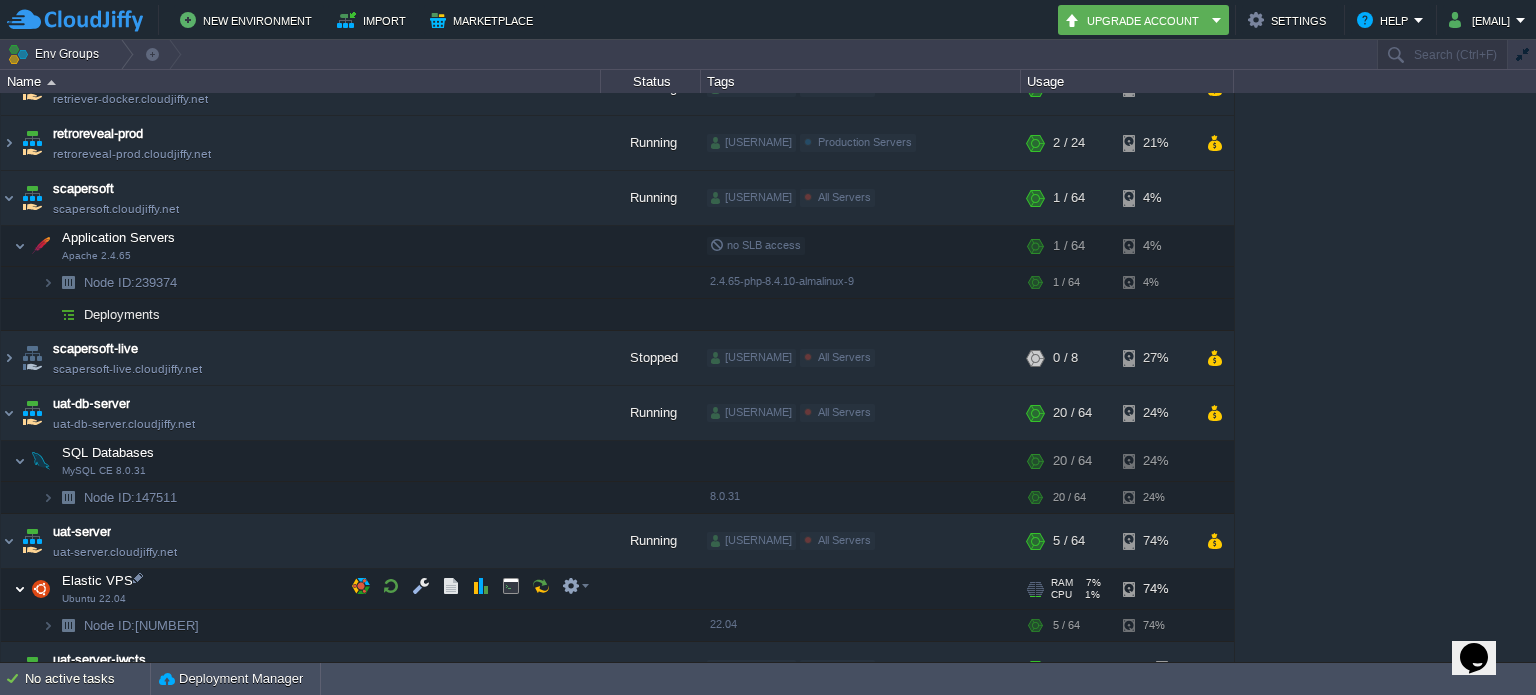 scroll, scrollTop: 666, scrollLeft: 0, axis: vertical 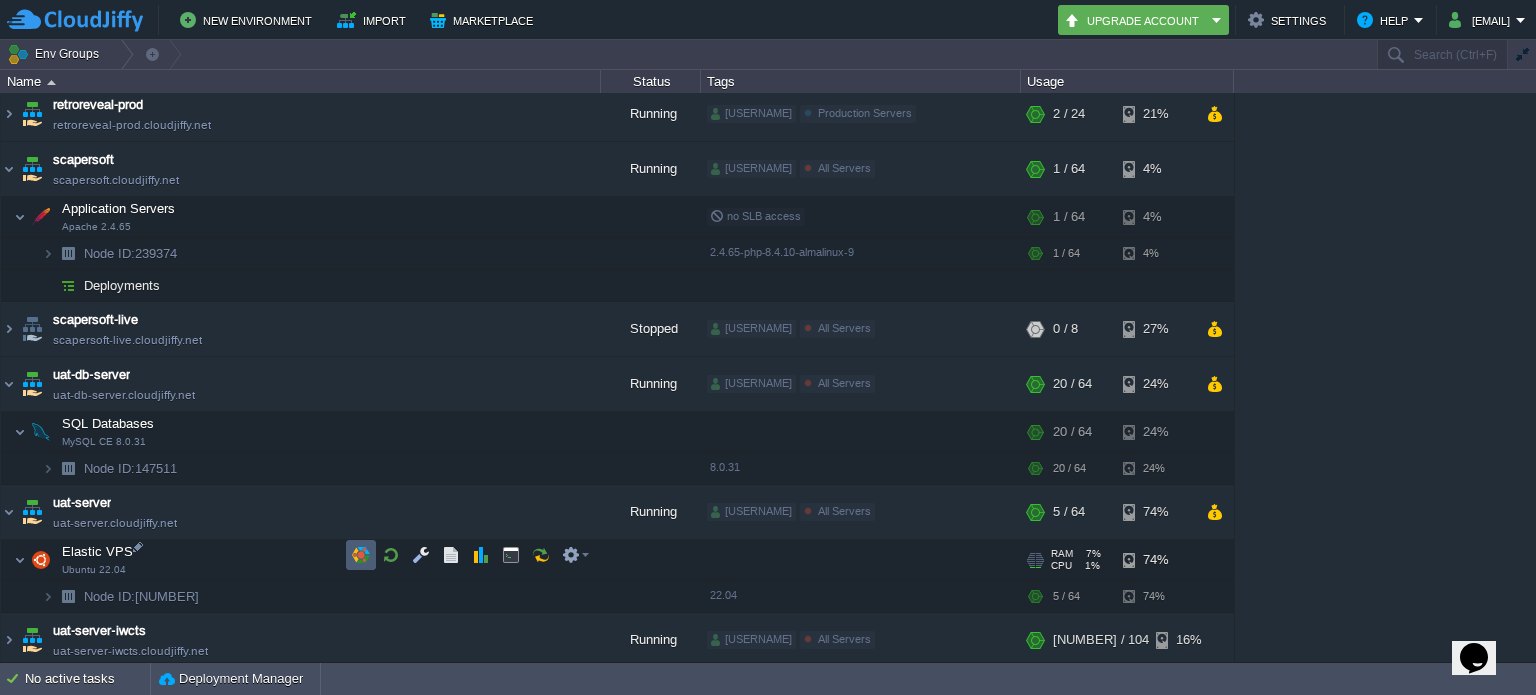 click at bounding box center [361, 555] 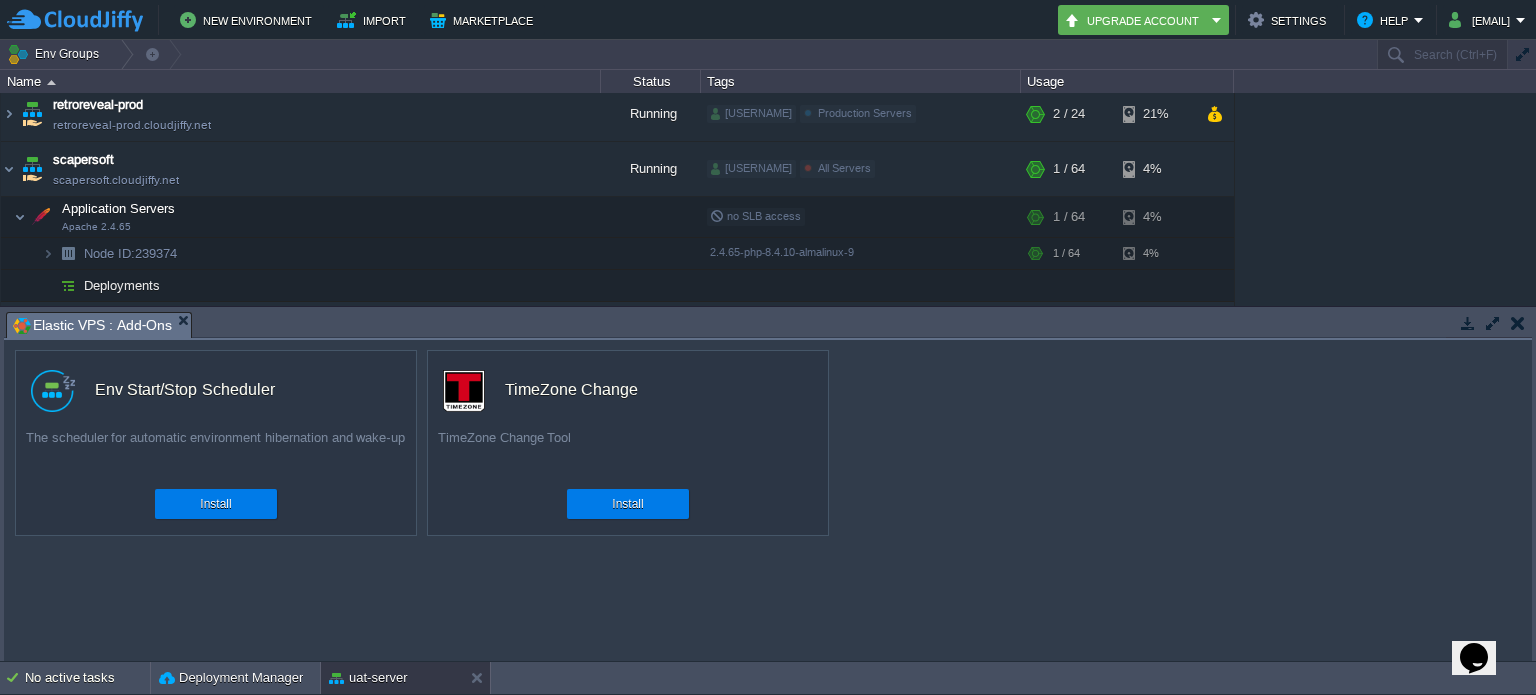 click at bounding box center [1518, 323] 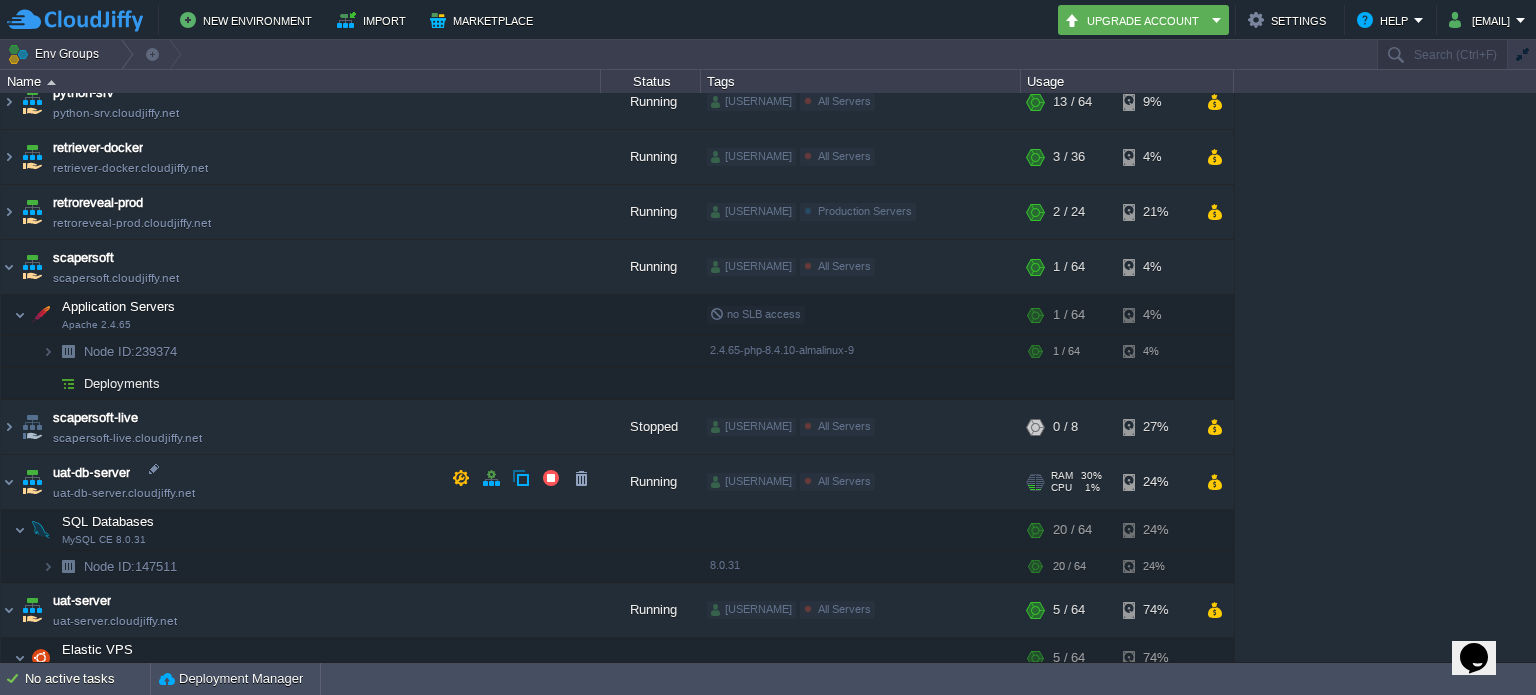 scroll, scrollTop: 566, scrollLeft: 0, axis: vertical 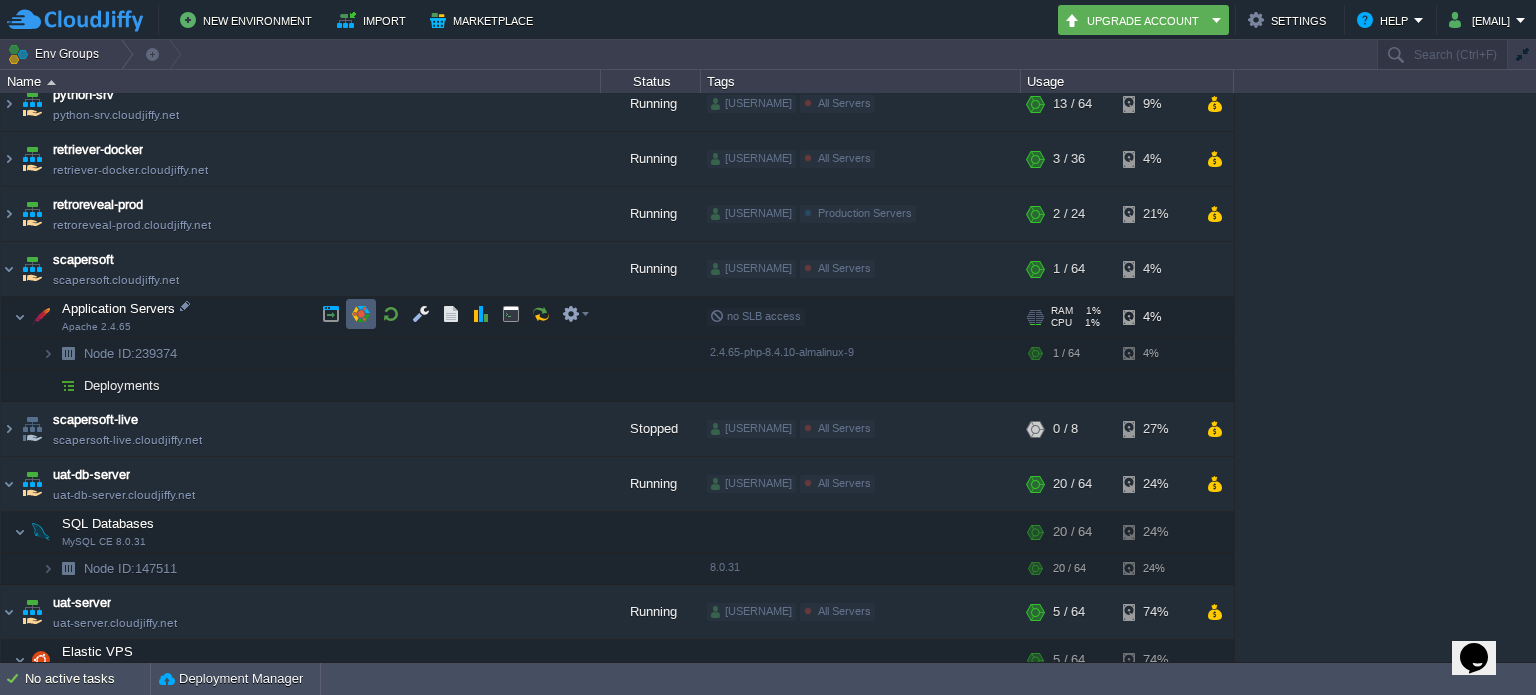 click at bounding box center (361, 314) 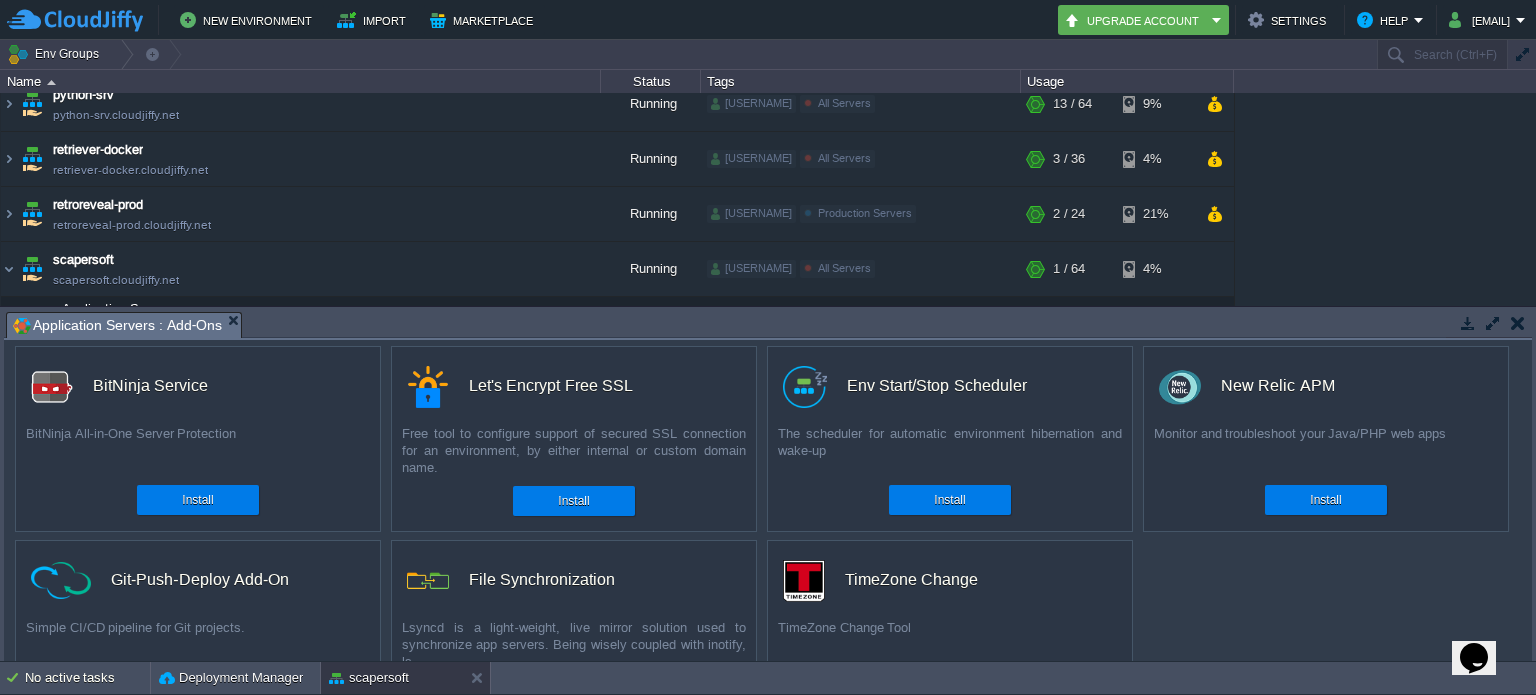scroll, scrollTop: 0, scrollLeft: 0, axis: both 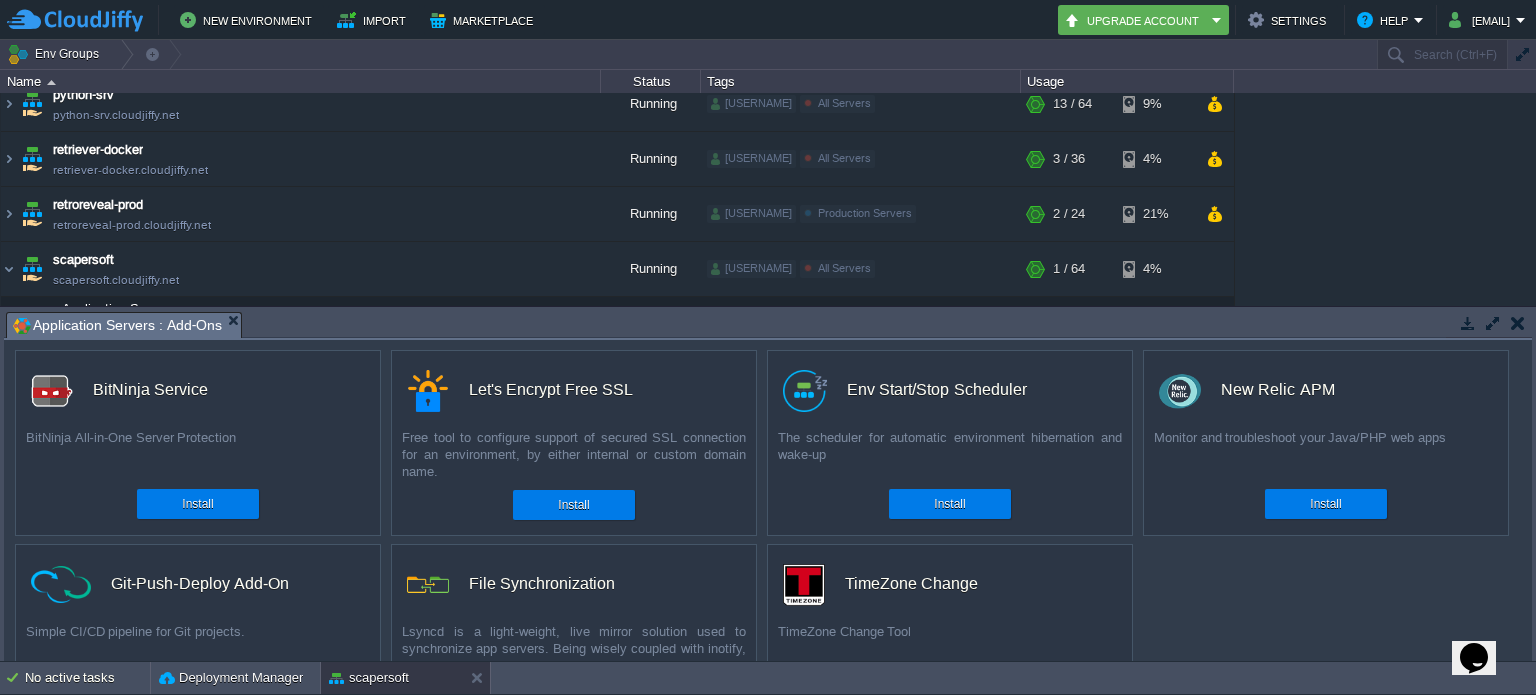 click on "Tasks Activity Log Archive Git / SVN Application Servers : Add-Ons   No items to display   id Date Environment Name Duration day 05 Aug 2025   [NUMBER] [TIME] scapersoft  Executing command for the Apache node(s)         2s [NUMBER]   [NUMBER] [TIME] scapersoft  Executing command in the Apache (node[NUMBER]) node         2s [NUMBER]   [NUMBER] [TIME] scapersoft  Executing command in the Apache (node[NUMBER]) node         2s [NUMBER]   [NUMBER] [TIME] scapersoft  Executing command in the Apache (node[NUMBER]) node     :   The operation could not be performed                     25s [NUMBER]   [NUMBER] [TIME] scapersoft  Executing command in the Apache (node[NUMBER]) node         3s [NUMBER]   [NUMBER] [TIME] scapersoft  Executing command in the Apache (node[NUMBER]) node         2s [NUMBER]   [NUMBER] [TIME] scapersoft  Executing command in the Apache (node[NUMBER]) node     :   The operation could not be performed                     27s [NUMBER]   [NUMBER] [TIME]" at bounding box center [768, 484] 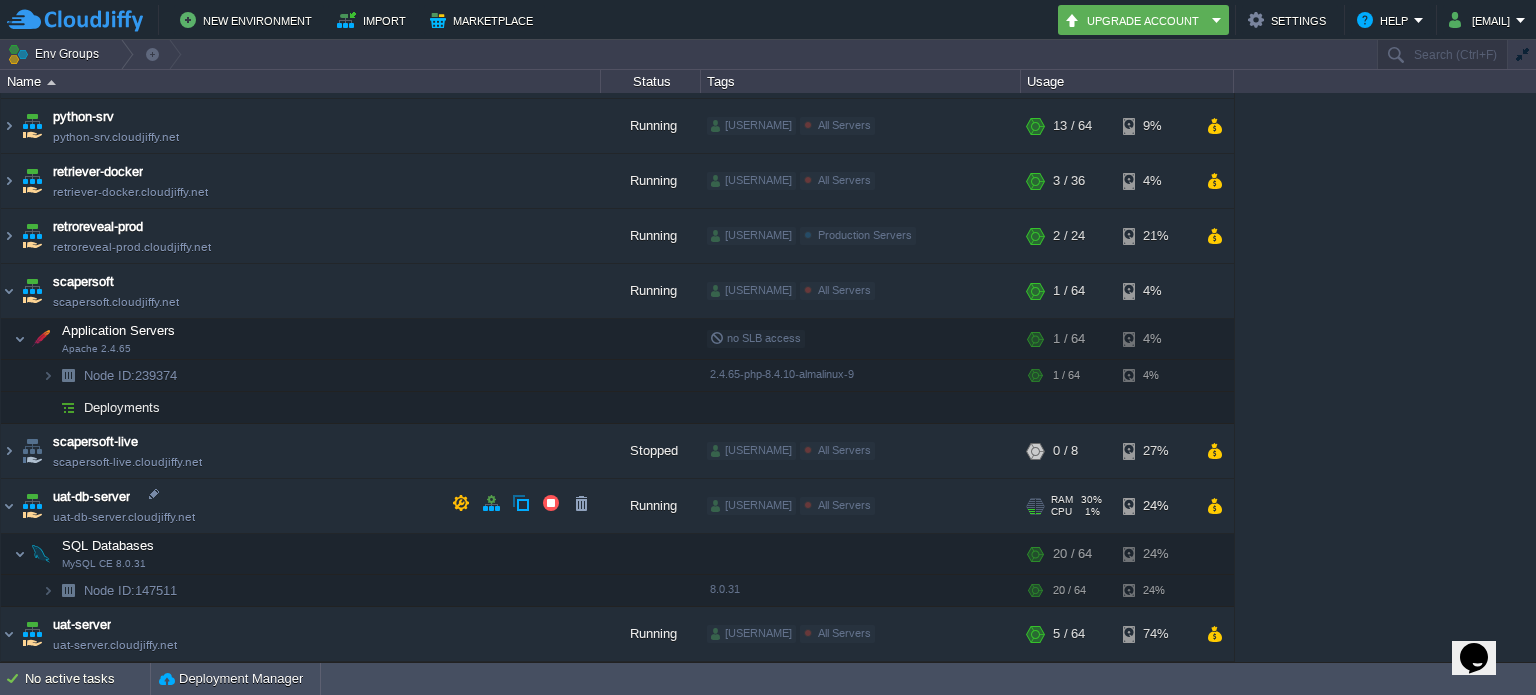 scroll, scrollTop: 466, scrollLeft: 0, axis: vertical 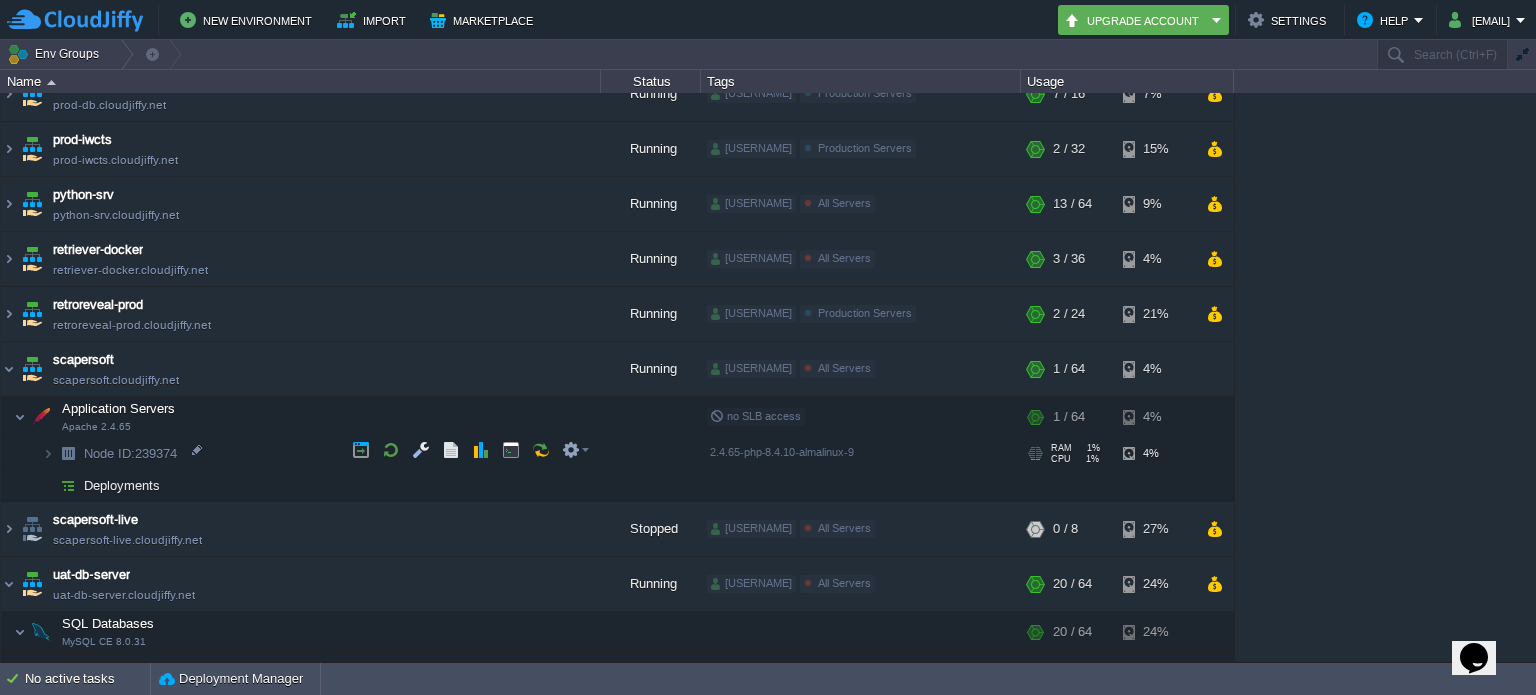 click at bounding box center (48, 453) 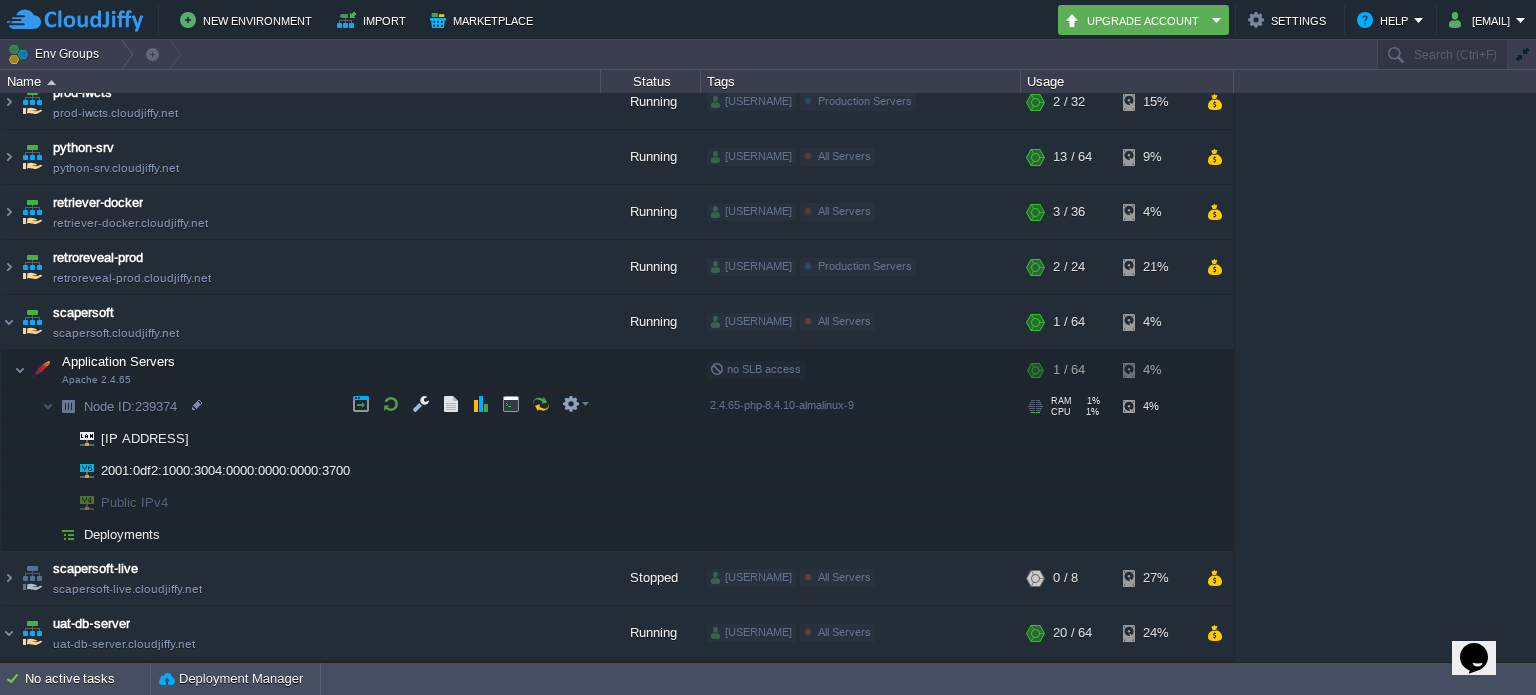 scroll, scrollTop: 566, scrollLeft: 0, axis: vertical 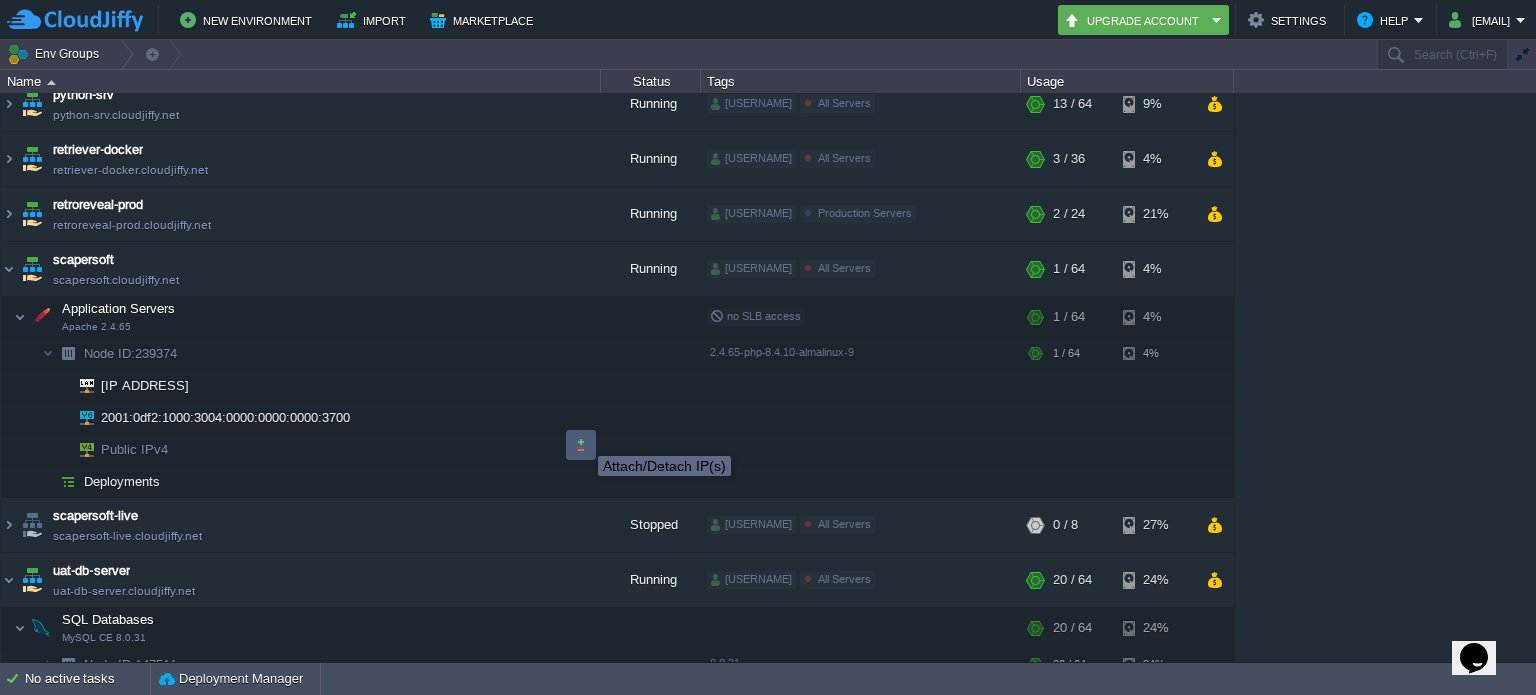 click at bounding box center (581, 445) 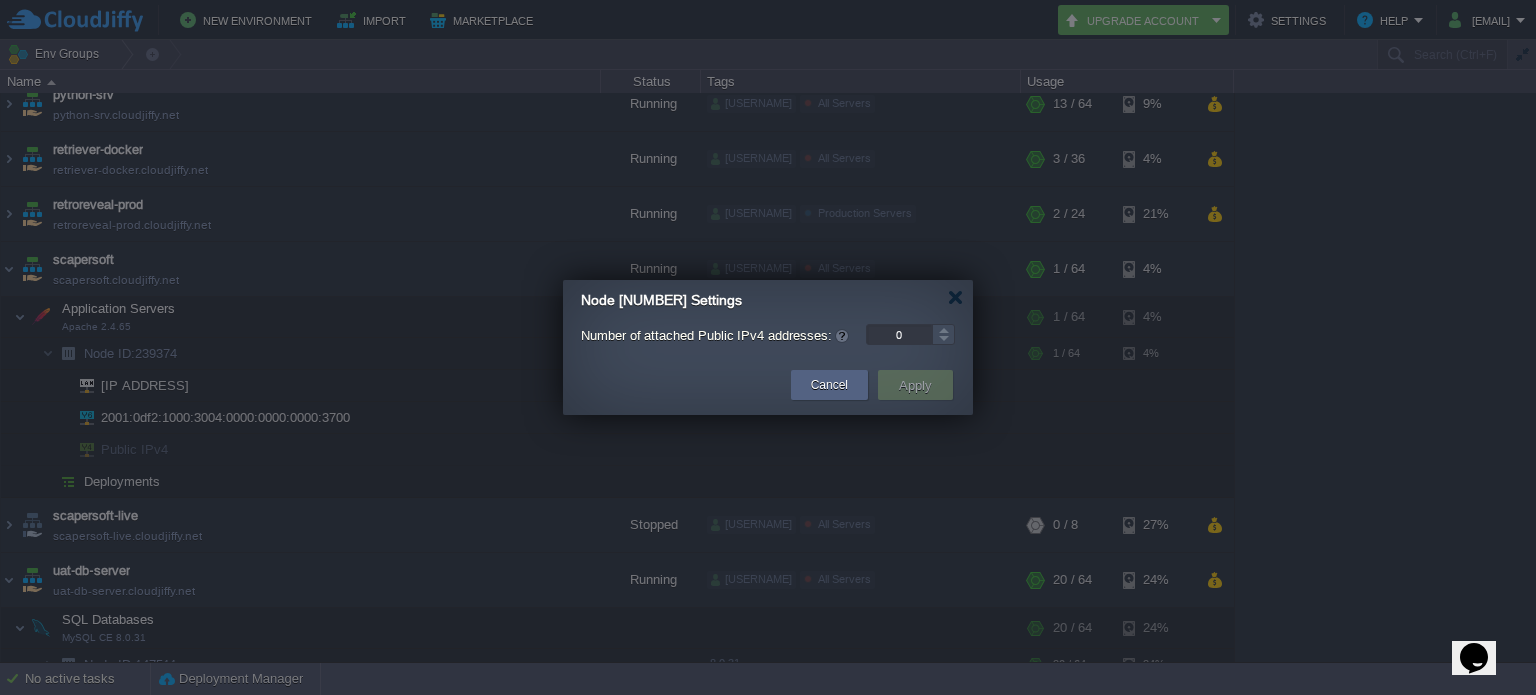 type on "1" 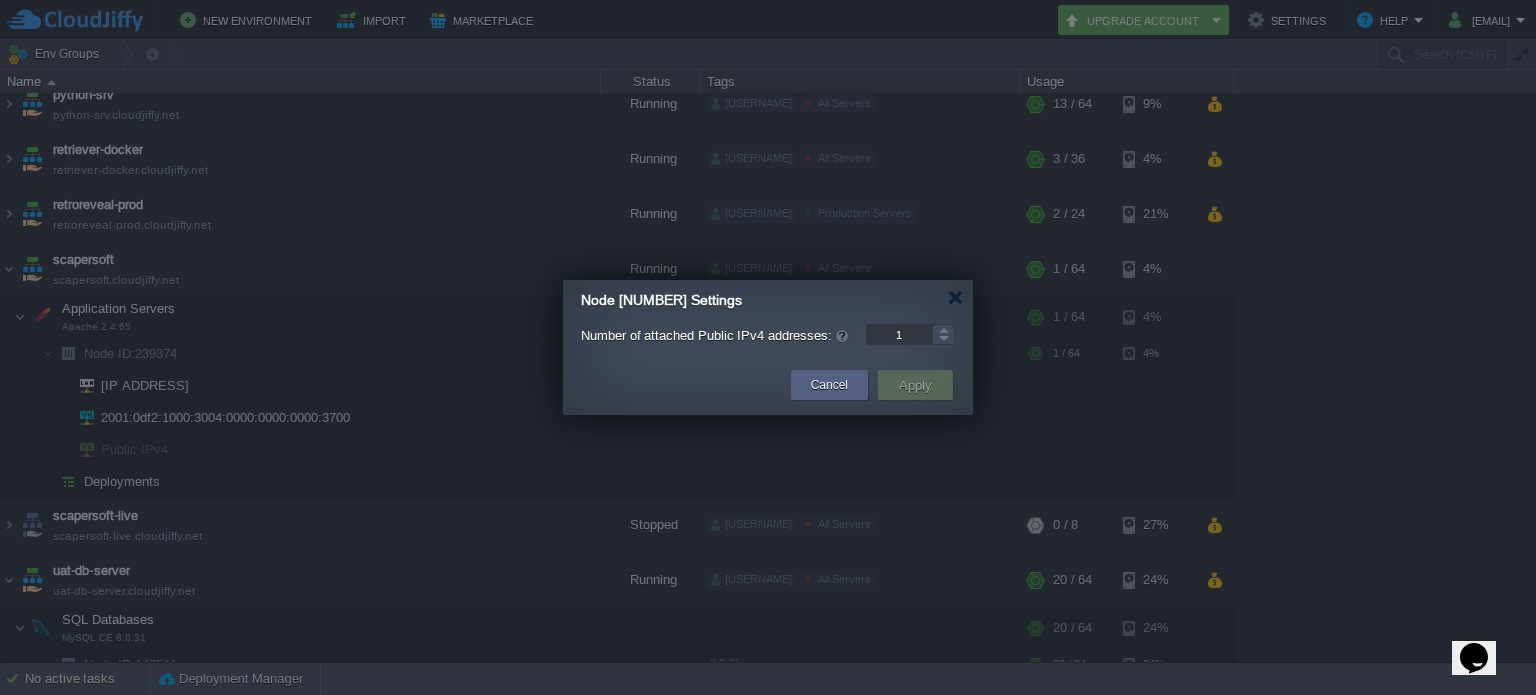click at bounding box center [943, 329] 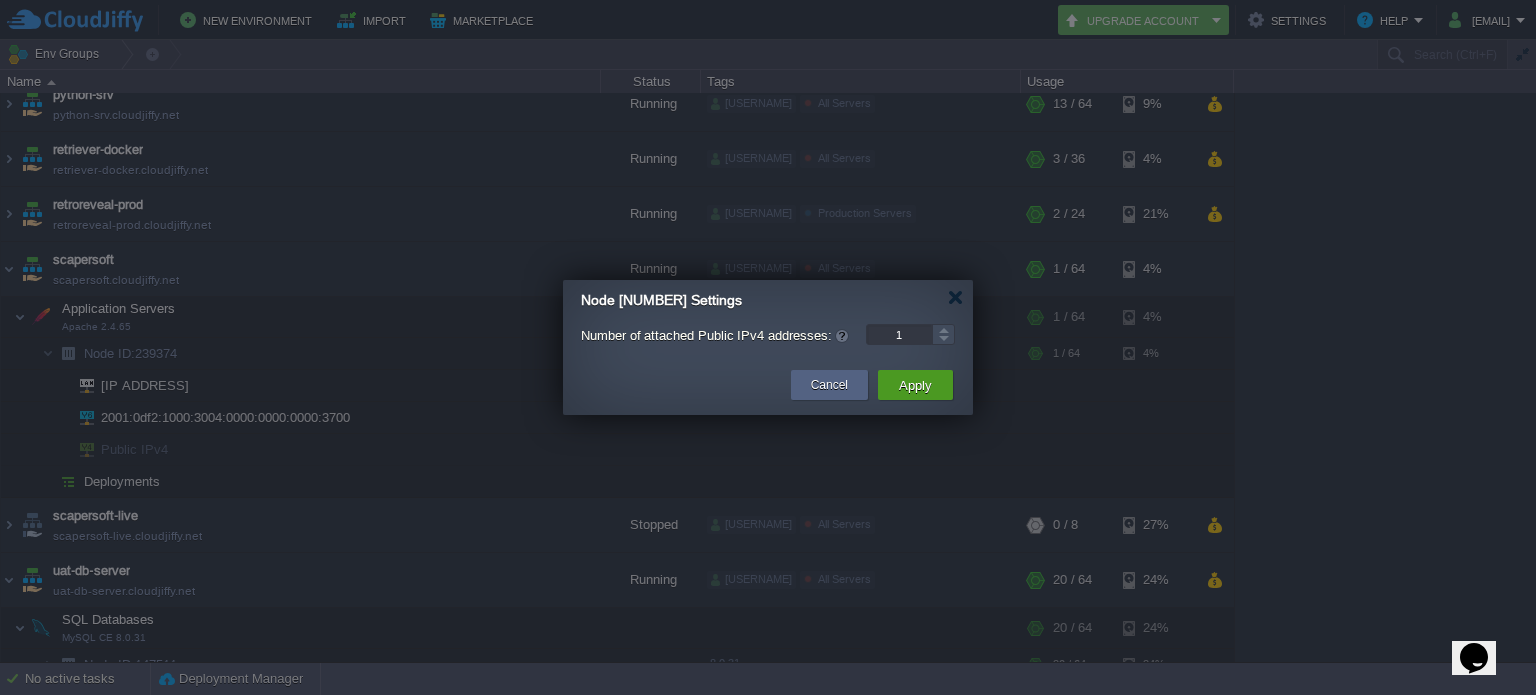 click on "Apply" at bounding box center (915, 385) 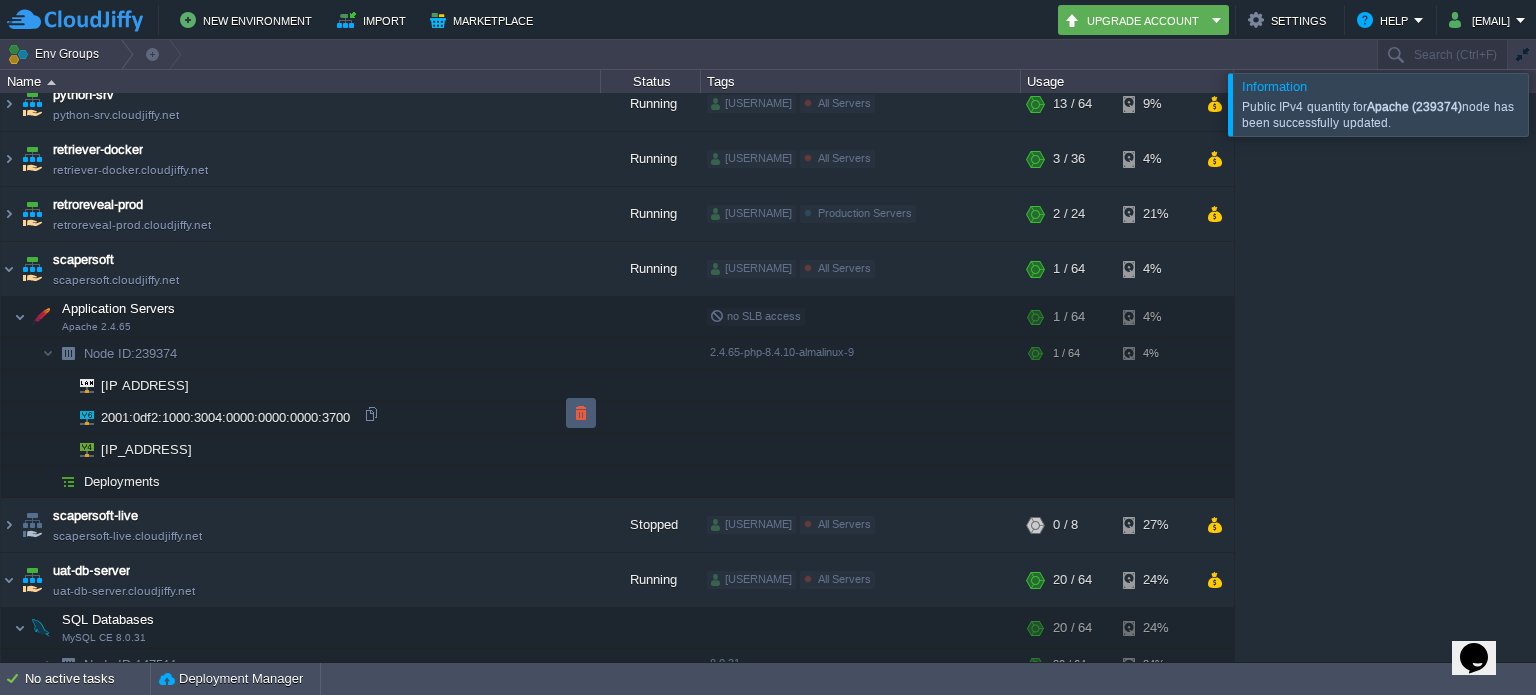 click at bounding box center [581, 413] 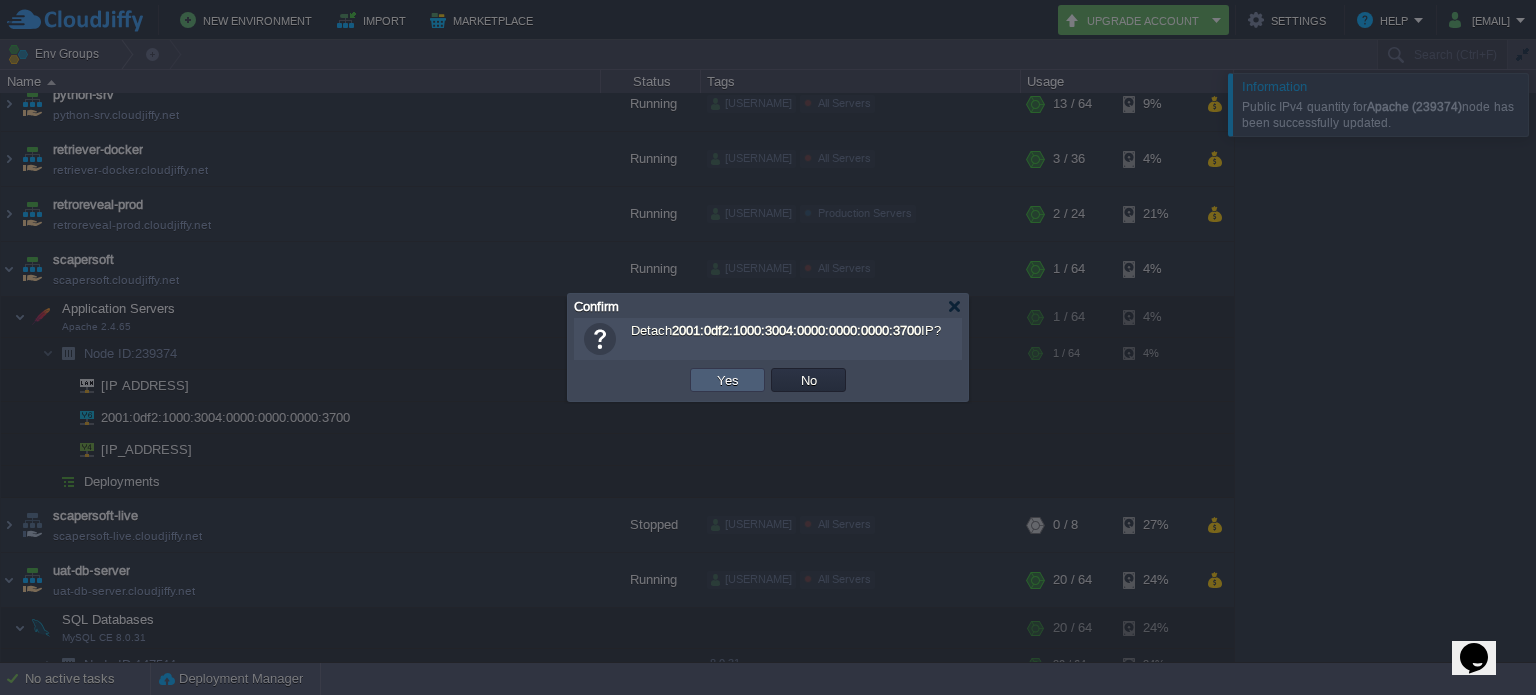 click on "Yes" at bounding box center (727, 380) 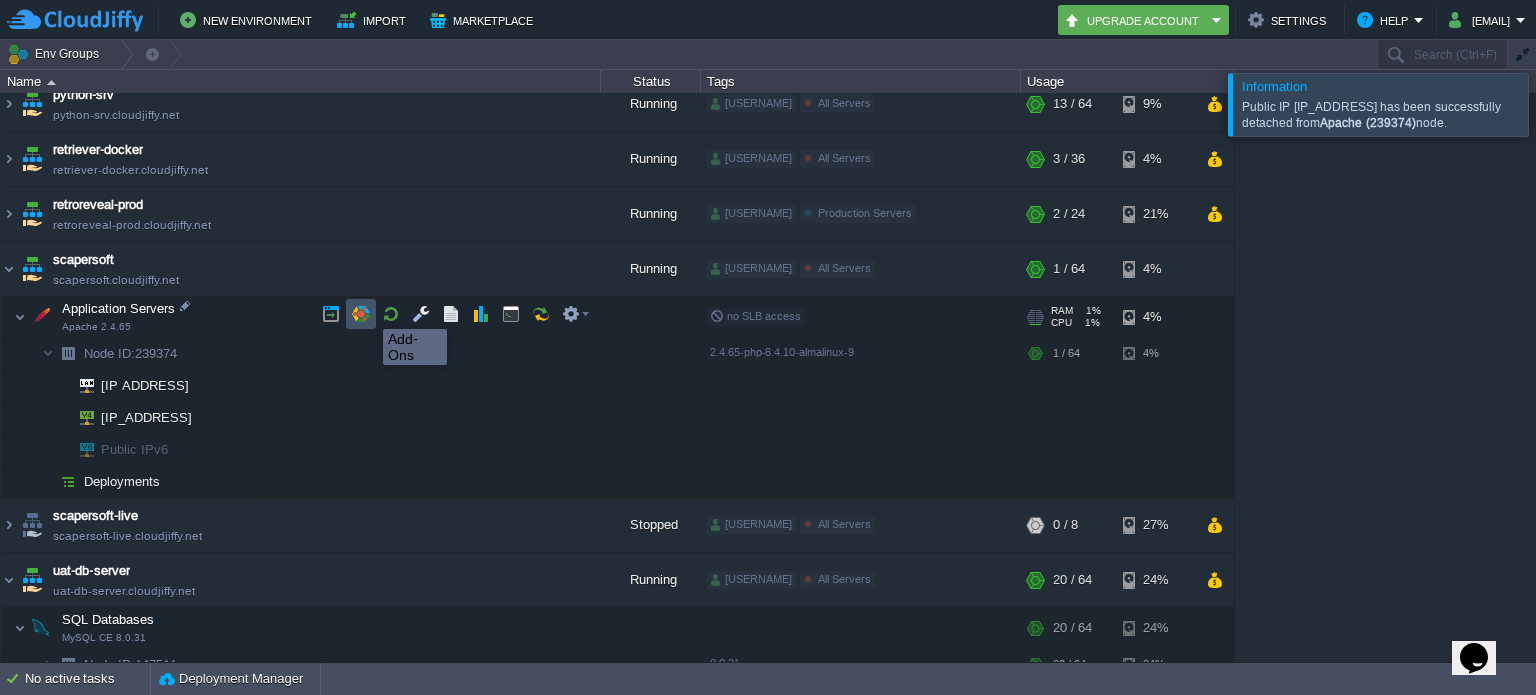 click at bounding box center (361, 314) 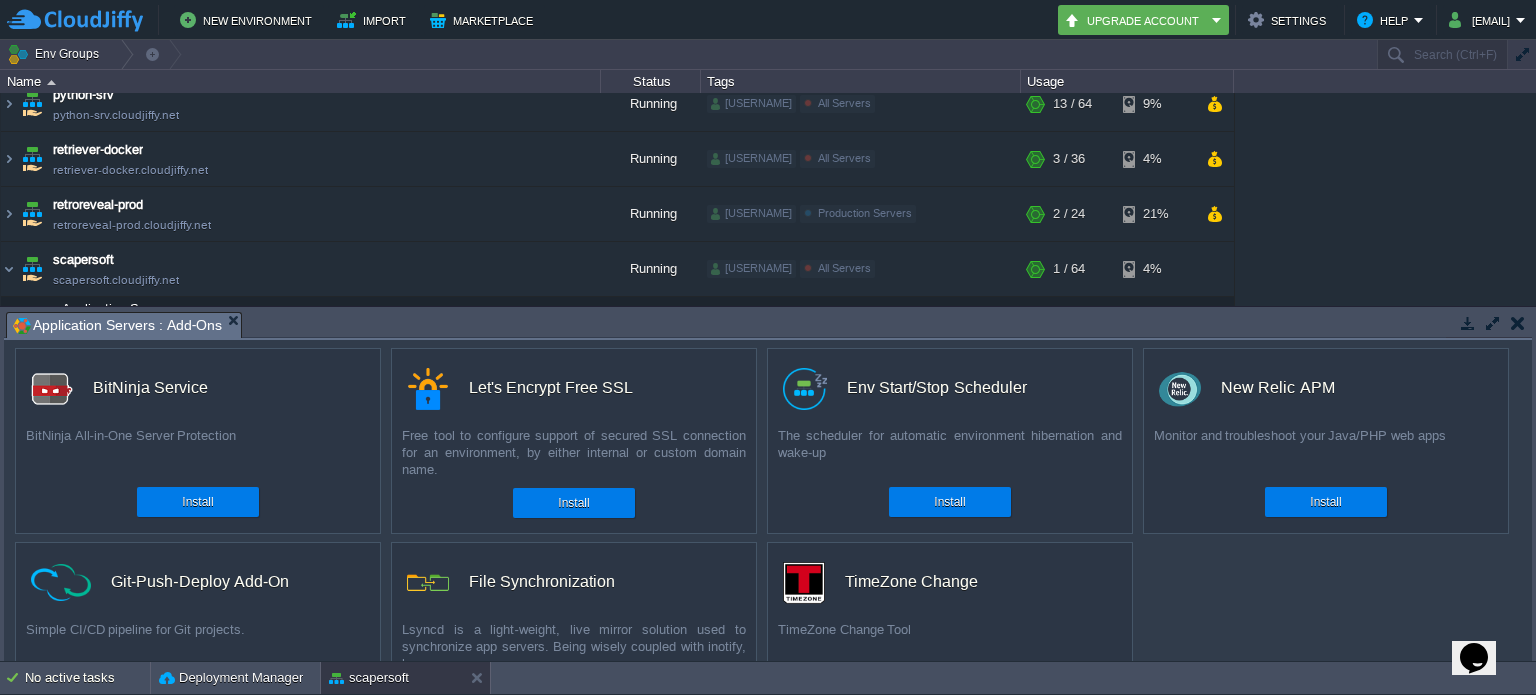 scroll, scrollTop: 0, scrollLeft: 0, axis: both 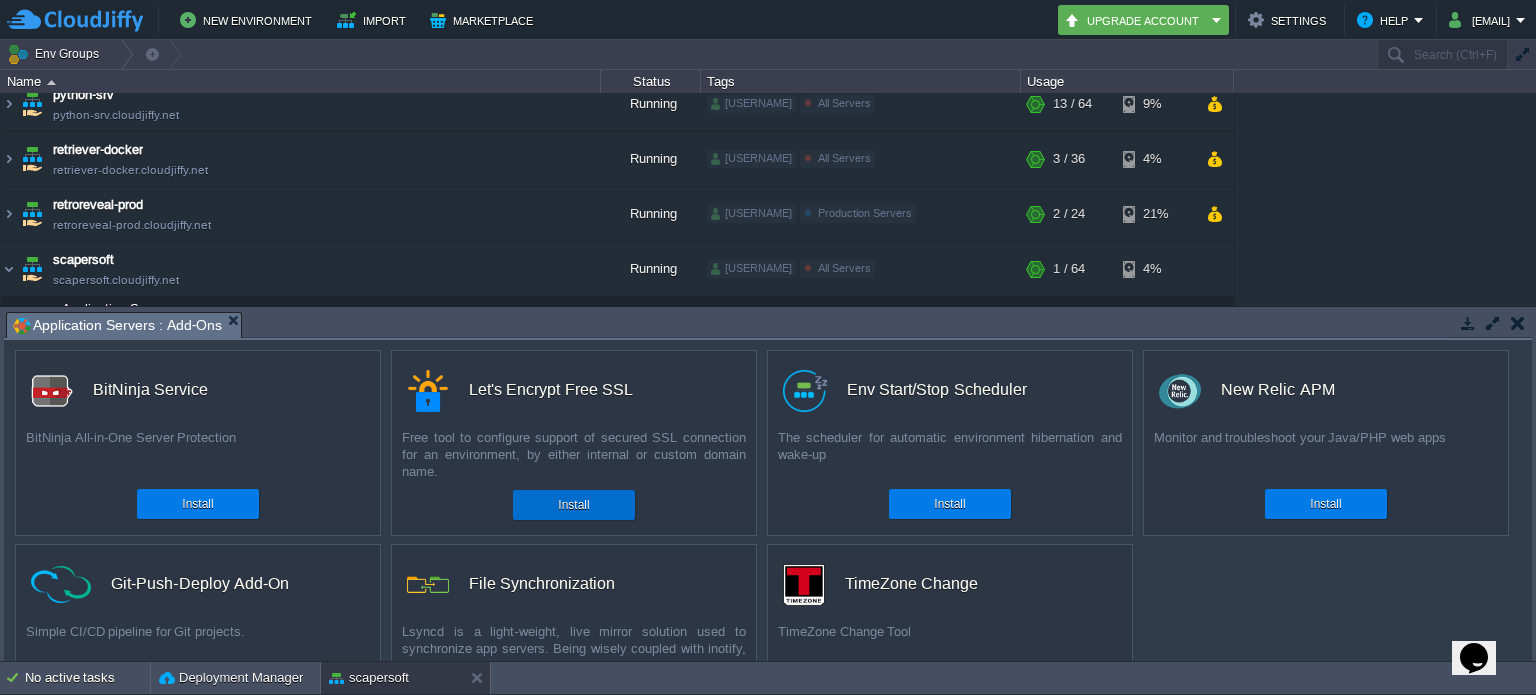 click on "Install" at bounding box center (574, 505) 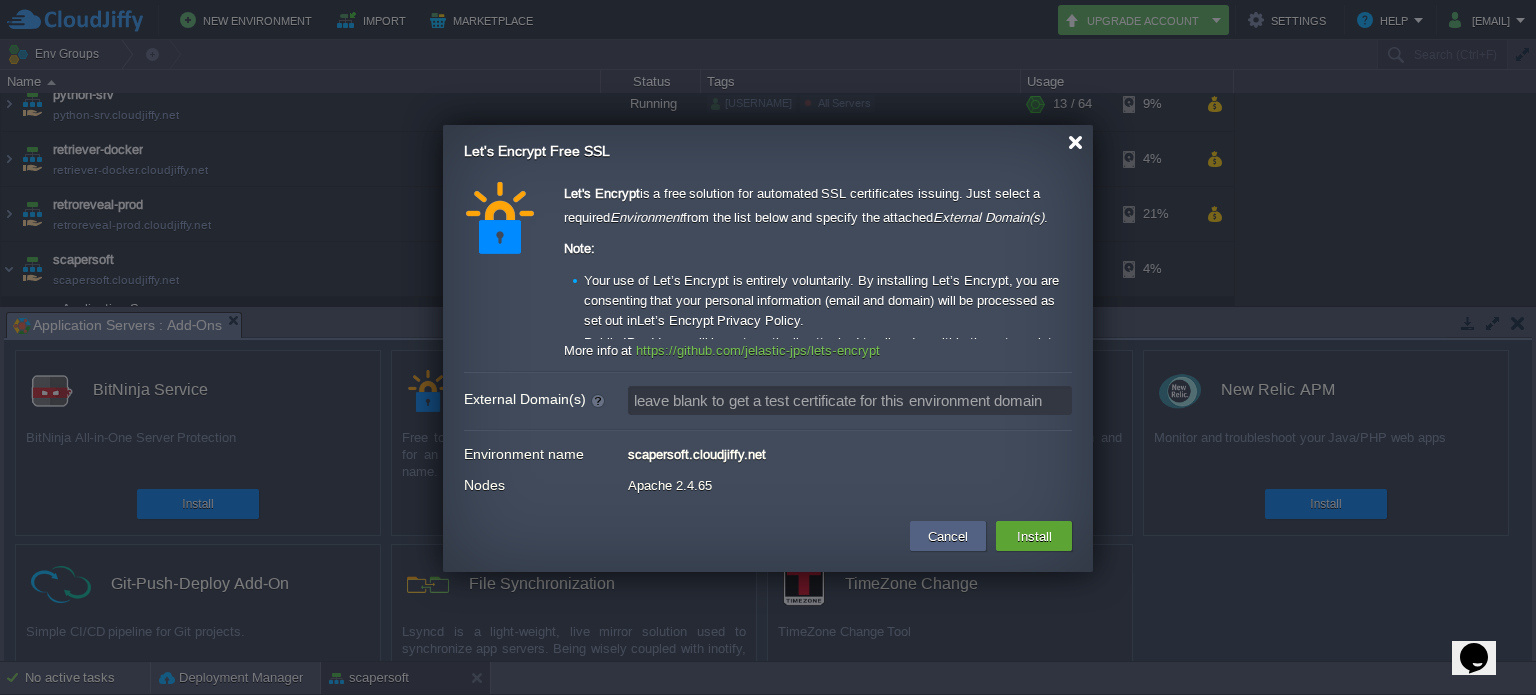 click at bounding box center (1075, 142) 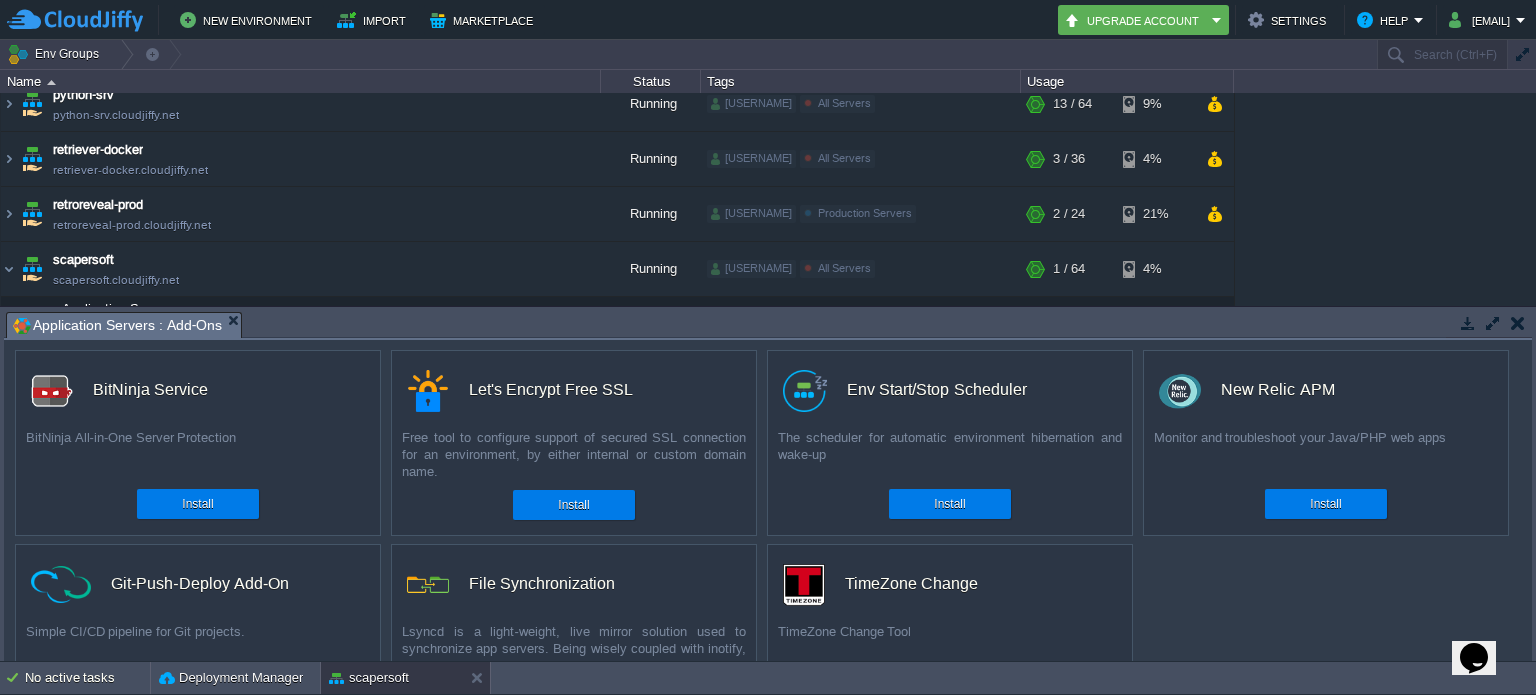 click at bounding box center [1517, 323] 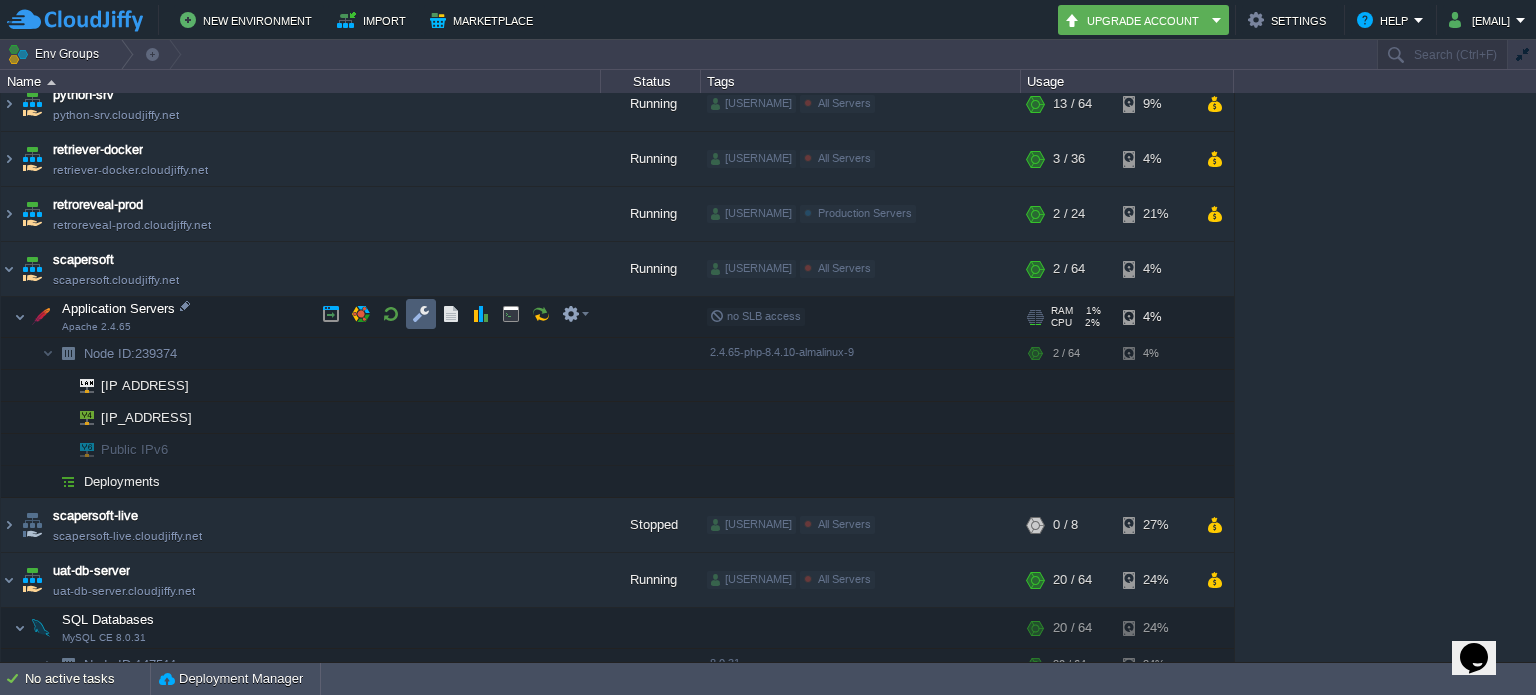 click at bounding box center (421, 314) 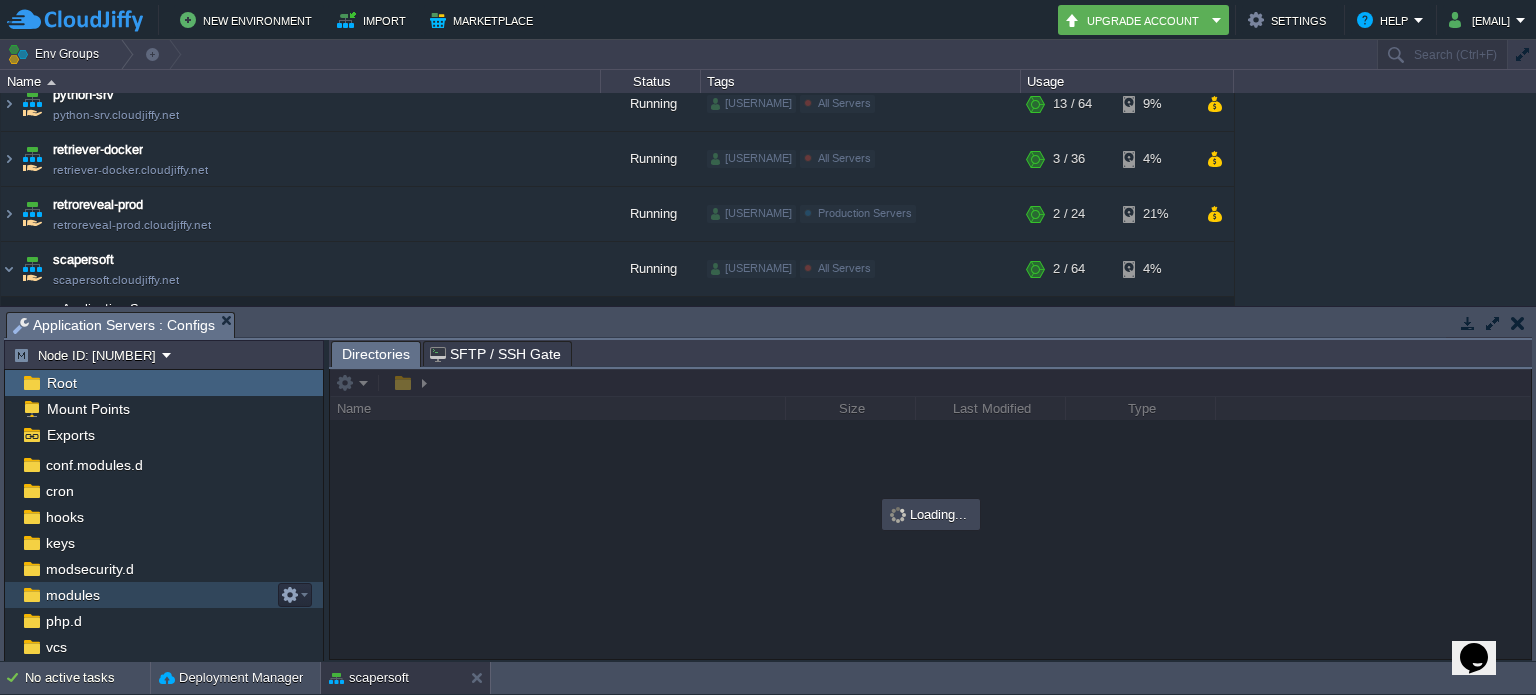 scroll, scrollTop: 152, scrollLeft: 0, axis: vertical 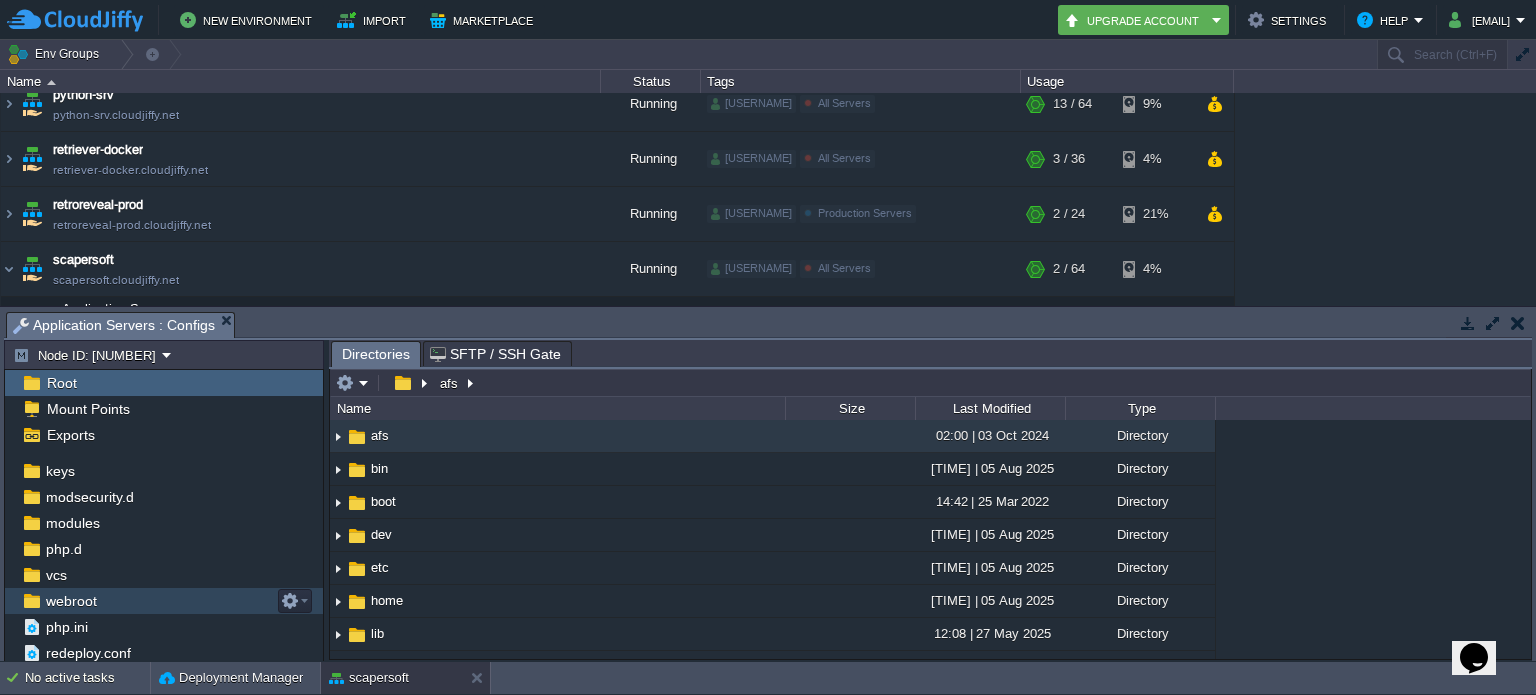 click on "webroot" at bounding box center (164, 601) 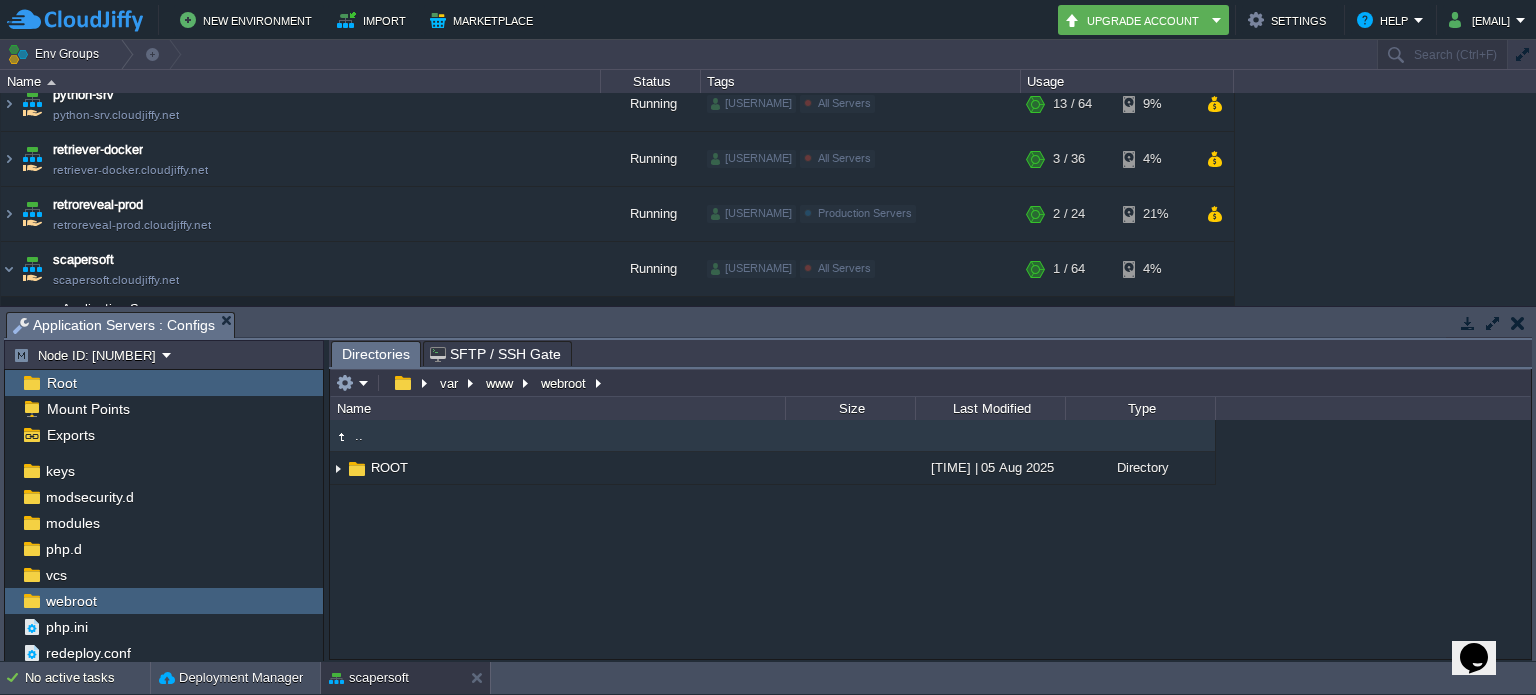 click on ".. ROOT [TIME]   |   [DATE] Directory" at bounding box center (930, 539) 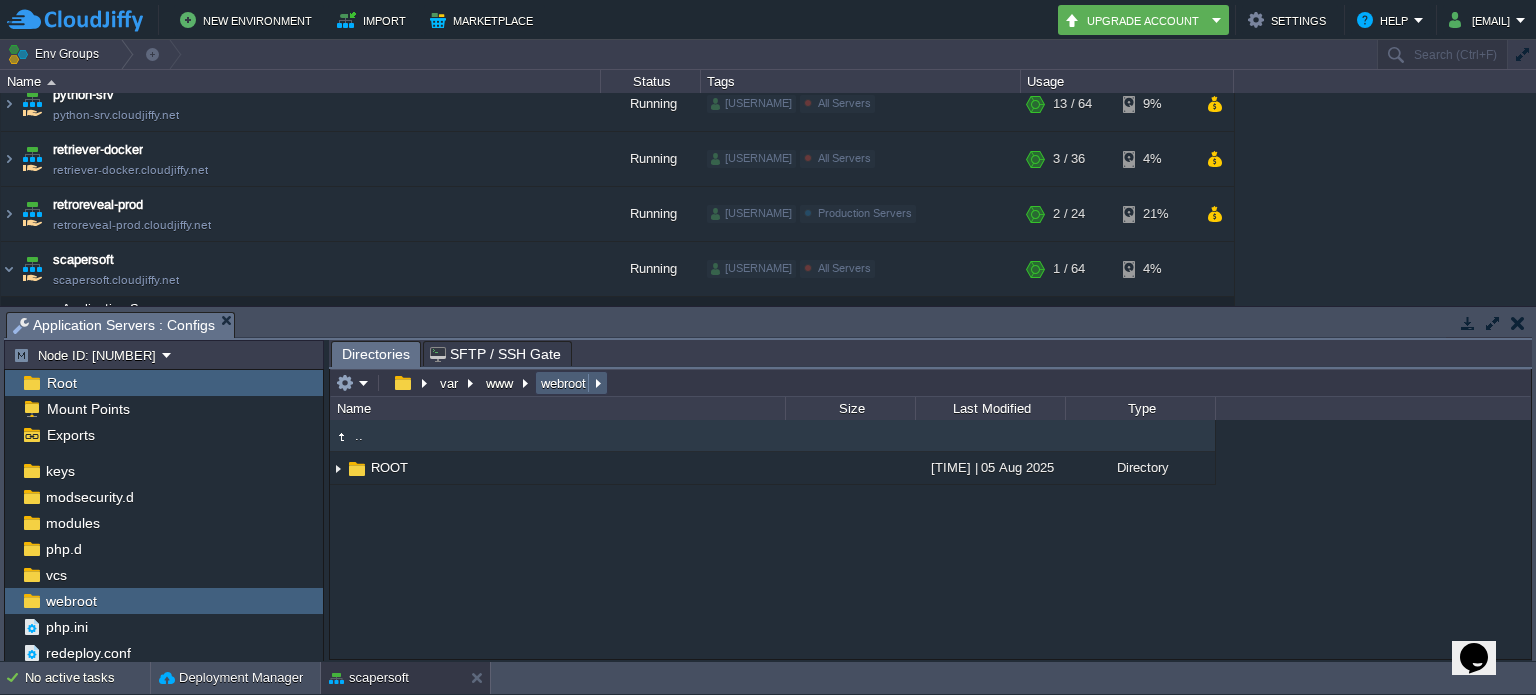 click on "webroot" at bounding box center (571, 383) 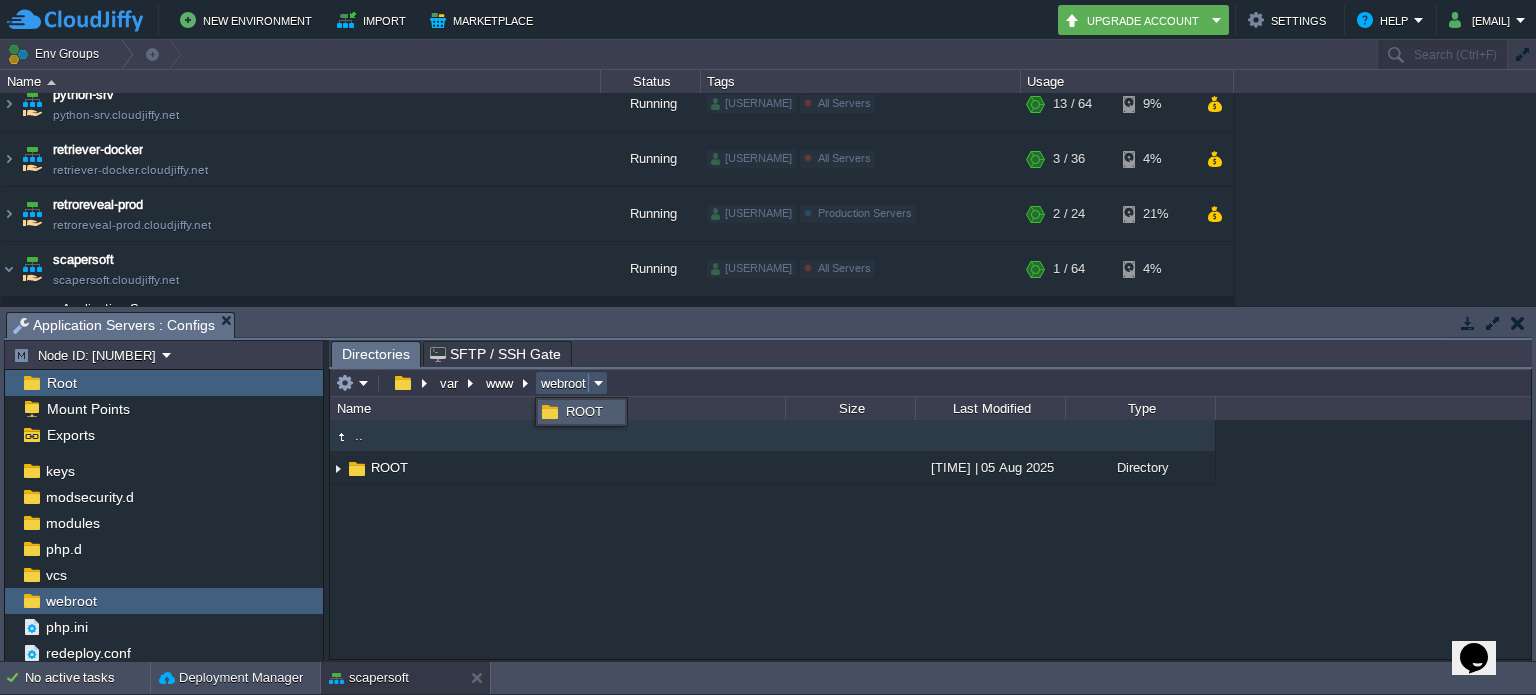 click on "ROOT" at bounding box center [584, 411] 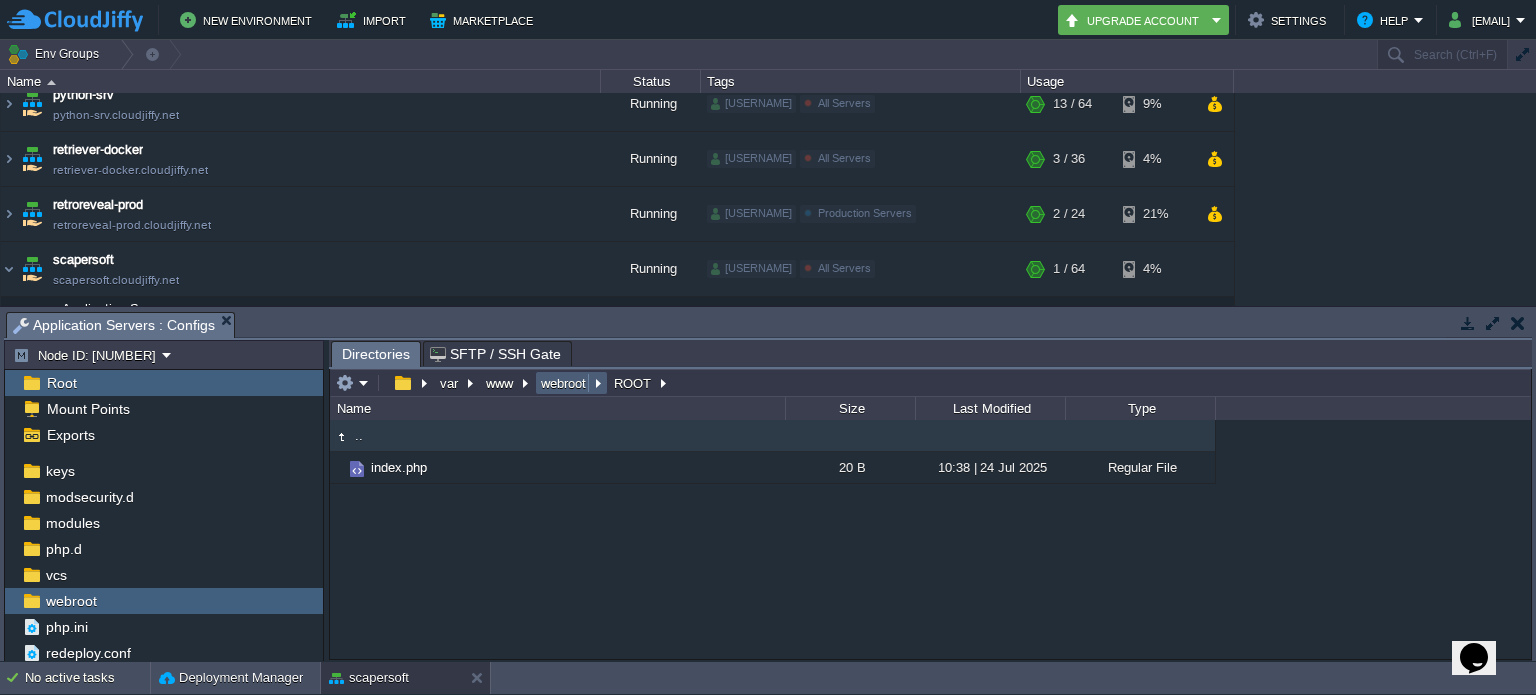 click on "webroot" at bounding box center (564, 383) 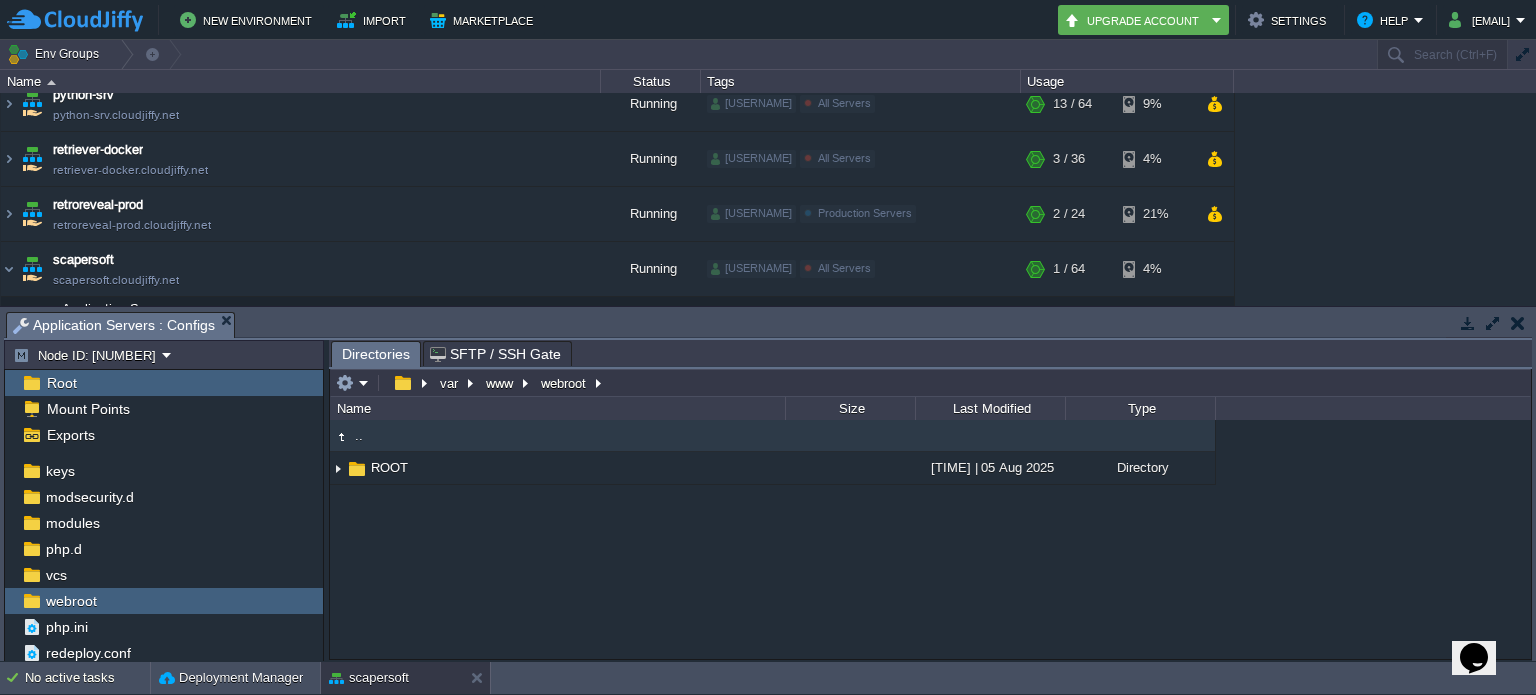 click on ".. ROOT [TIME]   |   [DATE] Directory" at bounding box center [930, 539] 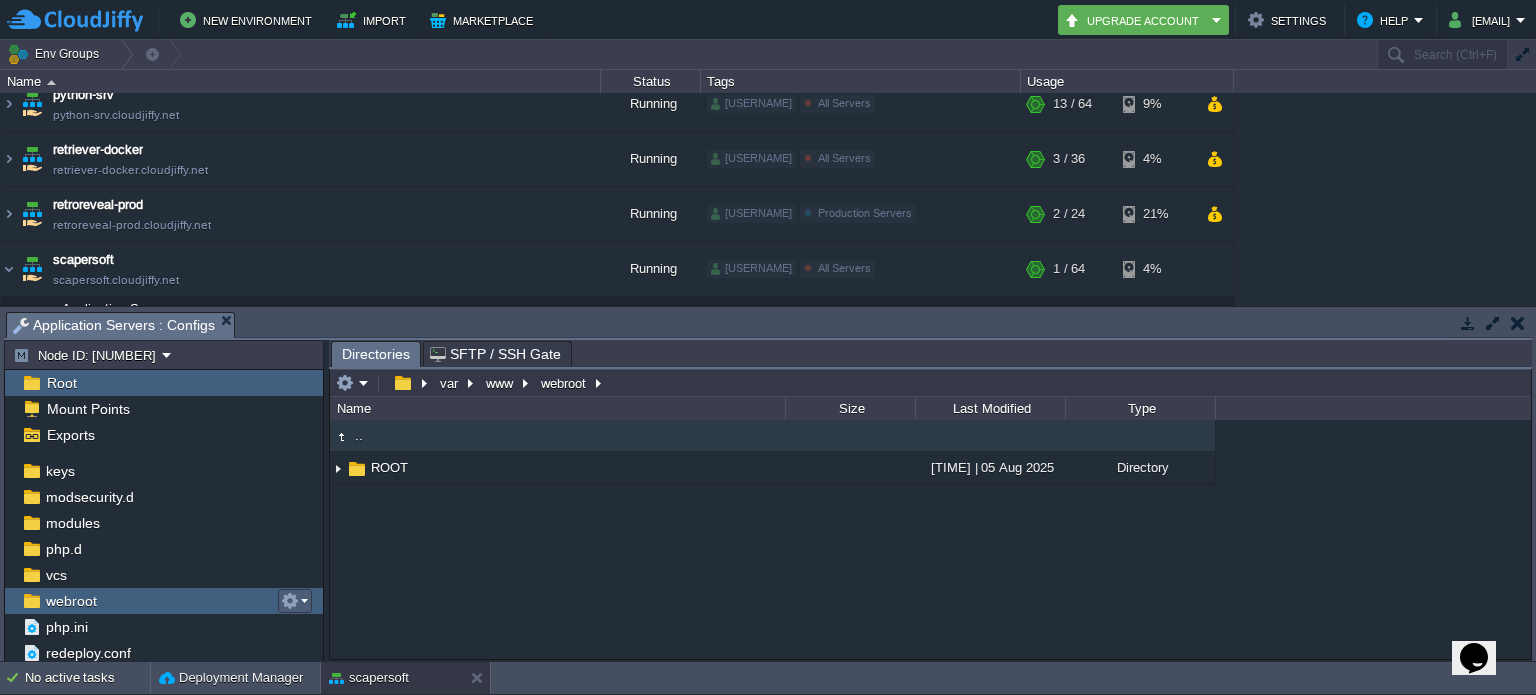 click at bounding box center (294, 601) 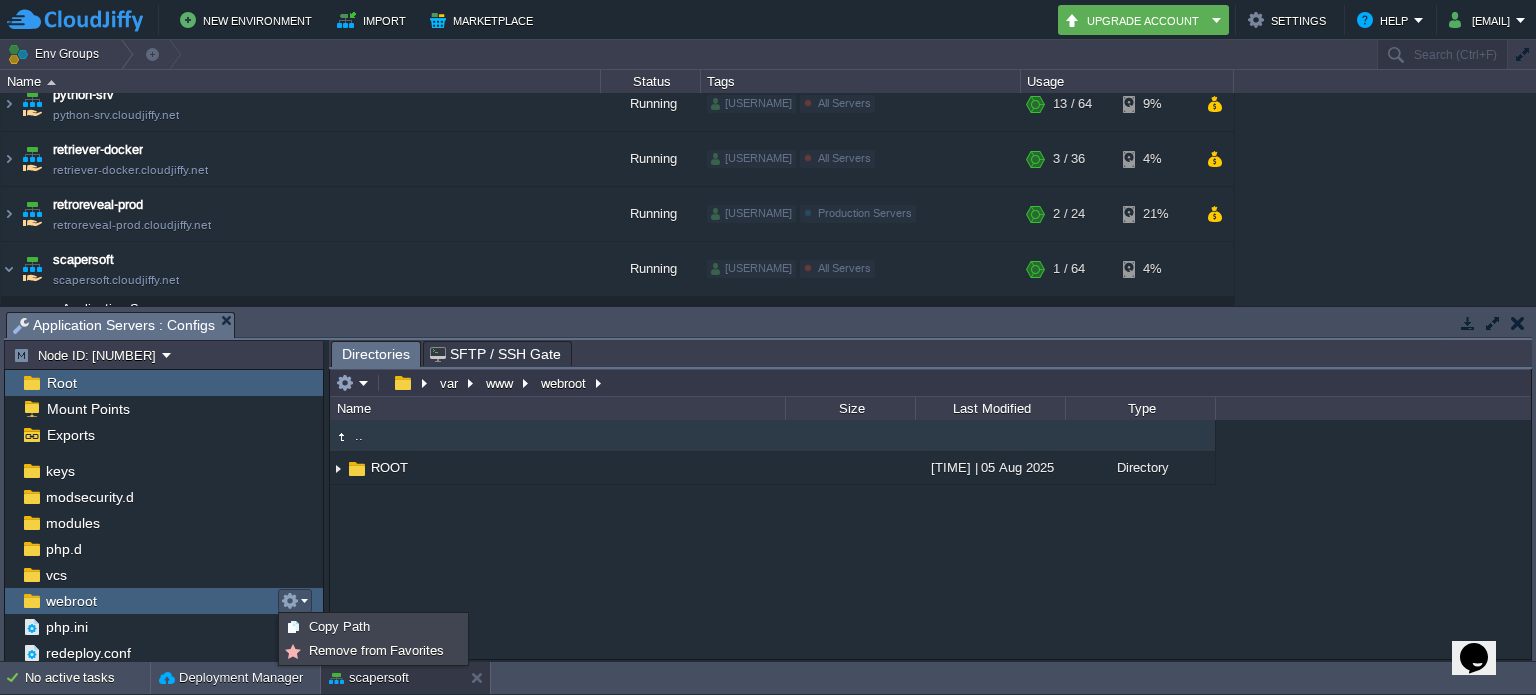 click on ".. ROOT [TIME]   |   [DATE] Directory" at bounding box center [930, 539] 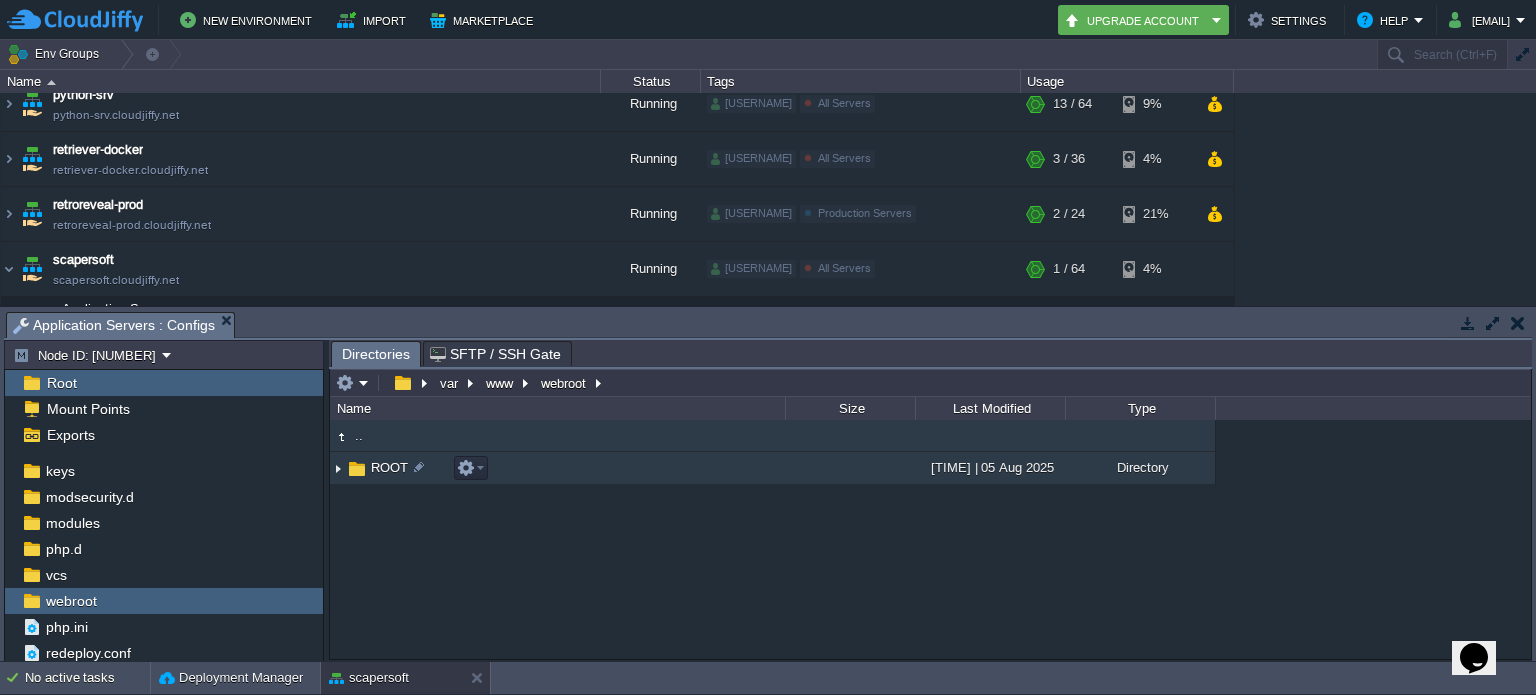click at bounding box center [338, 468] 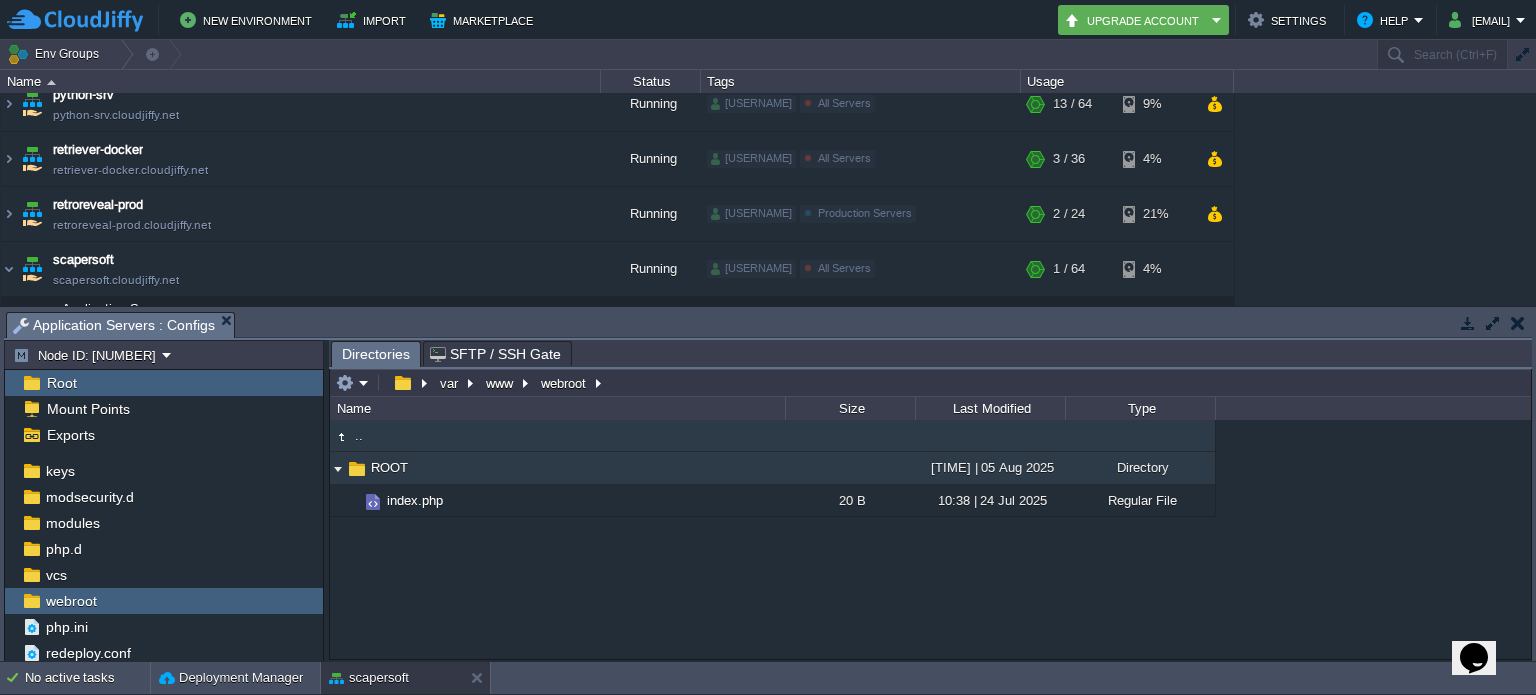 click at bounding box center (338, 468) 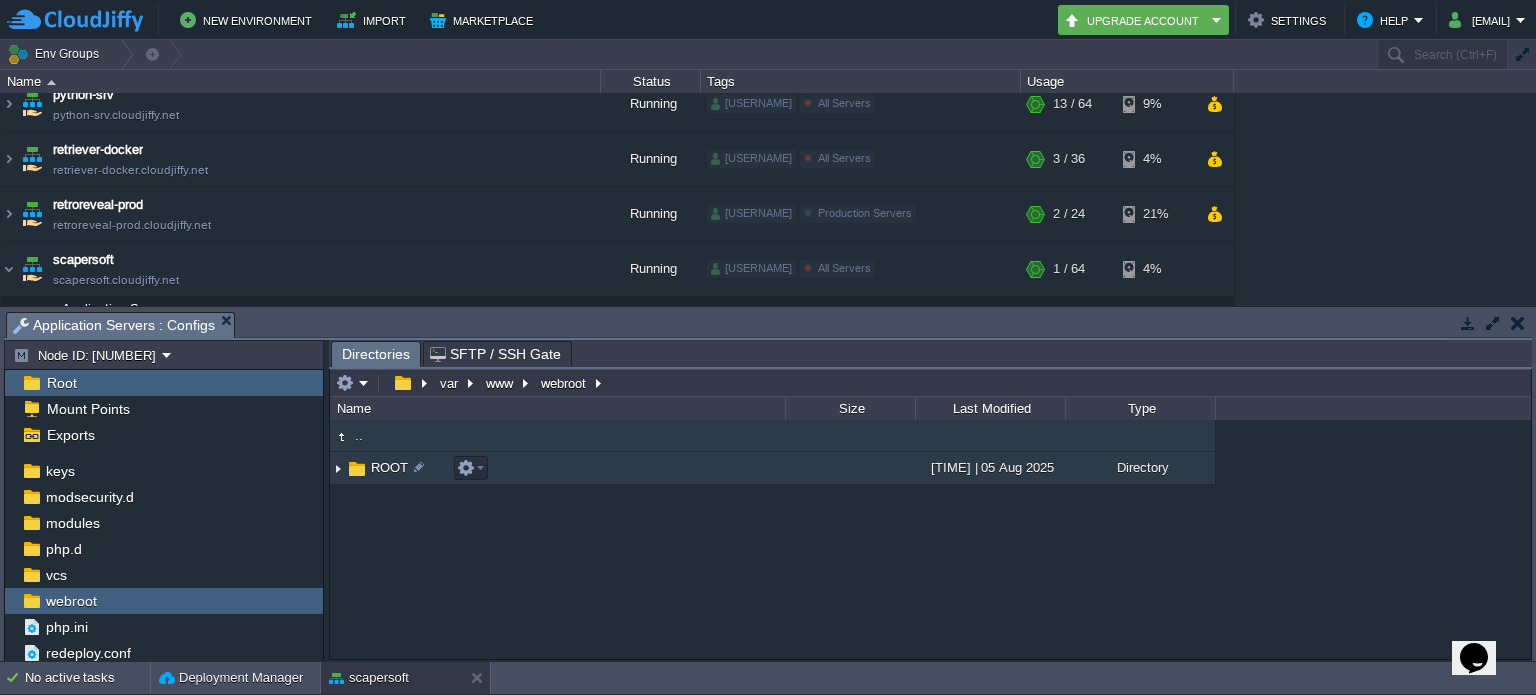 click on ".. ROOT [TIME]   |   05 Aug 2025 Directory .. index.php 20 B [TIME]   |   24 Jul 2025 Regular File" at bounding box center [930, 539] 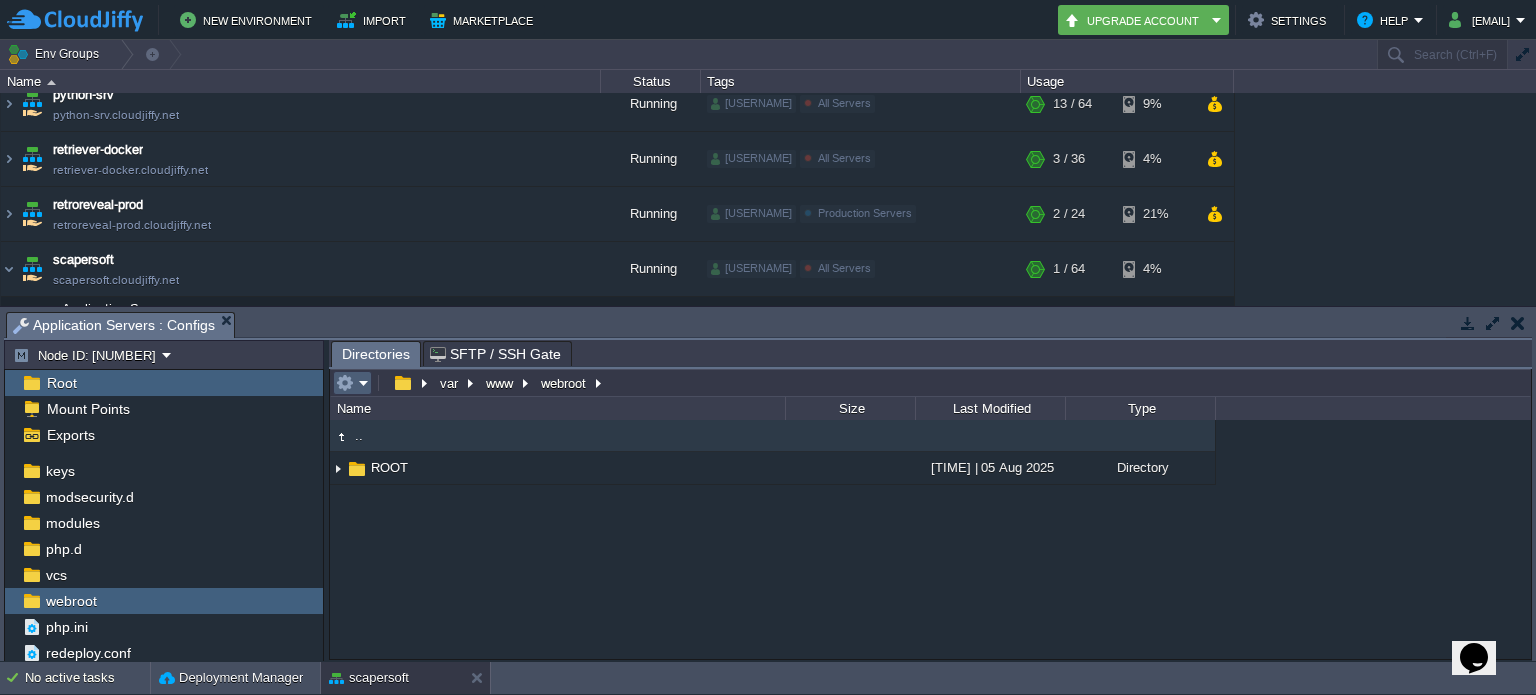 click at bounding box center (352, 383) 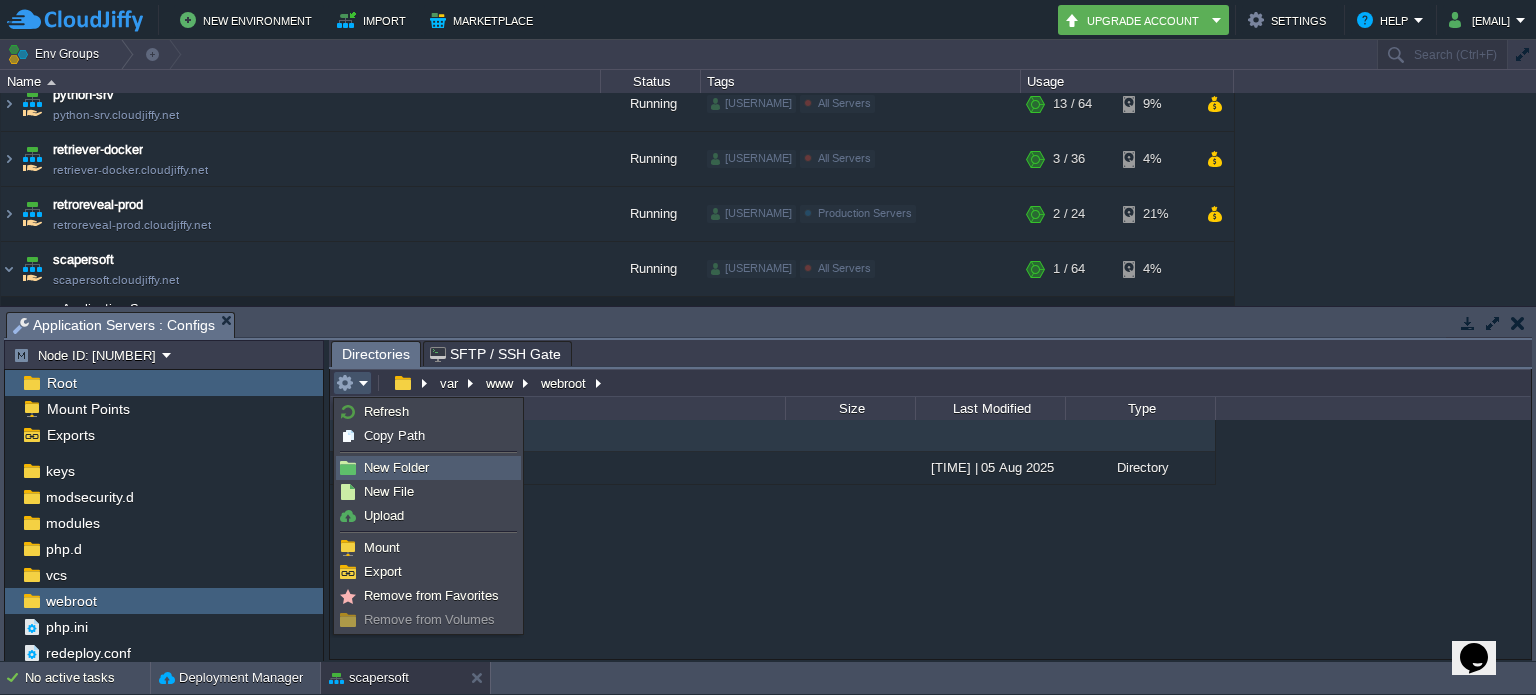click on "New Folder" at bounding box center [396, 467] 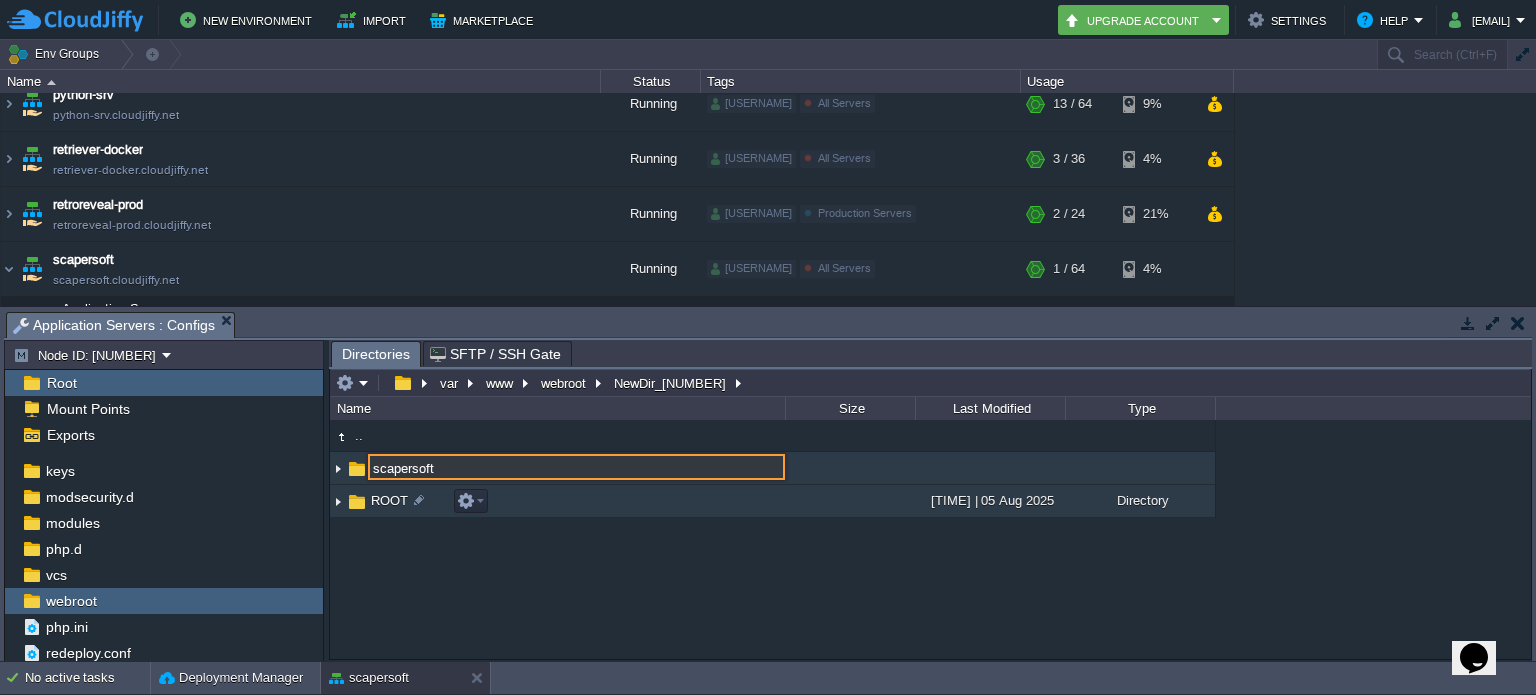 type on "scapersoft" 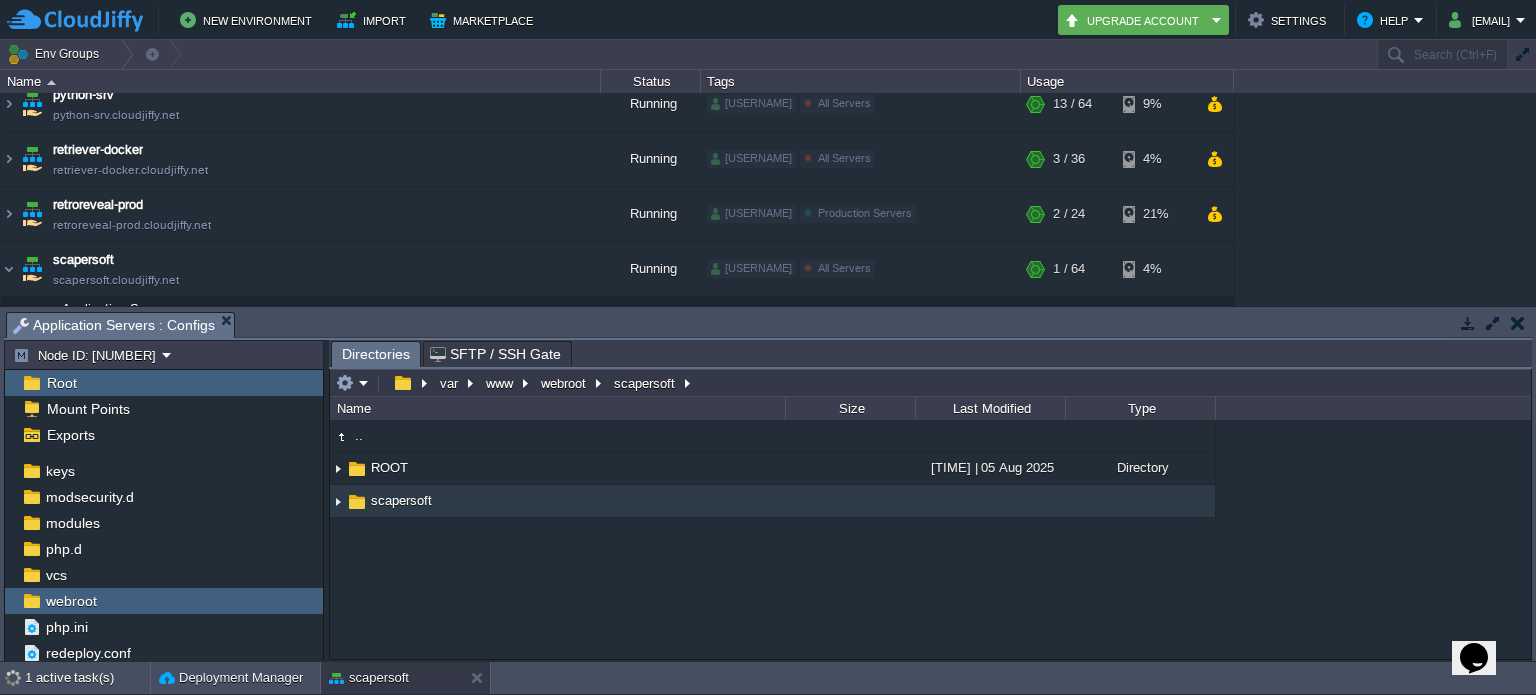 click on "scapersoft" at bounding box center [401, 500] 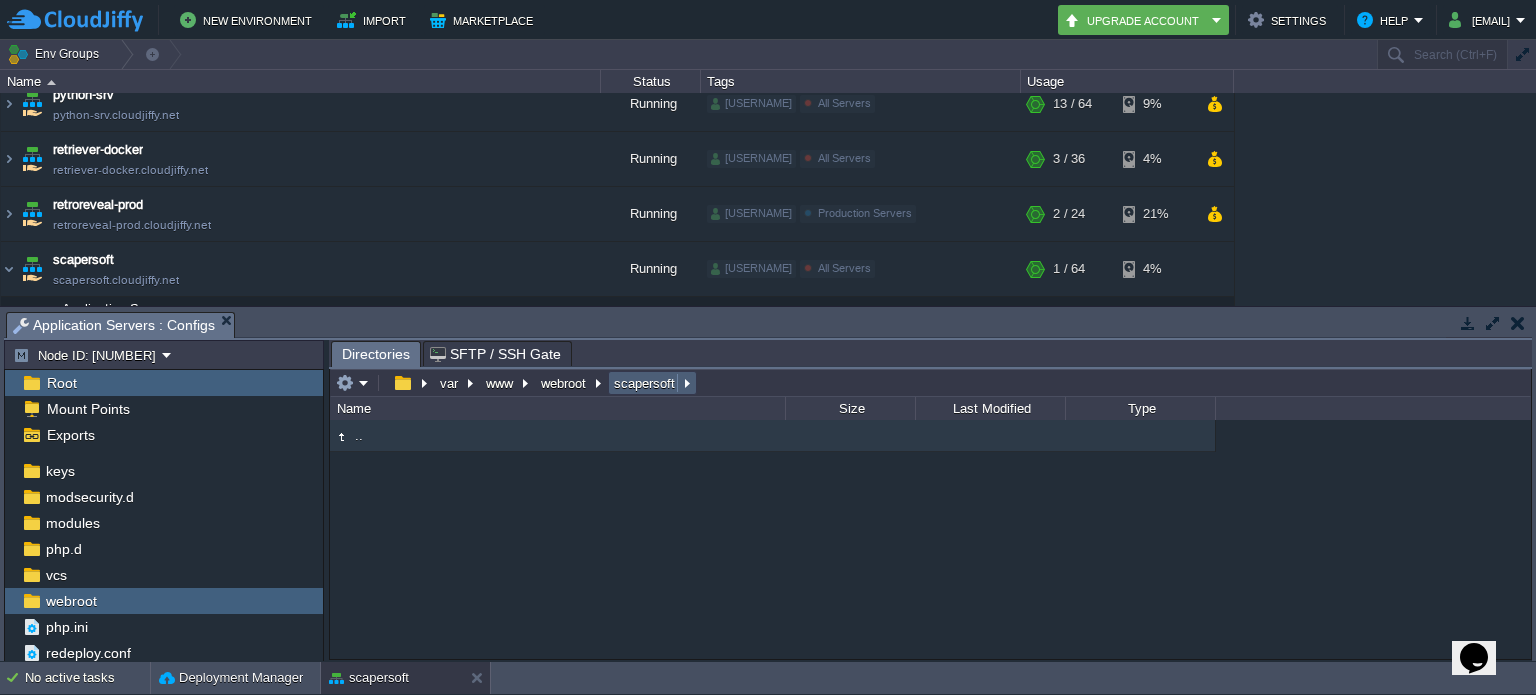 click on "scapersoft" at bounding box center (652, 383) 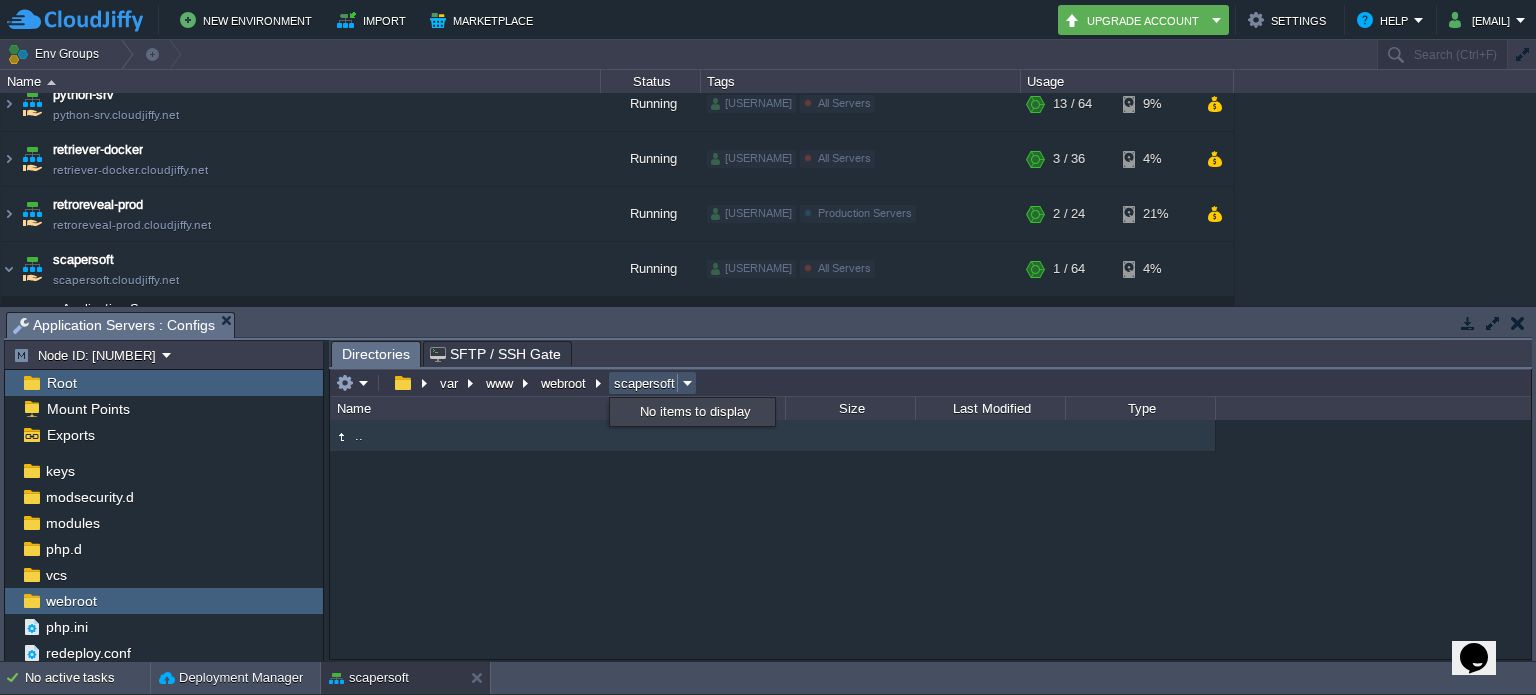 click on "scapersoft" at bounding box center [652, 383] 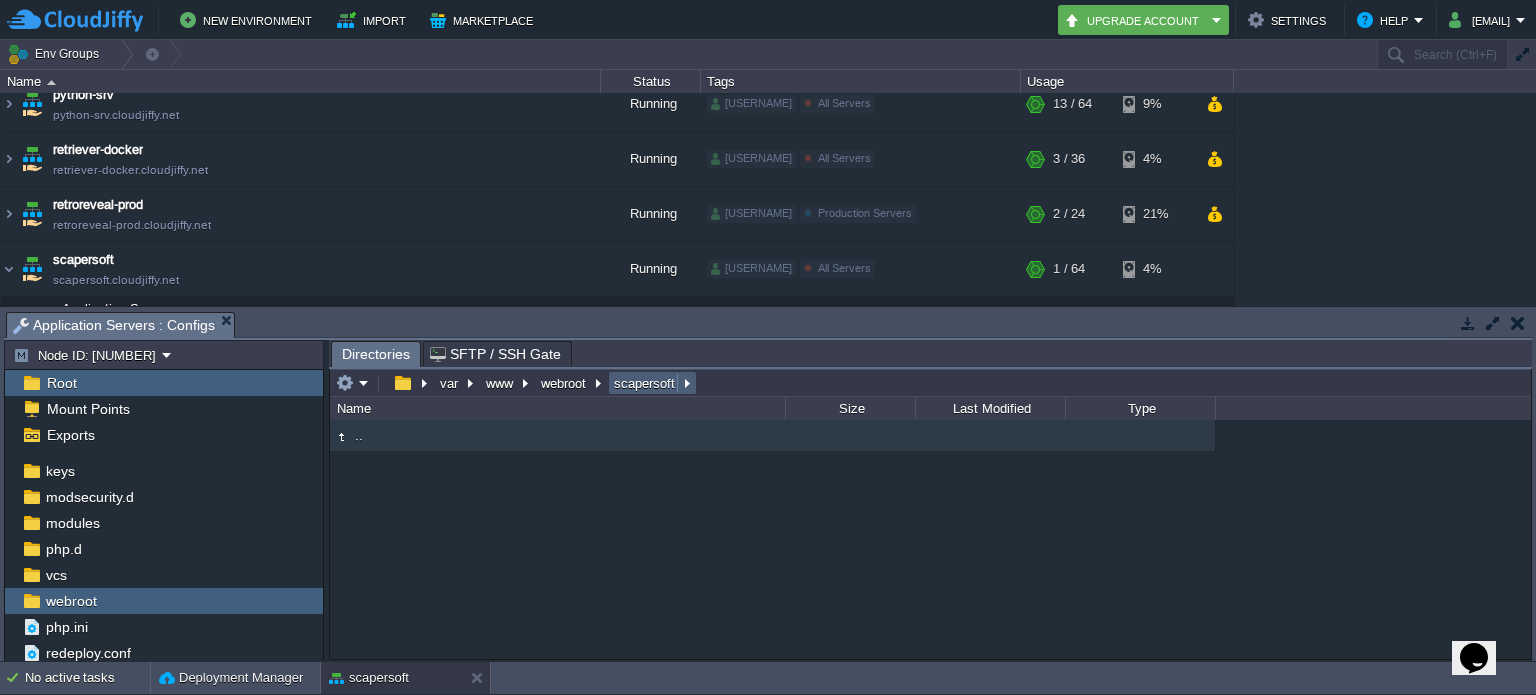 click on "scapersoft" at bounding box center (652, 383) 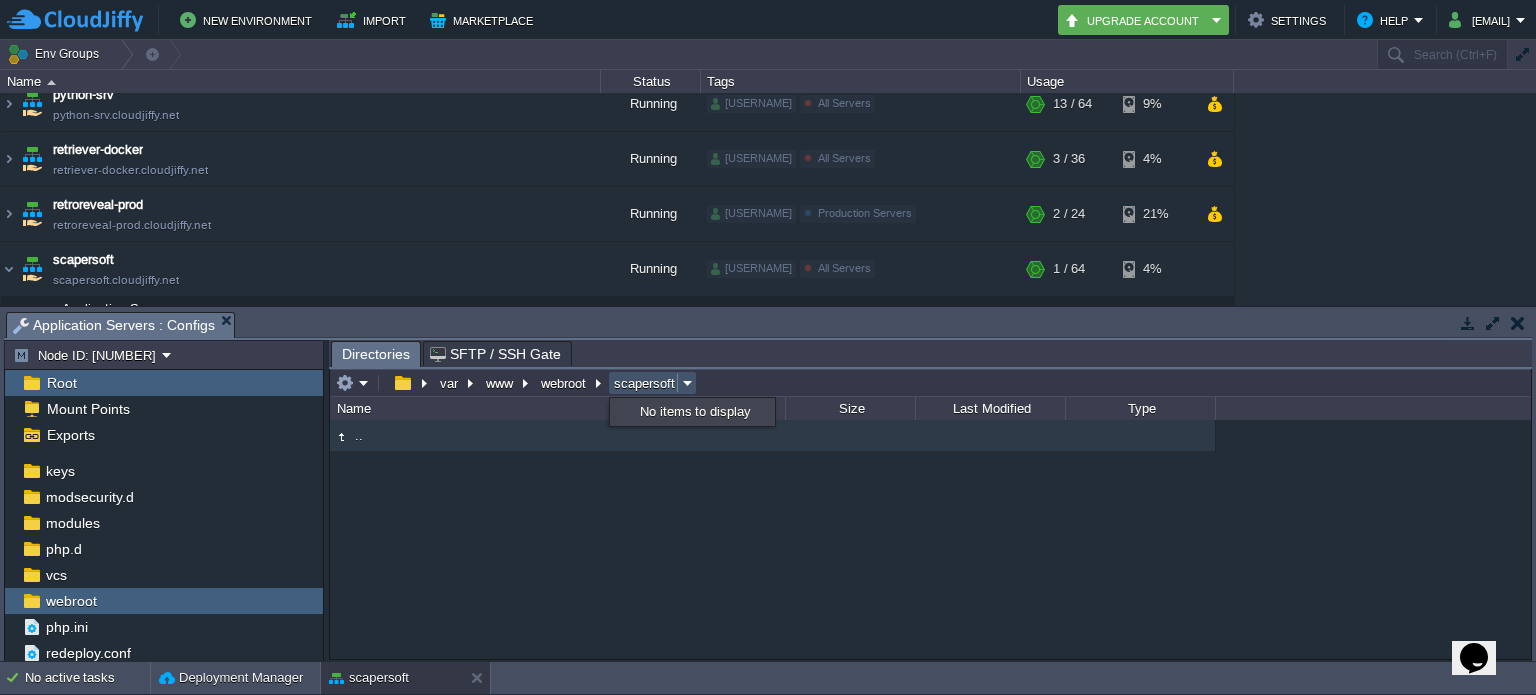 click on "scapersoft" at bounding box center [652, 383] 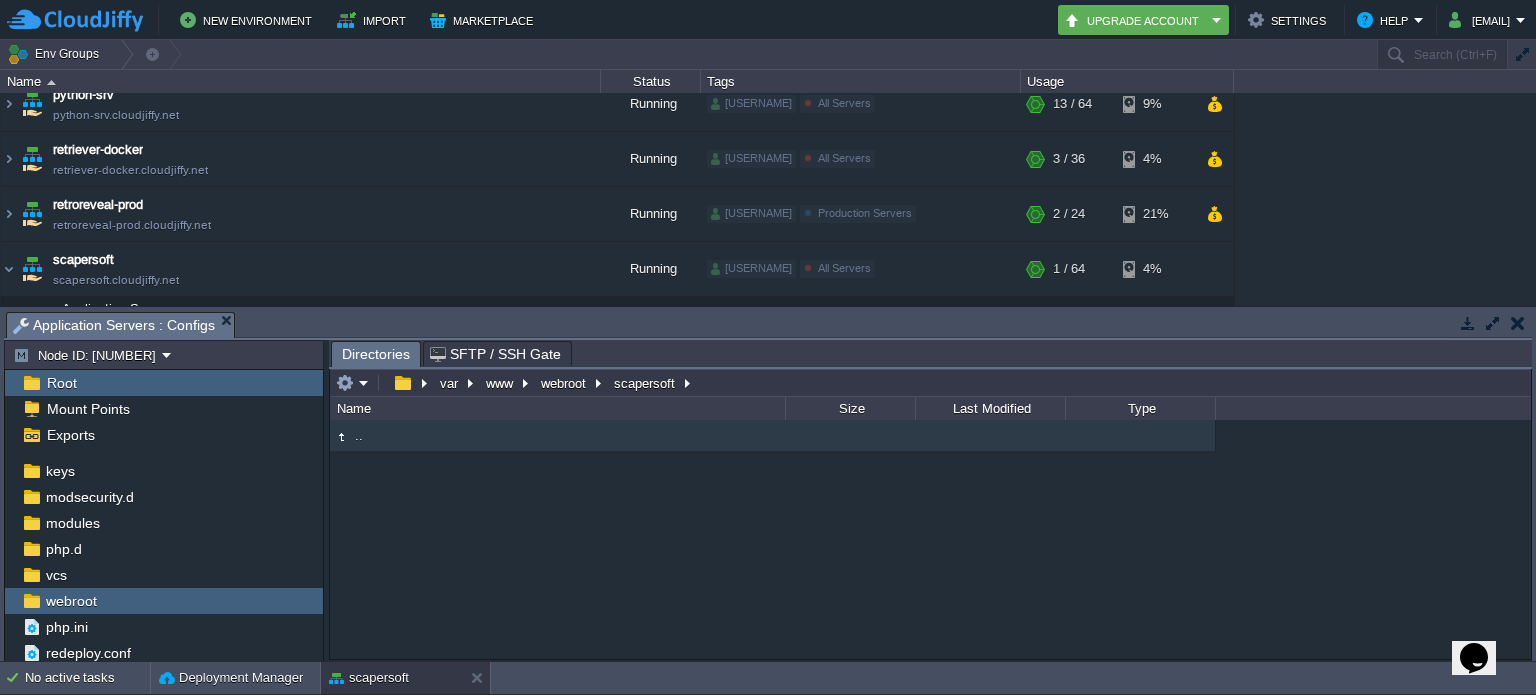 click on ".." at bounding box center (930, 539) 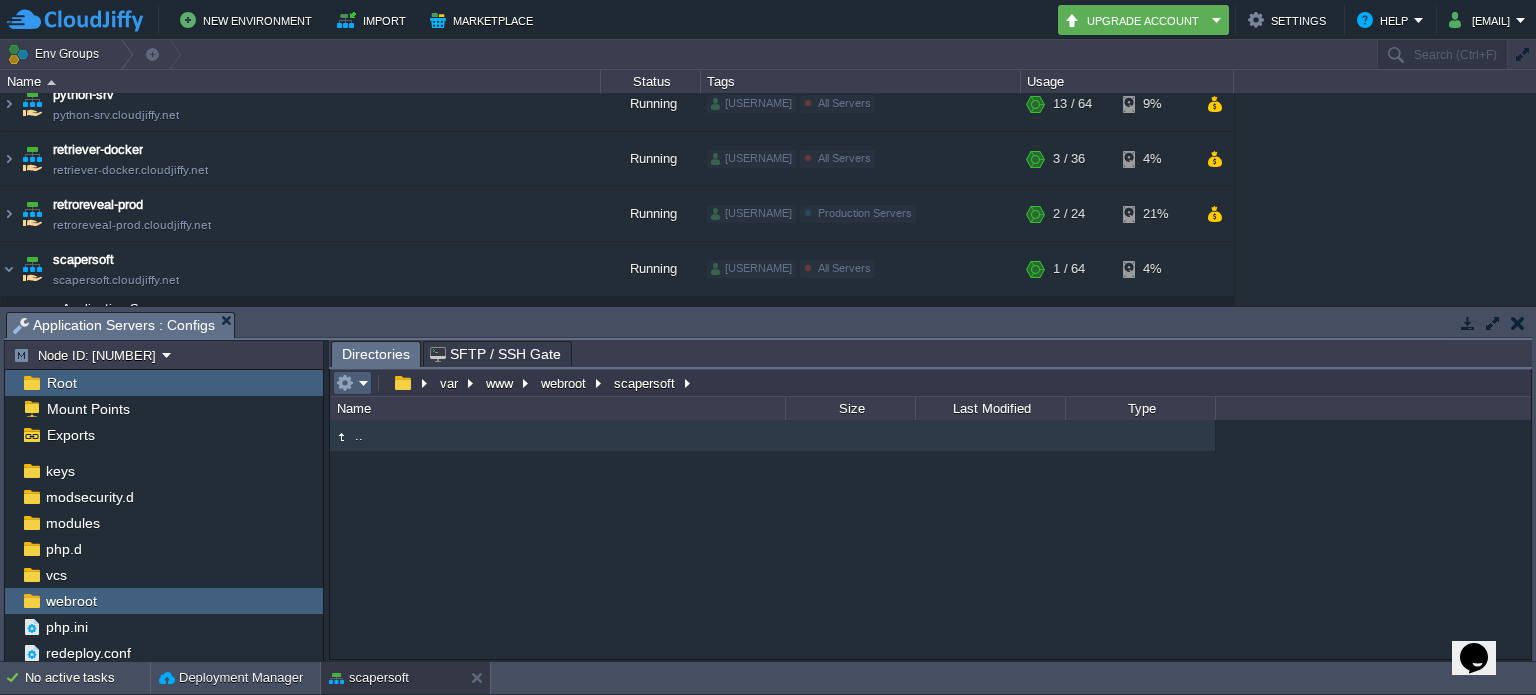 click at bounding box center (352, 383) 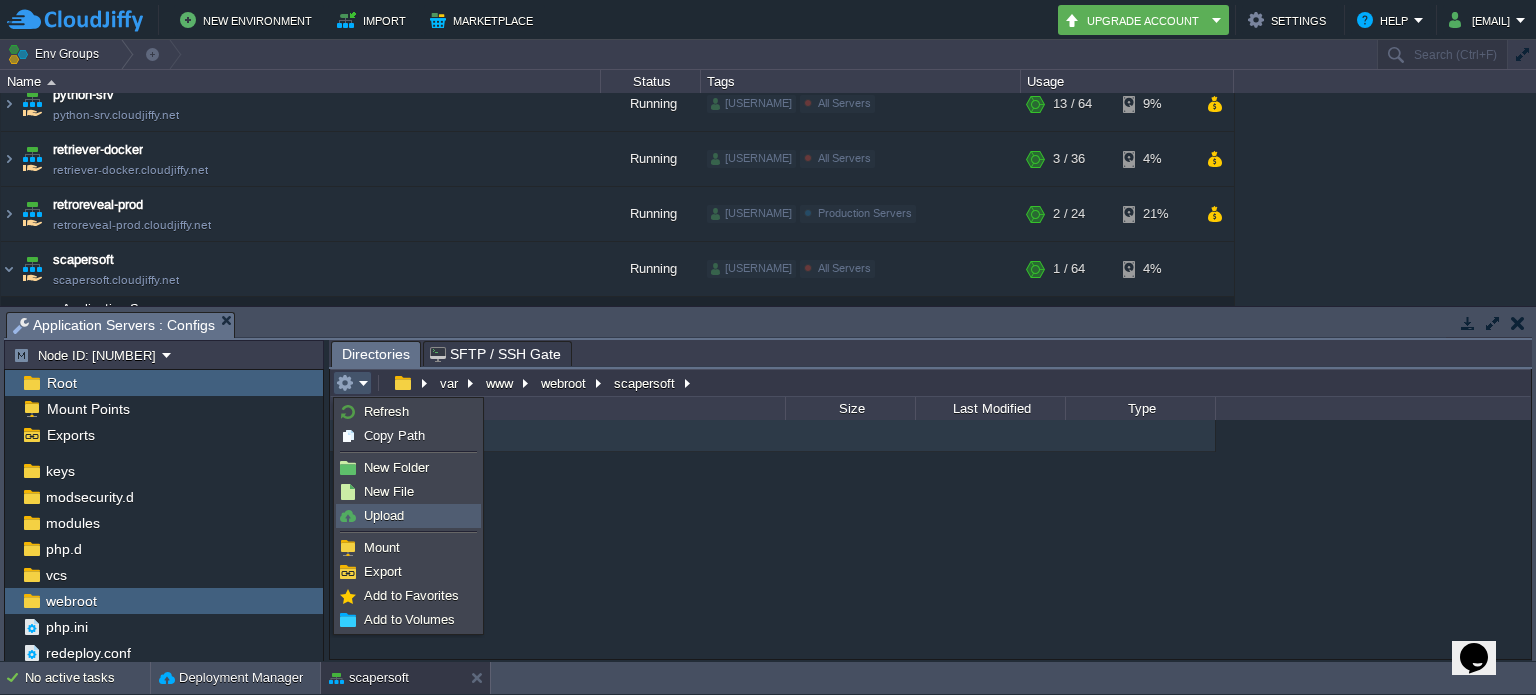 click on "Upload" at bounding box center [384, 515] 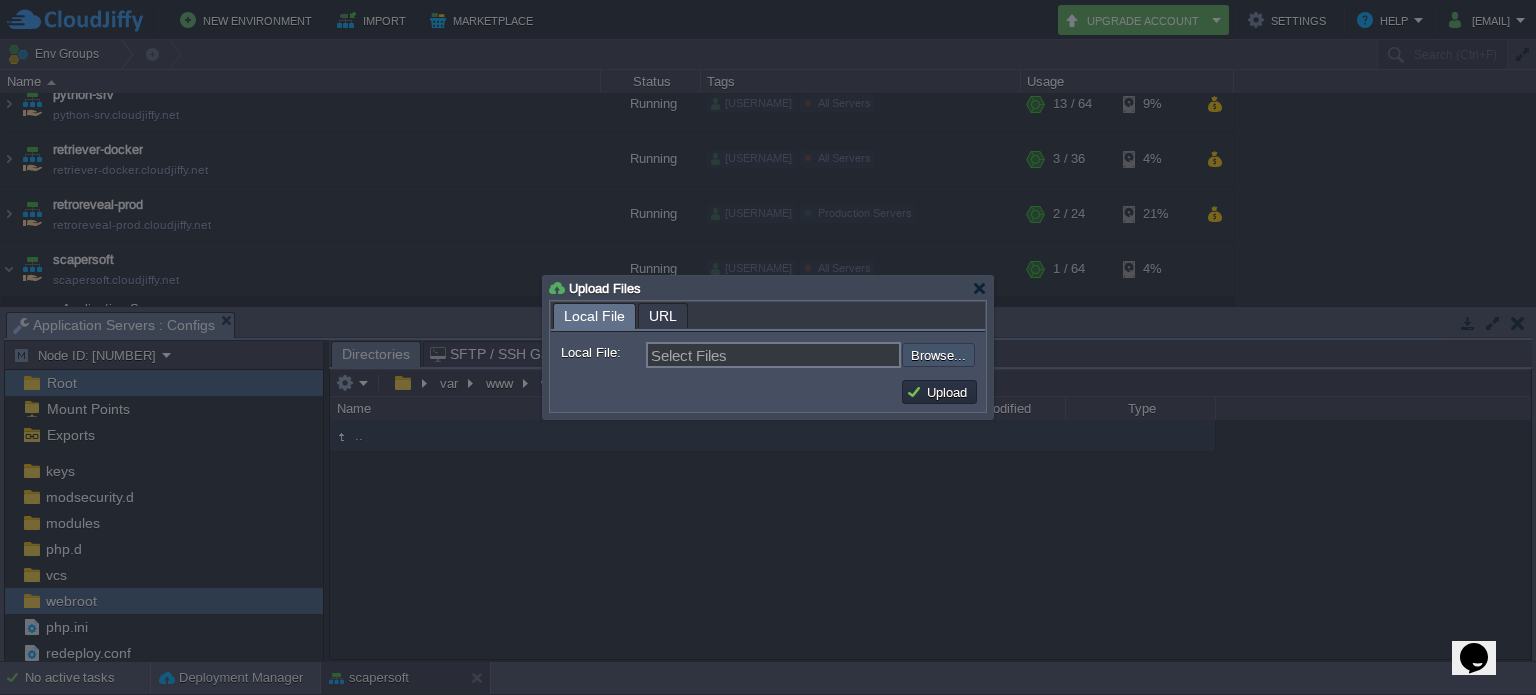 click at bounding box center (848, 355) 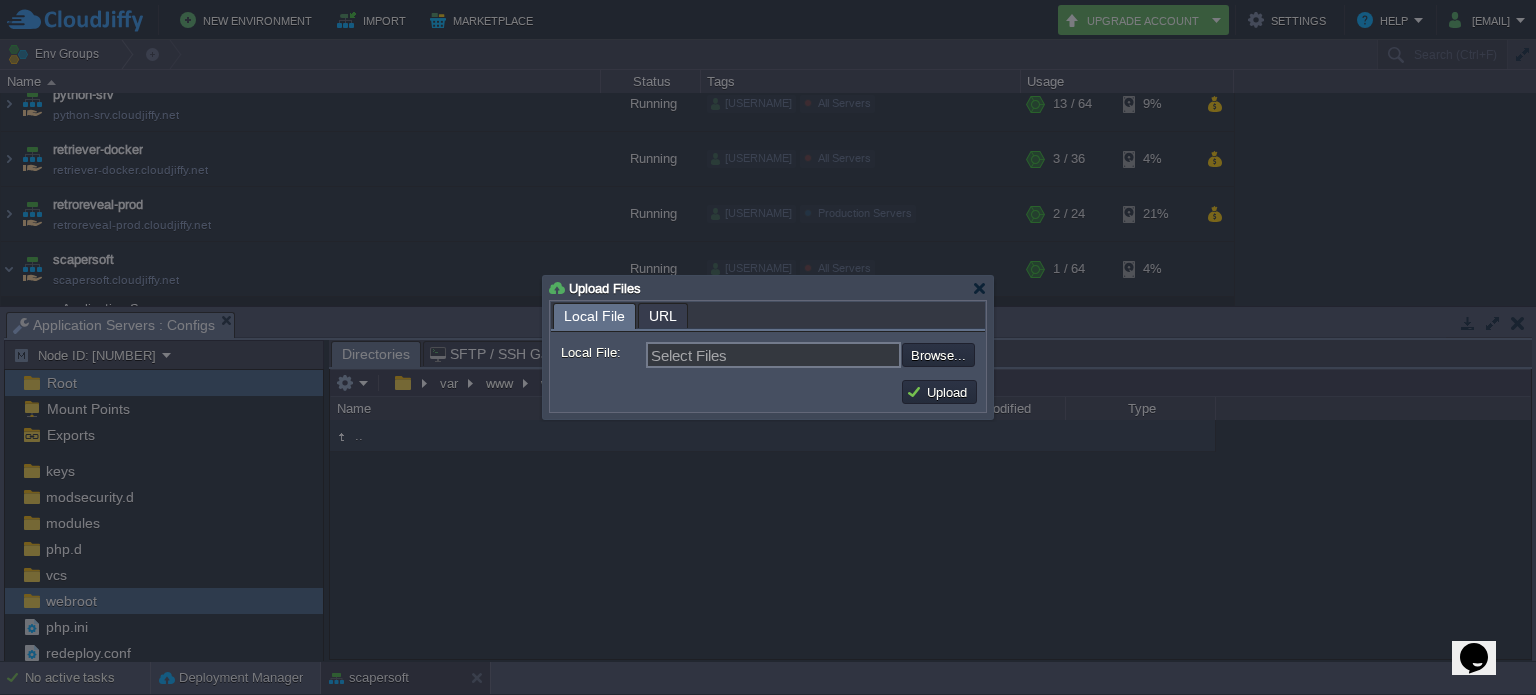 type on "C:\fakepath\kickstart.php" 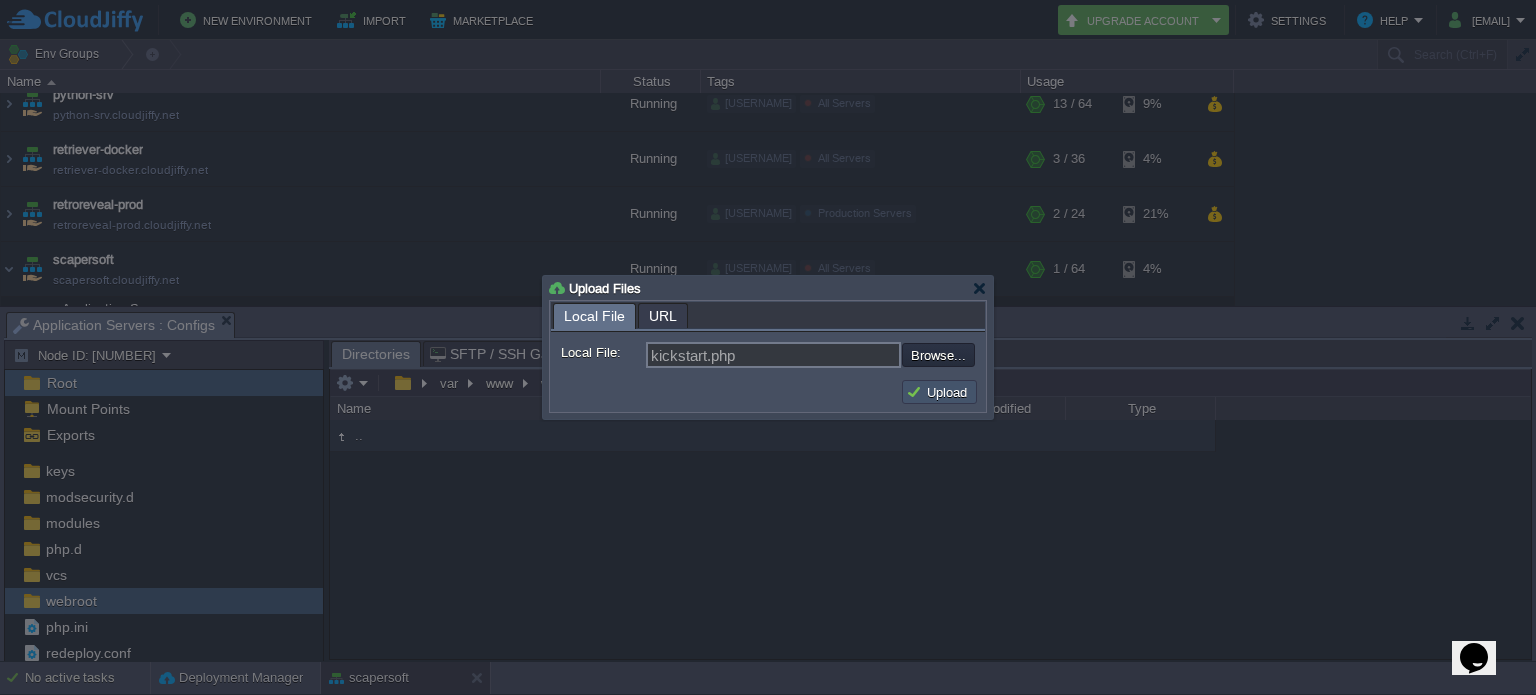 click on "Upload" at bounding box center [939, 392] 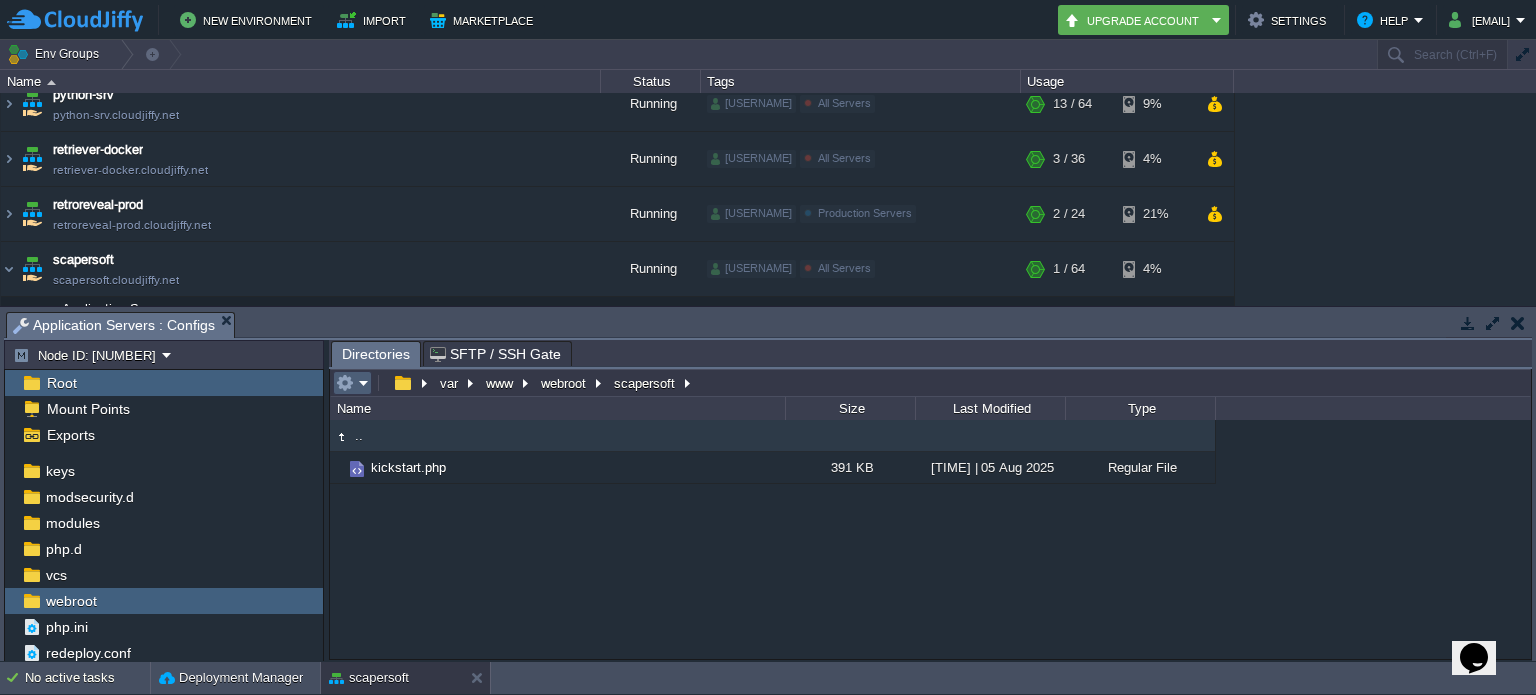 click at bounding box center [352, 383] 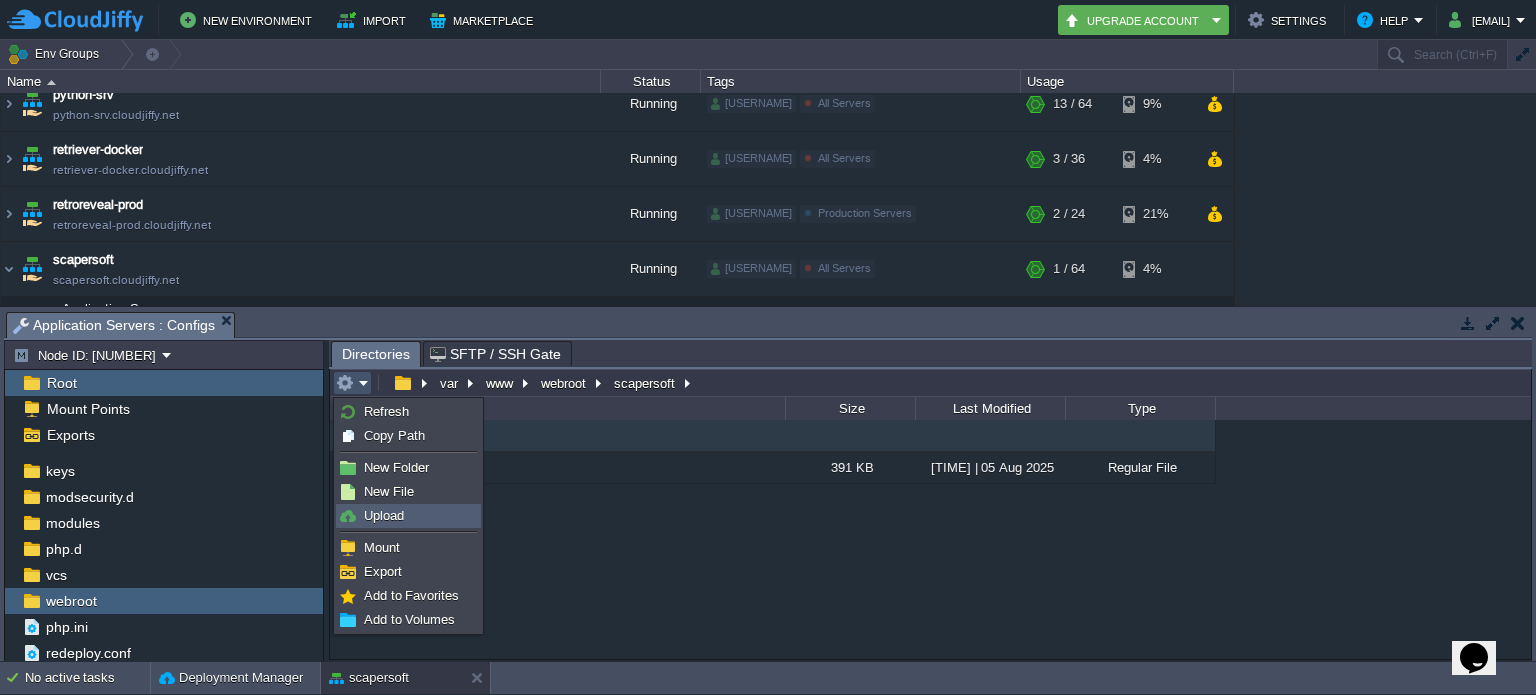 click on "Upload" at bounding box center [384, 515] 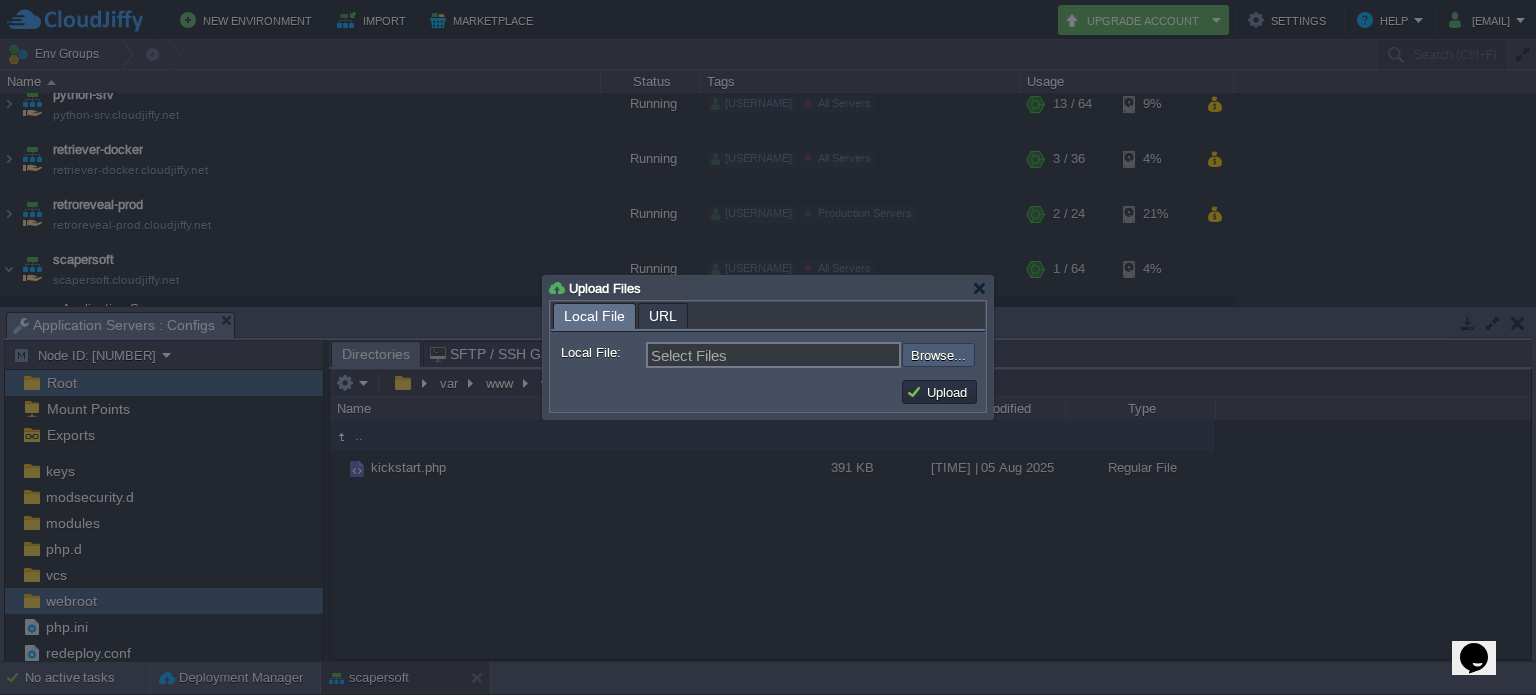 click at bounding box center [848, 355] 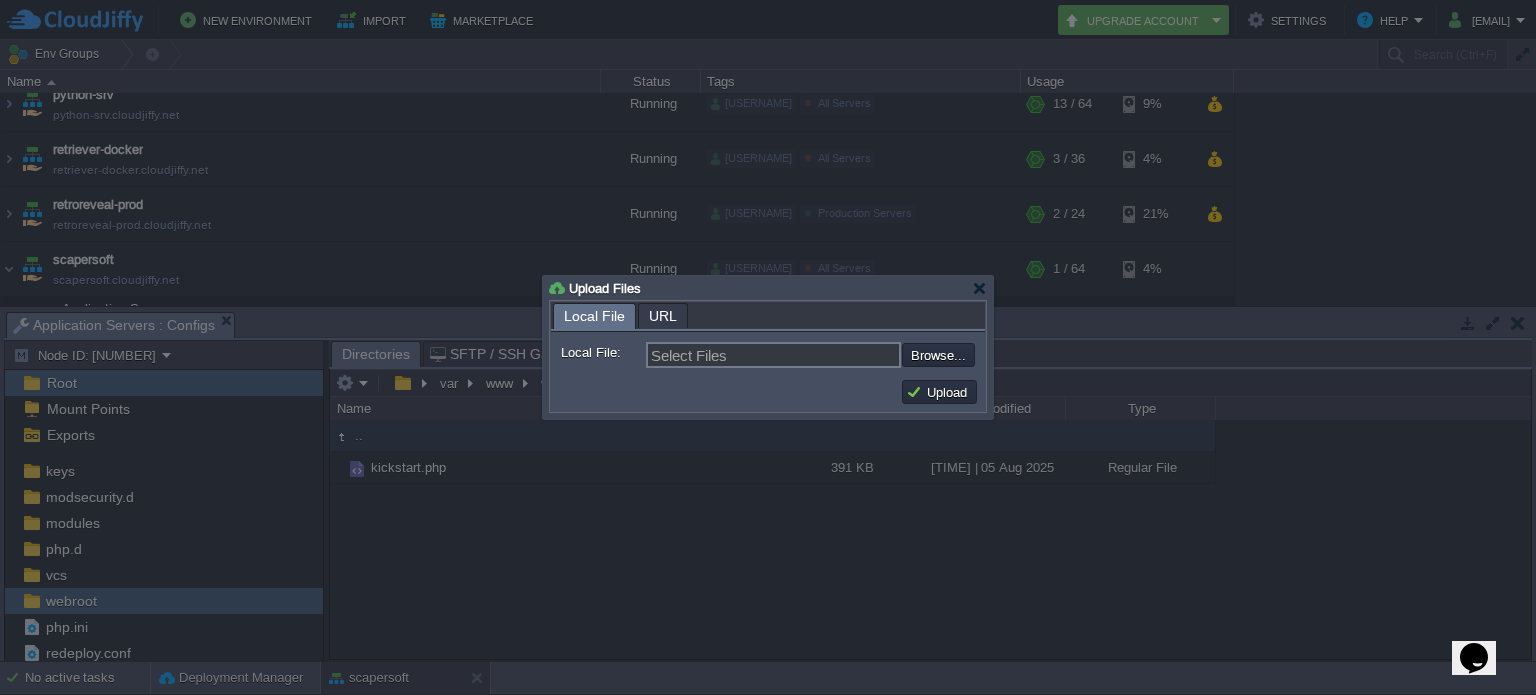 type on "C:\fakepath\site-iwcts.devserver.indous.in-[DATE]-[TIME]utc-SeWqFOKi8FJKO7_D.jpa" 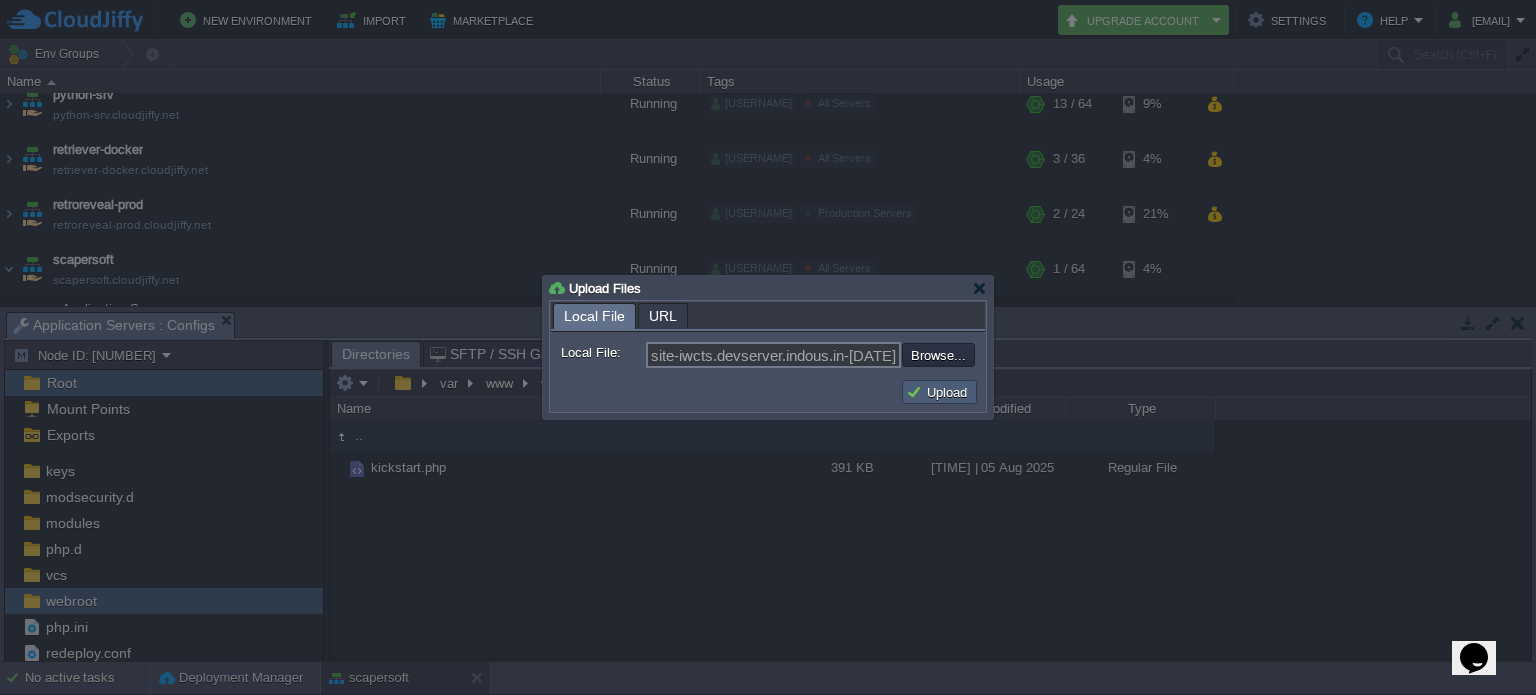 click on "Upload" at bounding box center [939, 392] 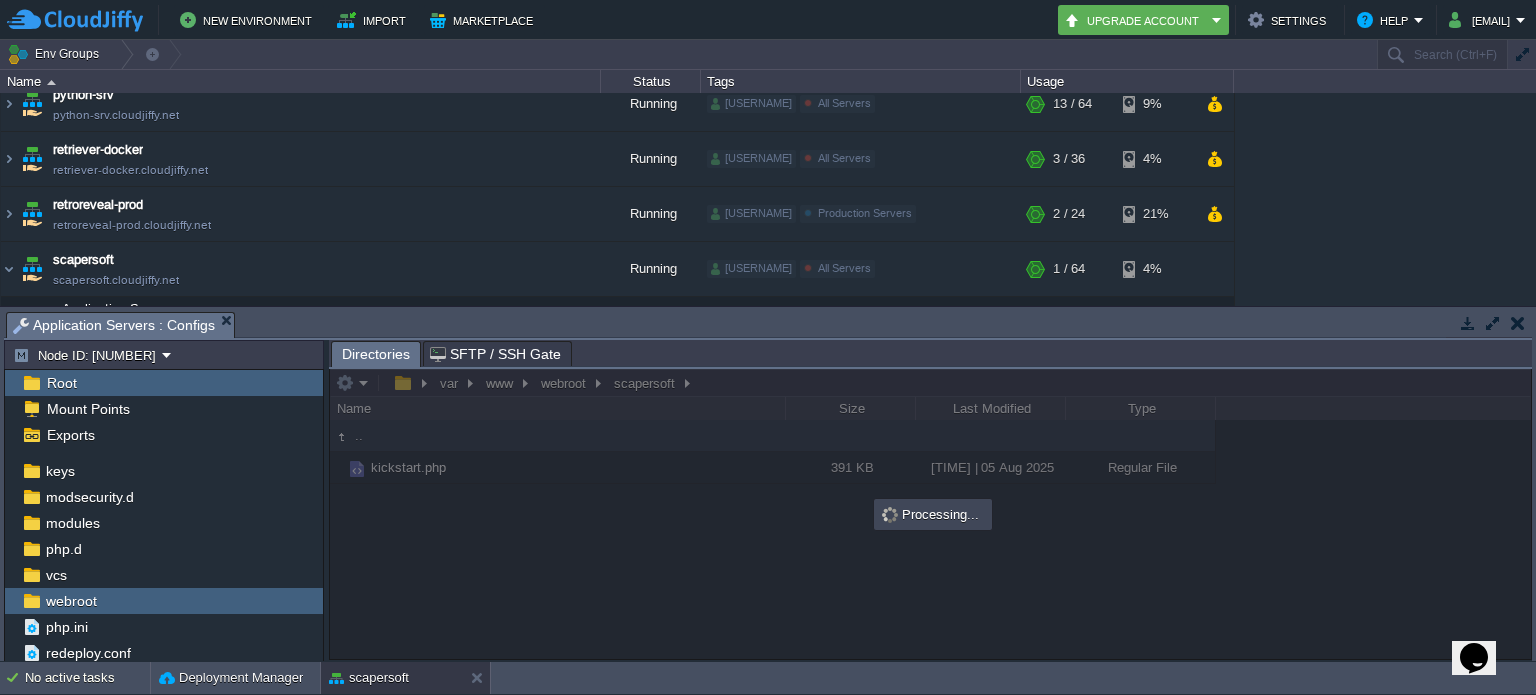 scroll, scrollTop: 0, scrollLeft: 0, axis: both 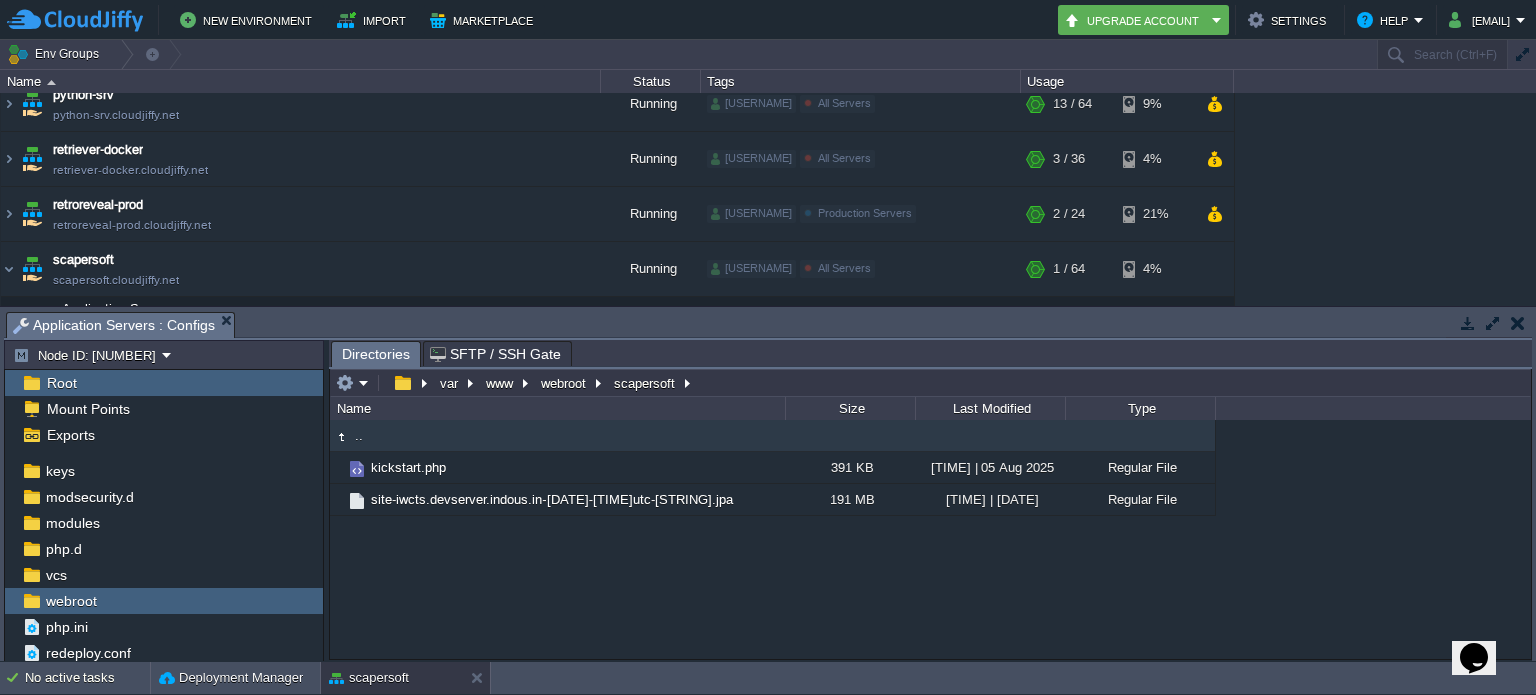 click on ".. kickstart.php [SIZE] [TIME]   |   [DATE] Regular File site-iwcts.devserver.indous.in-[DATE]-[TIME]utc-SeWqFOKi8FJKO7_D.jpa [SIZE] [TIME]   |   [DATE] Regular File" at bounding box center (930, 539) 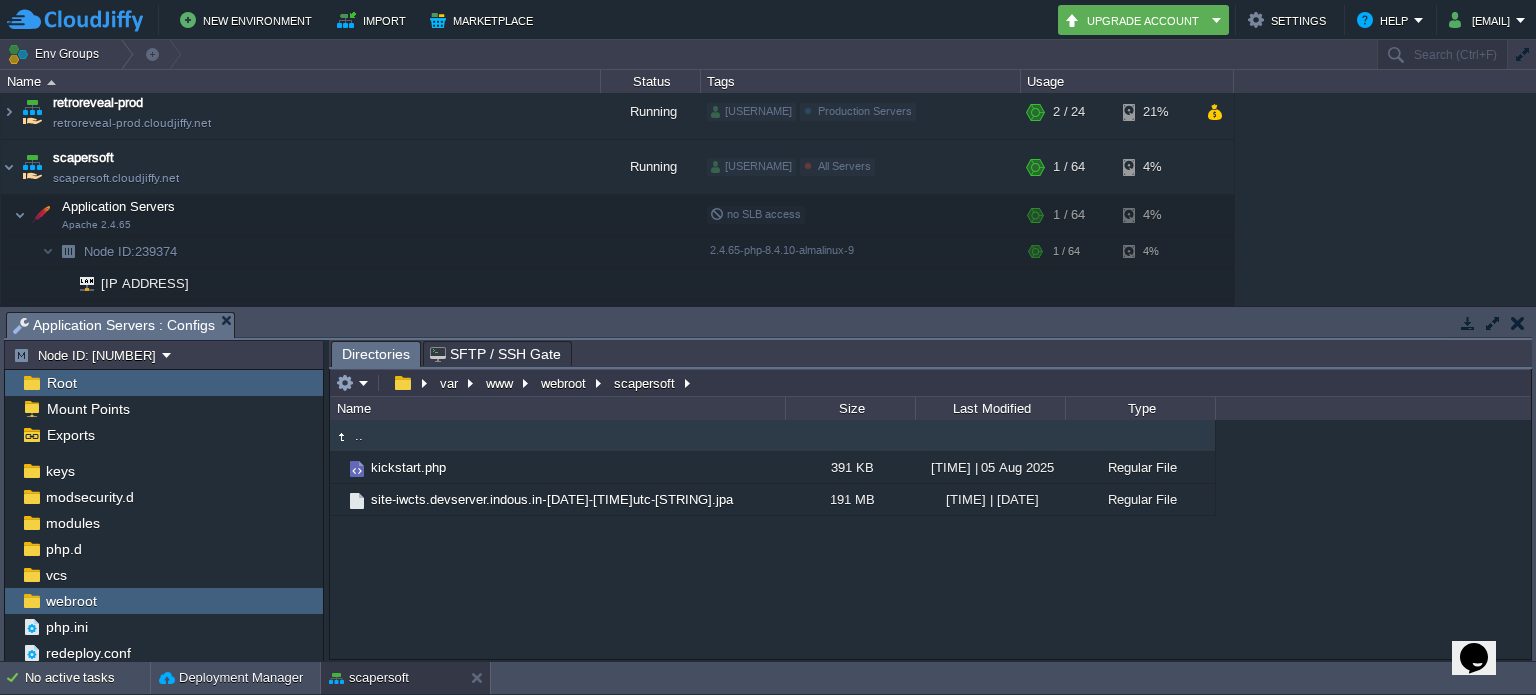 scroll, scrollTop: 1117, scrollLeft: 0, axis: vertical 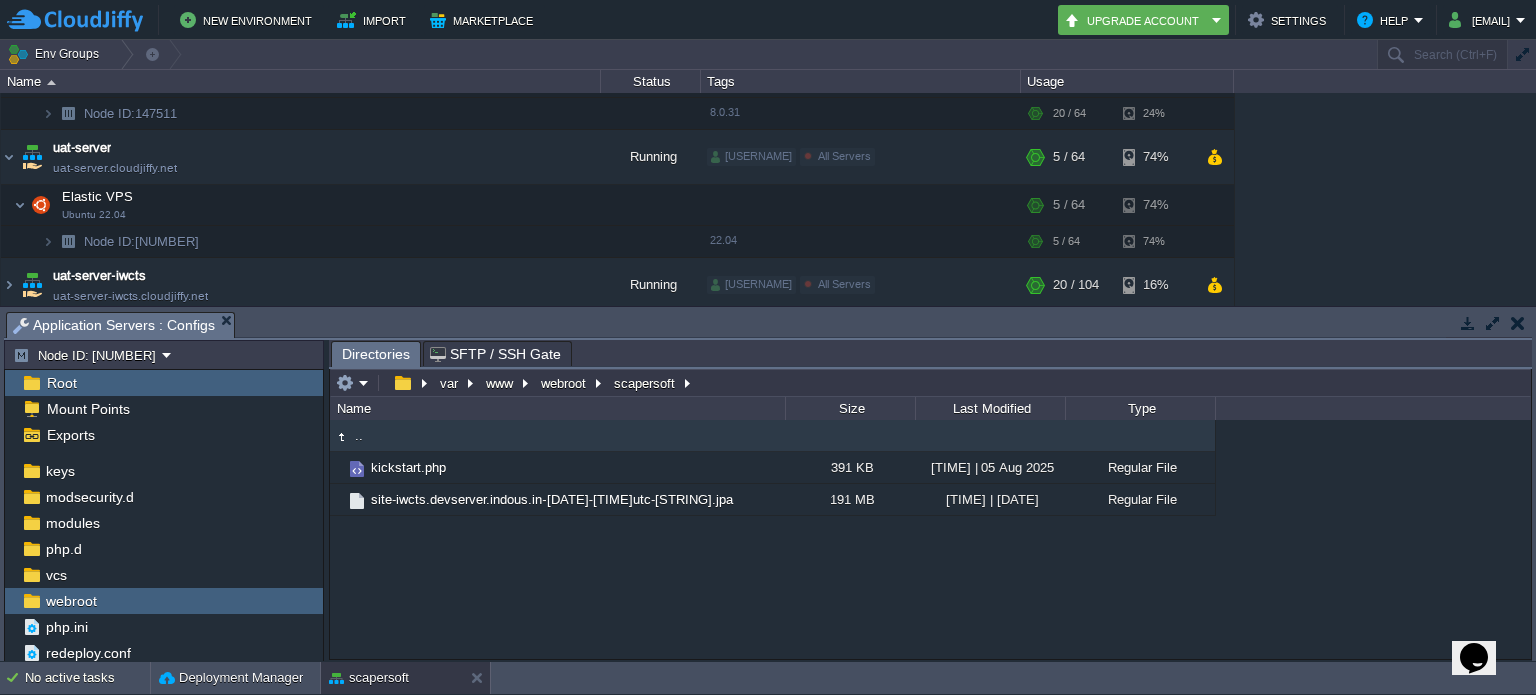 click at bounding box center (1518, 323) 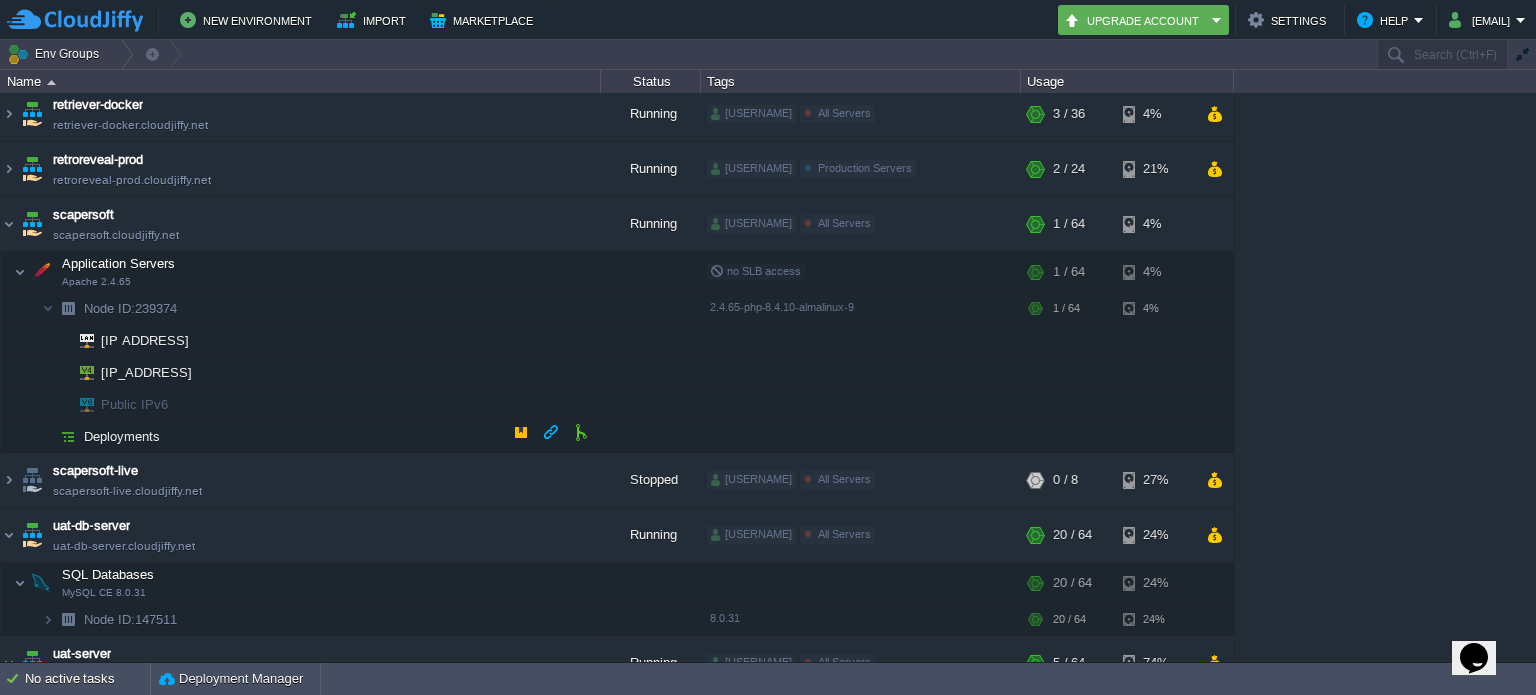 scroll, scrollTop: 562, scrollLeft: 0, axis: vertical 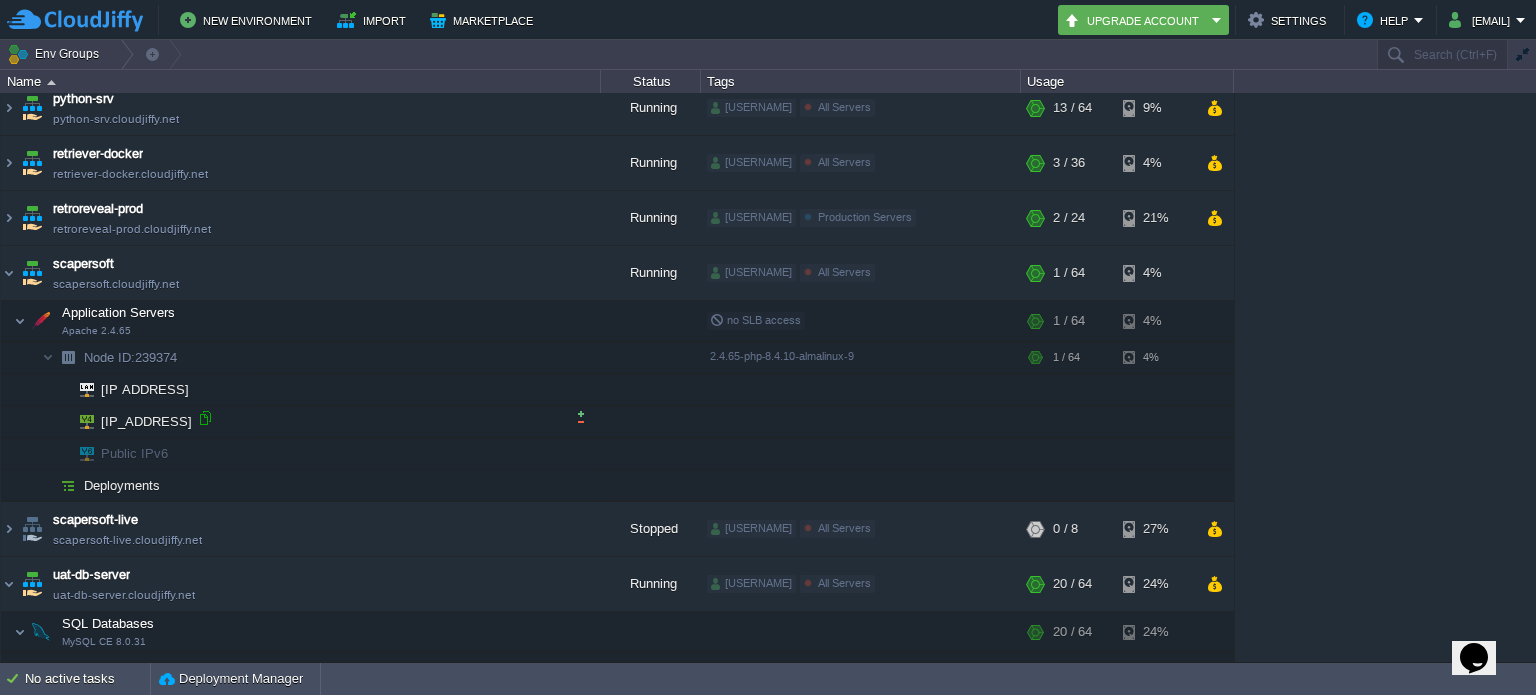 click at bounding box center [205, 418] 